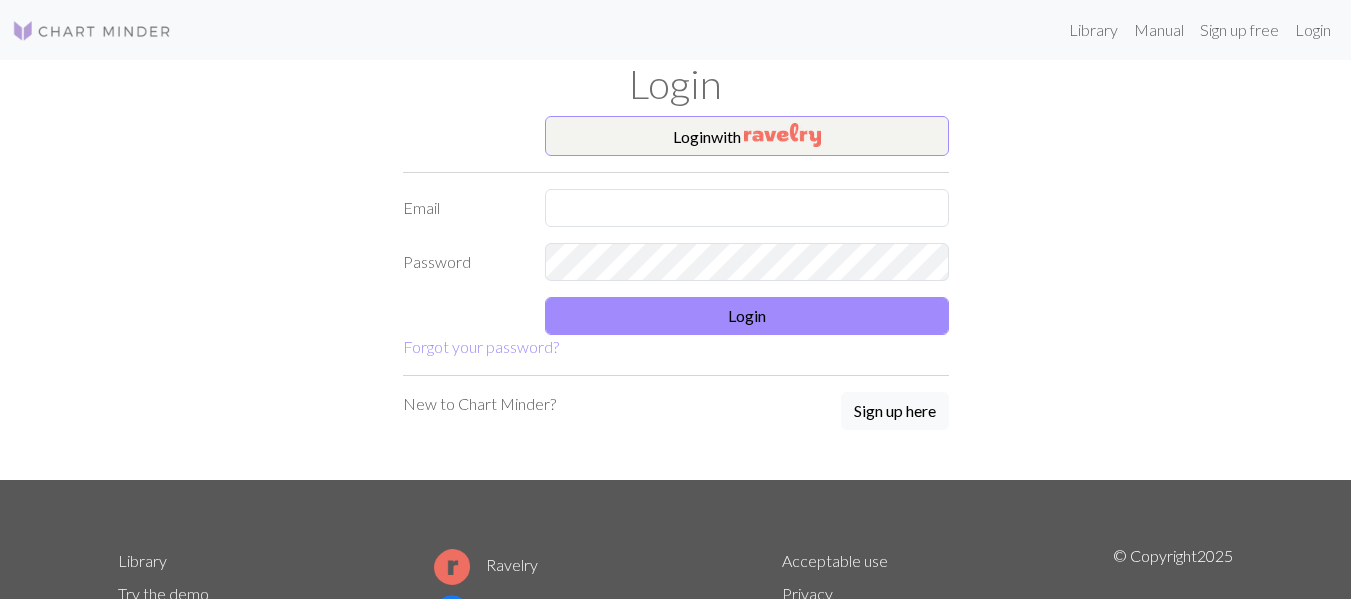 scroll, scrollTop: 0, scrollLeft: 0, axis: both 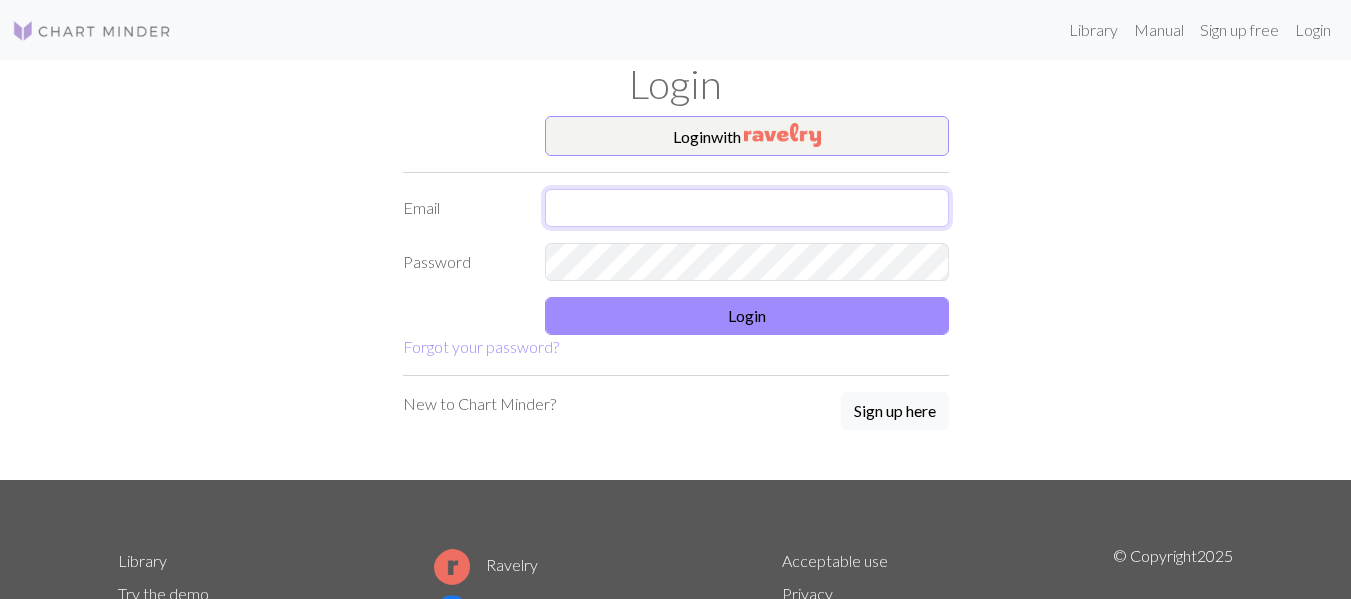 click at bounding box center (747, 208) 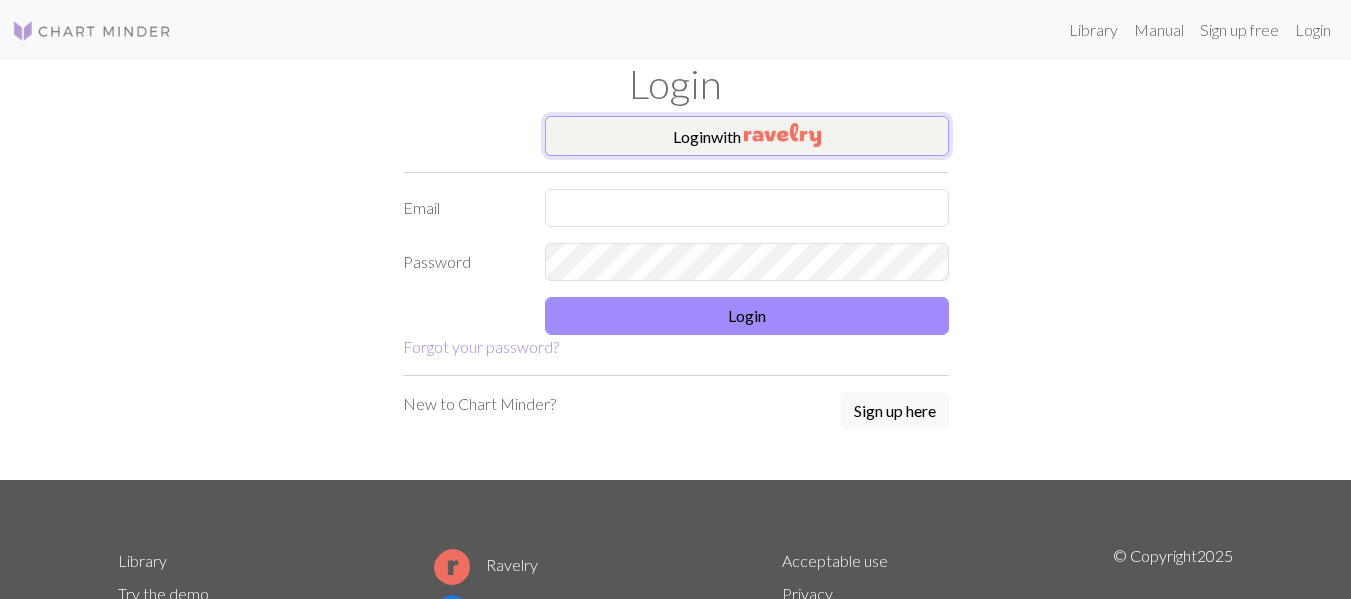 click on "Login  with" at bounding box center [747, 136] 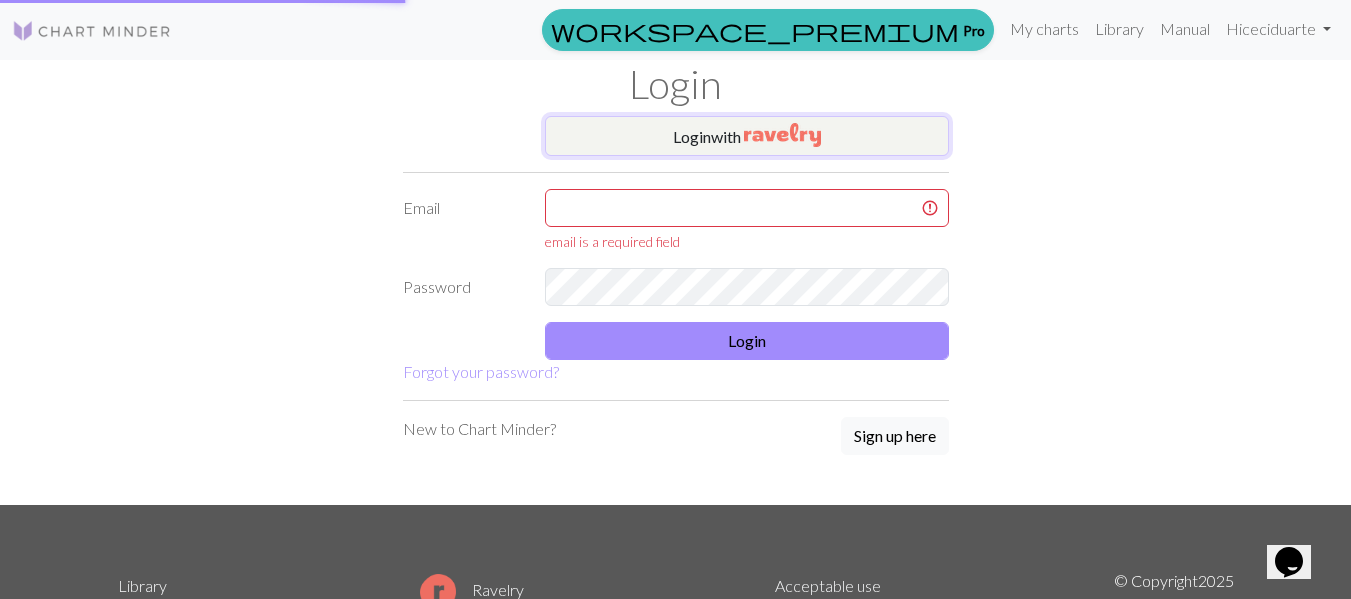 scroll, scrollTop: 0, scrollLeft: 0, axis: both 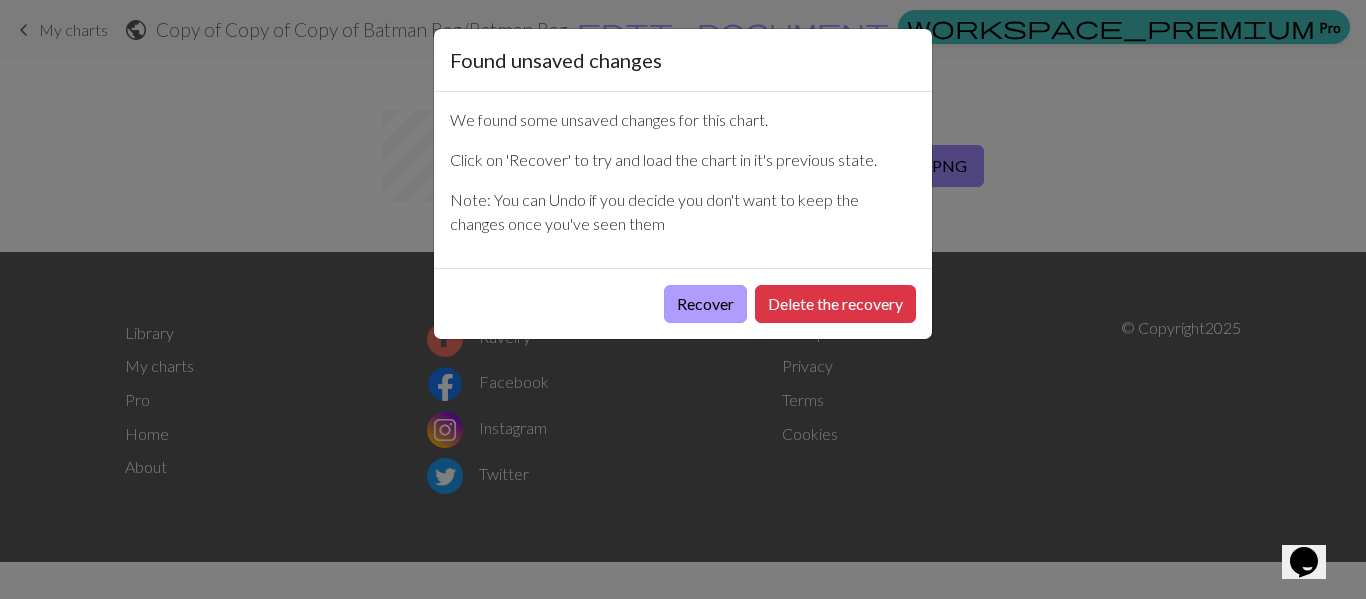 click on "Recover" at bounding box center (705, 304) 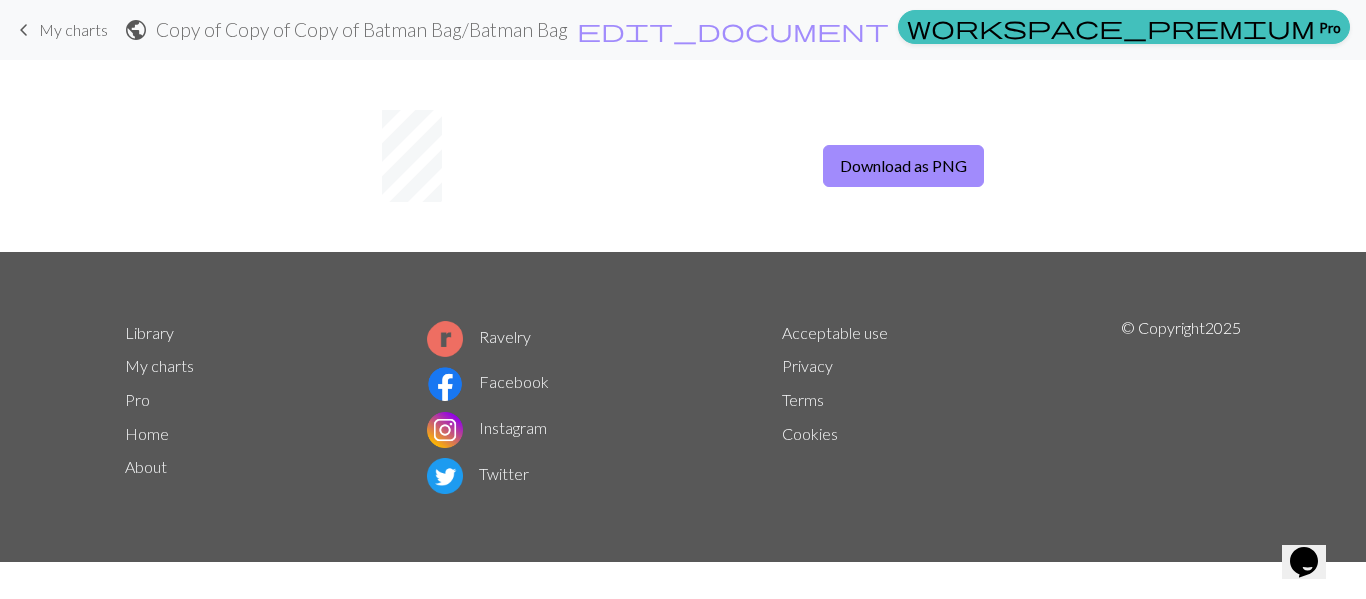 click on "My charts" at bounding box center [1400, 30] 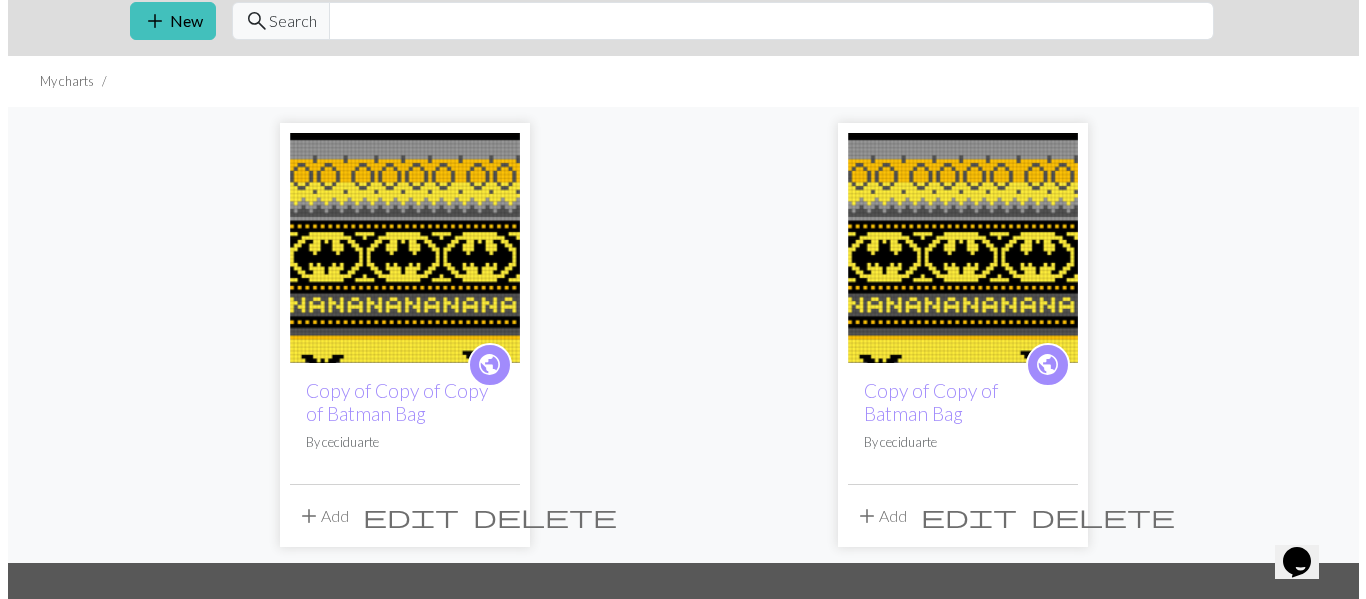 scroll, scrollTop: 0, scrollLeft: 0, axis: both 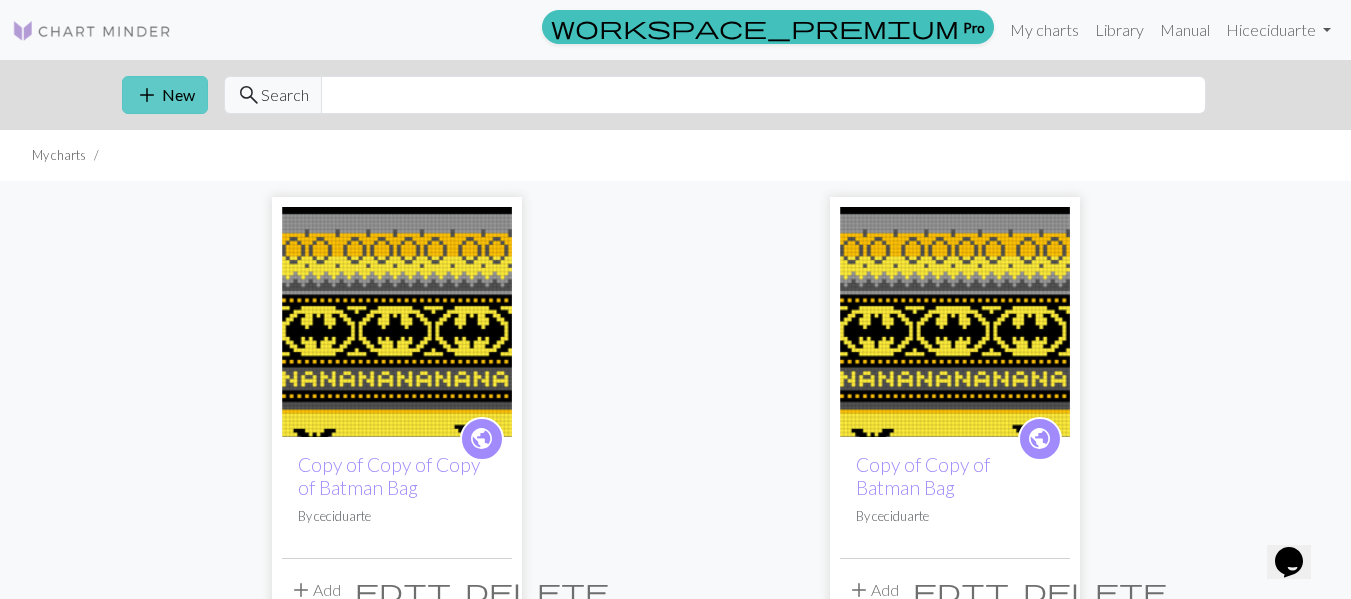 click on "add   New" at bounding box center [165, 95] 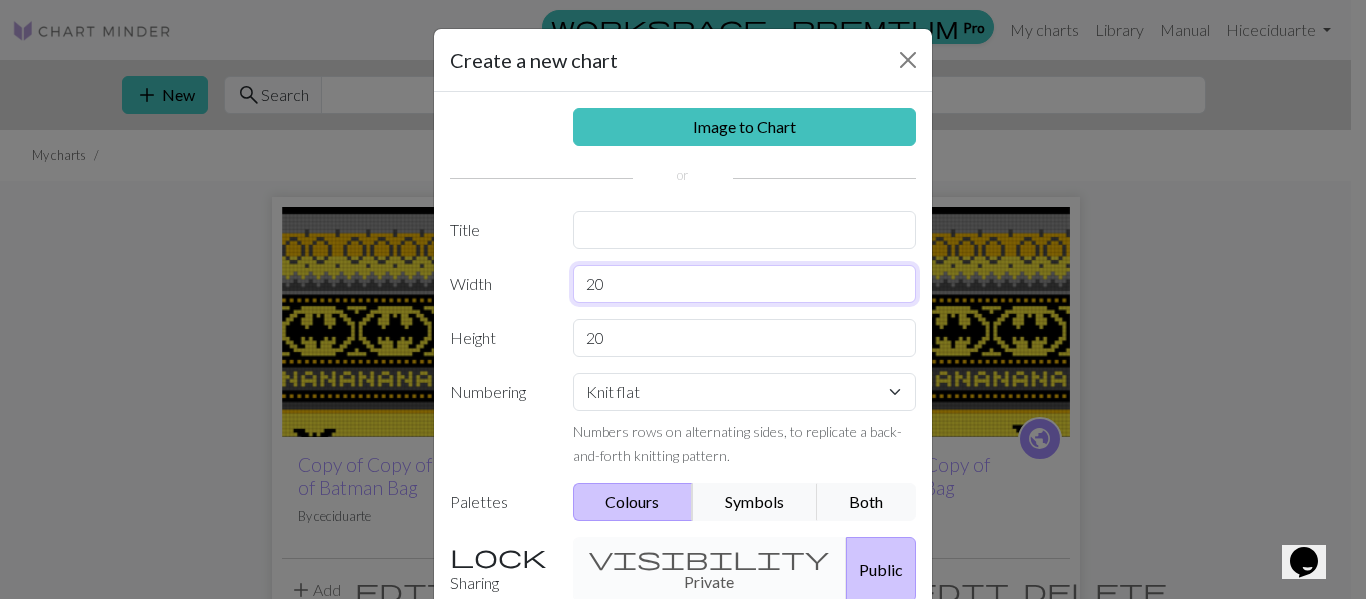 drag, startPoint x: 605, startPoint y: 276, endPoint x: 512, endPoint y: 282, distance: 93.193344 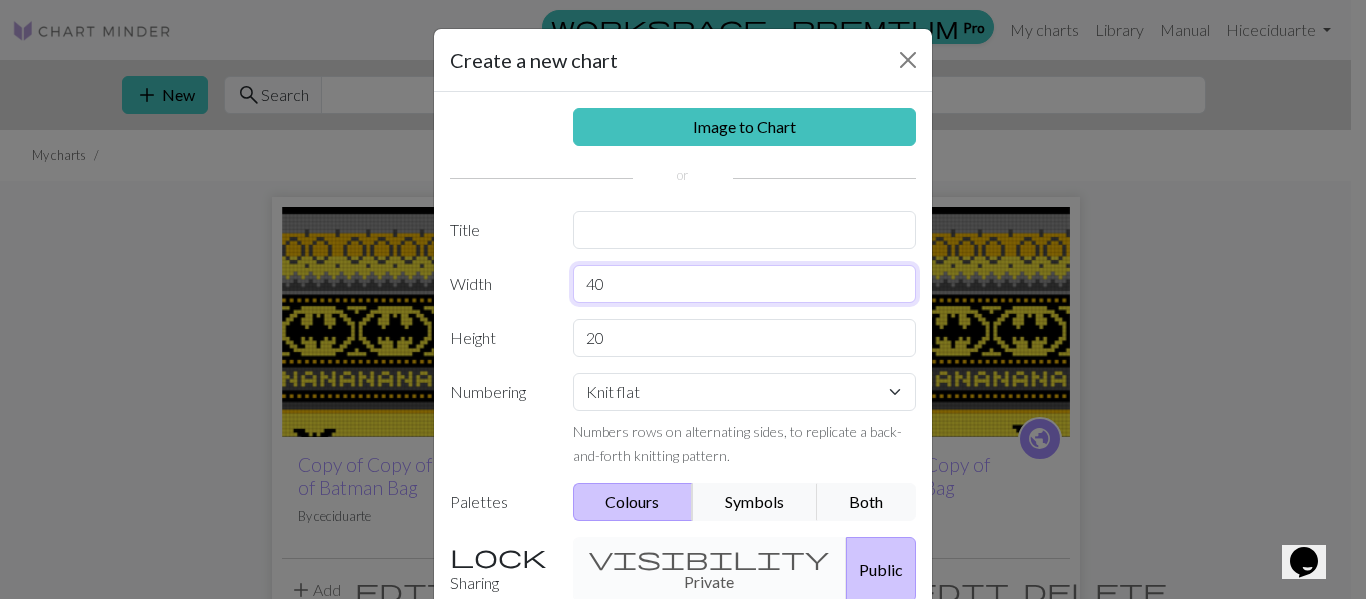 drag, startPoint x: 596, startPoint y: 292, endPoint x: 563, endPoint y: 289, distance: 33.13608 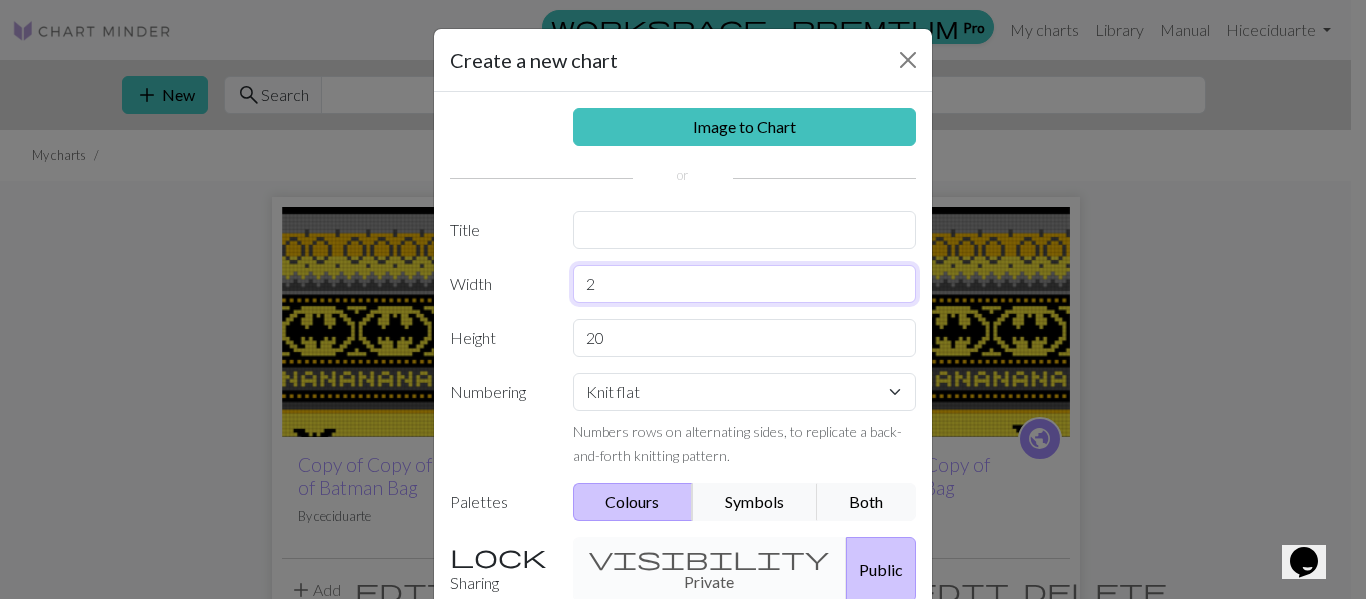 type on "20" 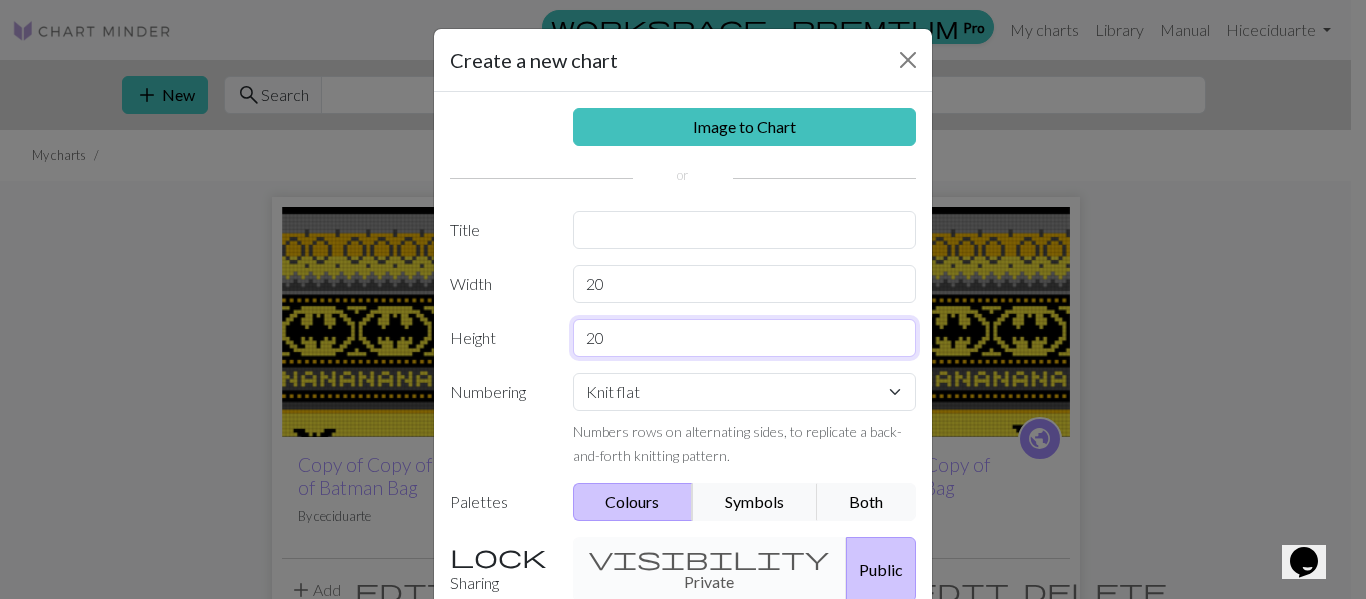 drag, startPoint x: 616, startPoint y: 333, endPoint x: 471, endPoint y: 334, distance: 145.00345 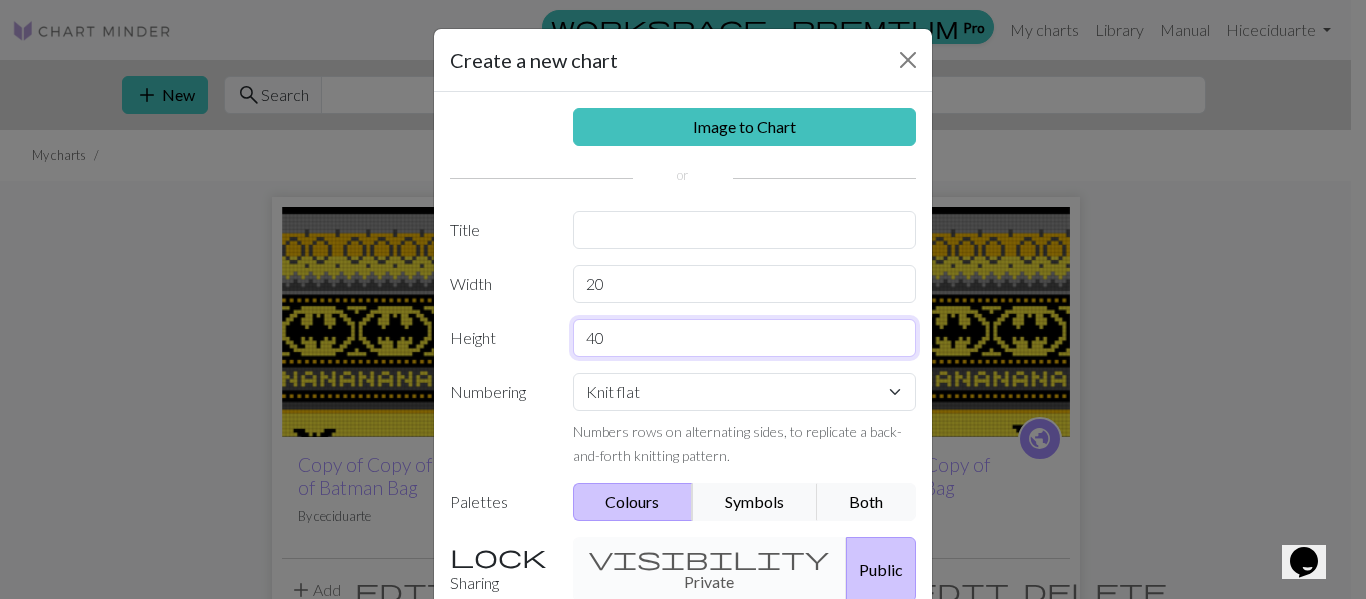 type on "40" 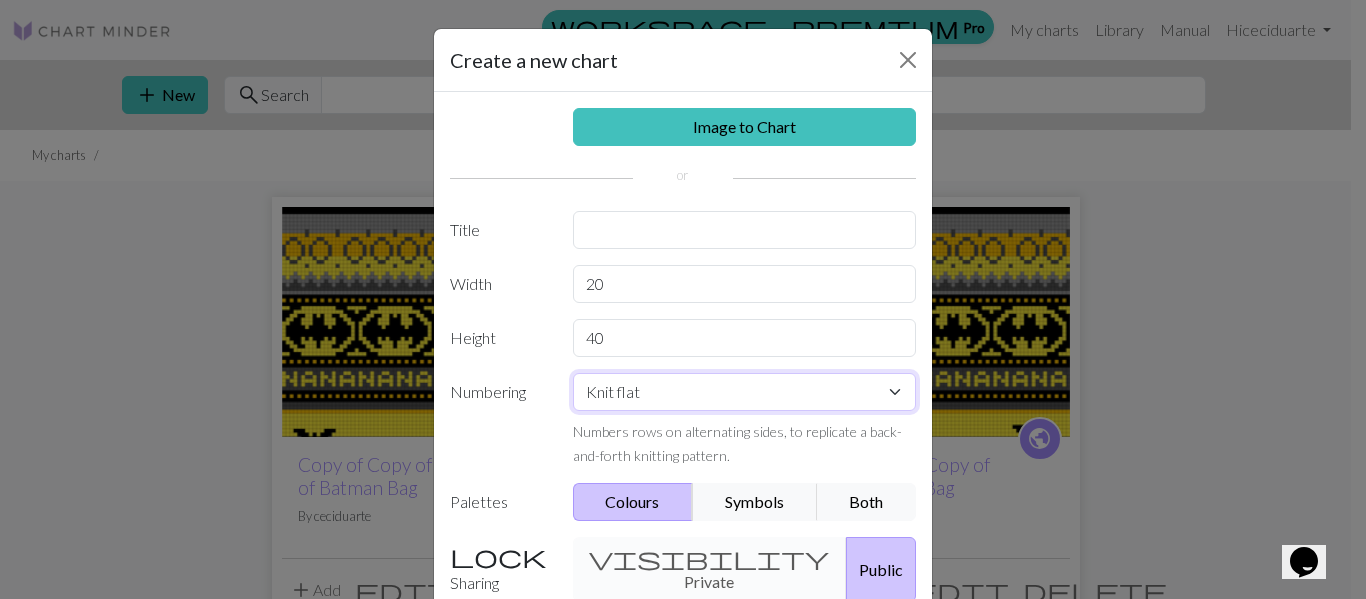 click on "Knit flat Knit in the round Lace knitting Cross stitch" at bounding box center (745, 392) 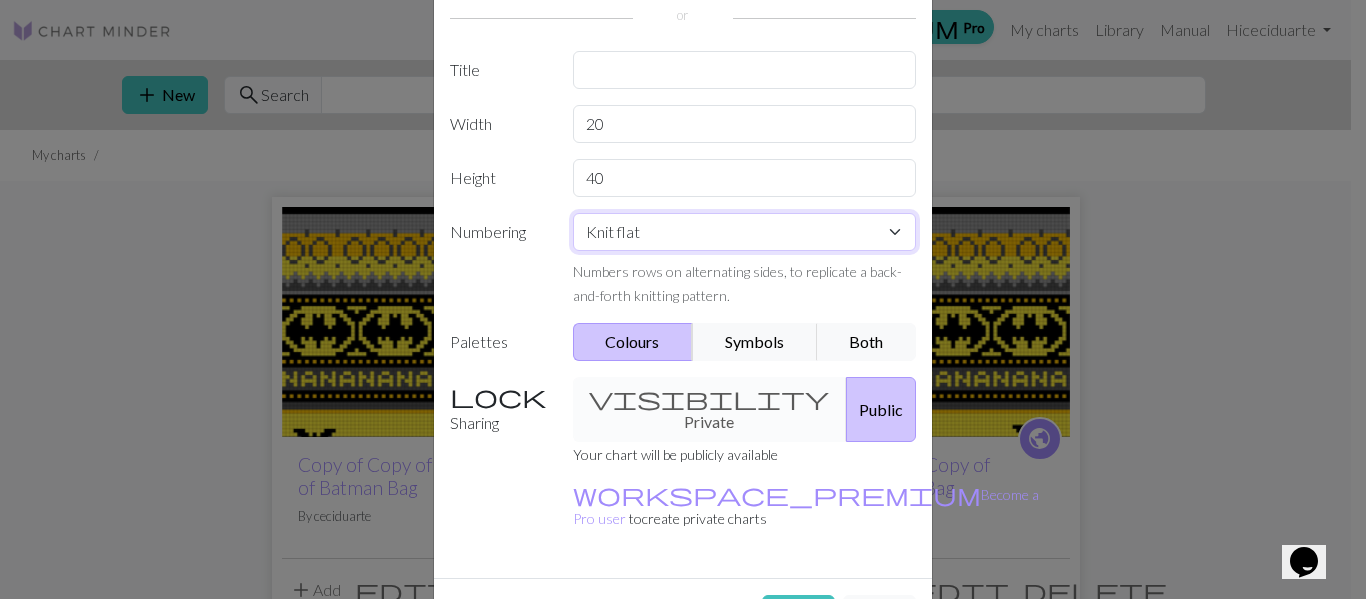 scroll, scrollTop: 191, scrollLeft: 0, axis: vertical 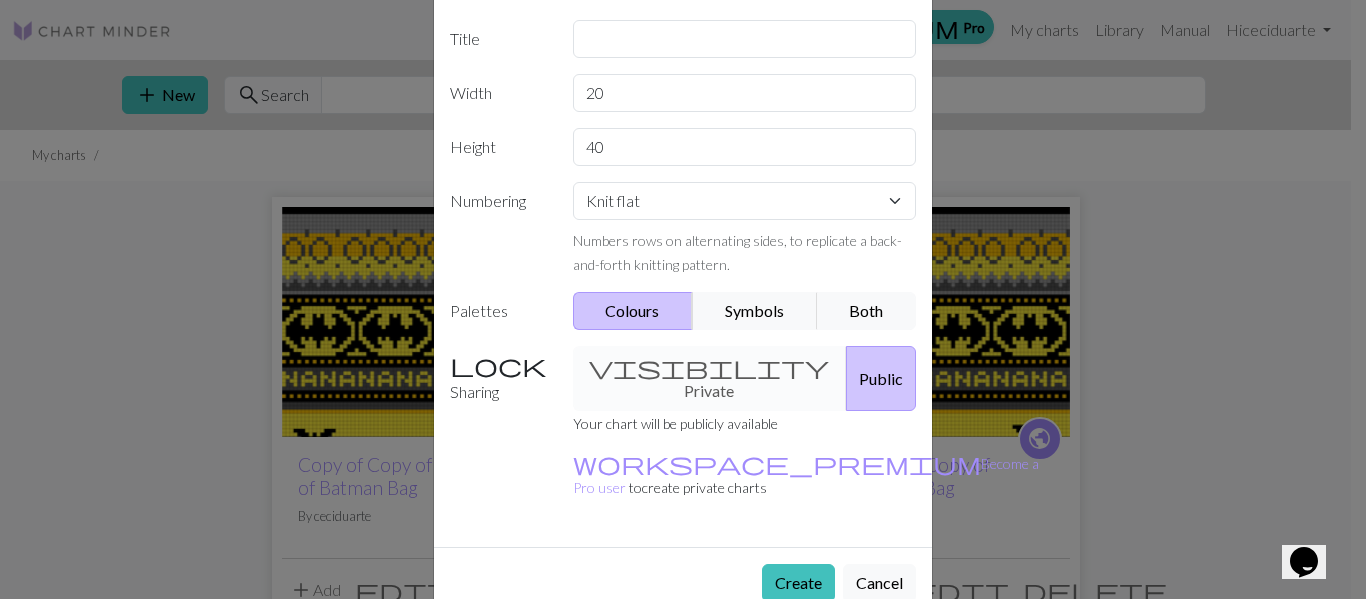click on "visibility  Private Public" at bounding box center [745, 378] 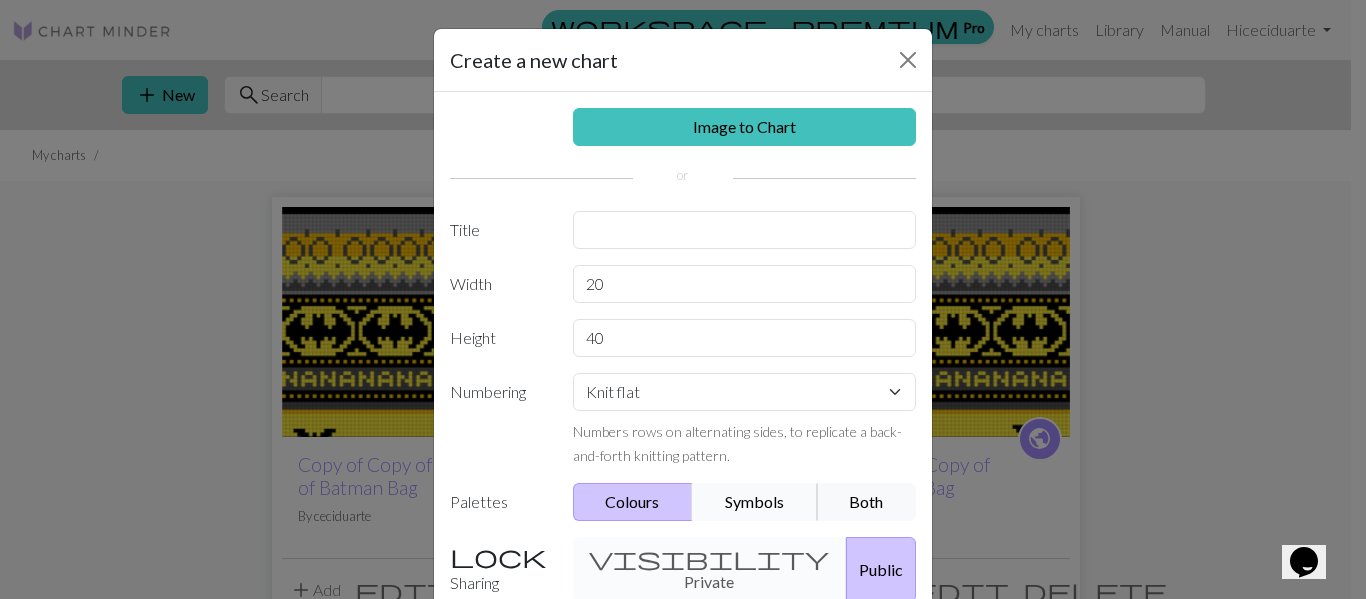 scroll, scrollTop: 191, scrollLeft: 0, axis: vertical 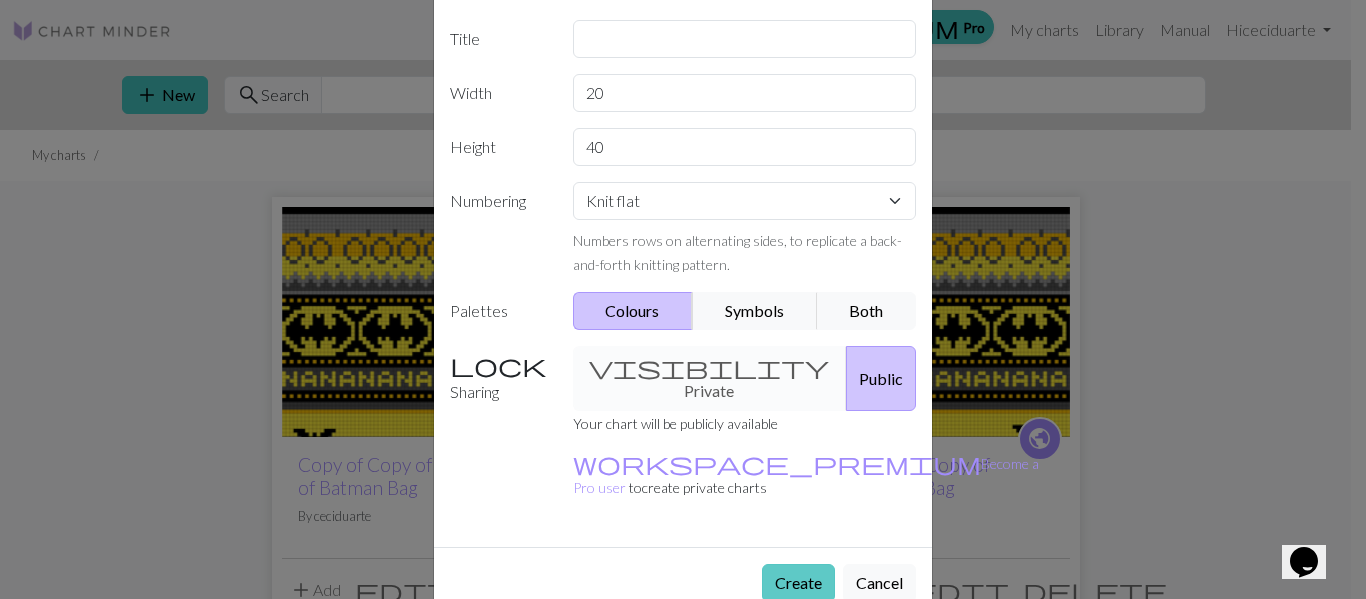 click on "Create" at bounding box center (798, 583) 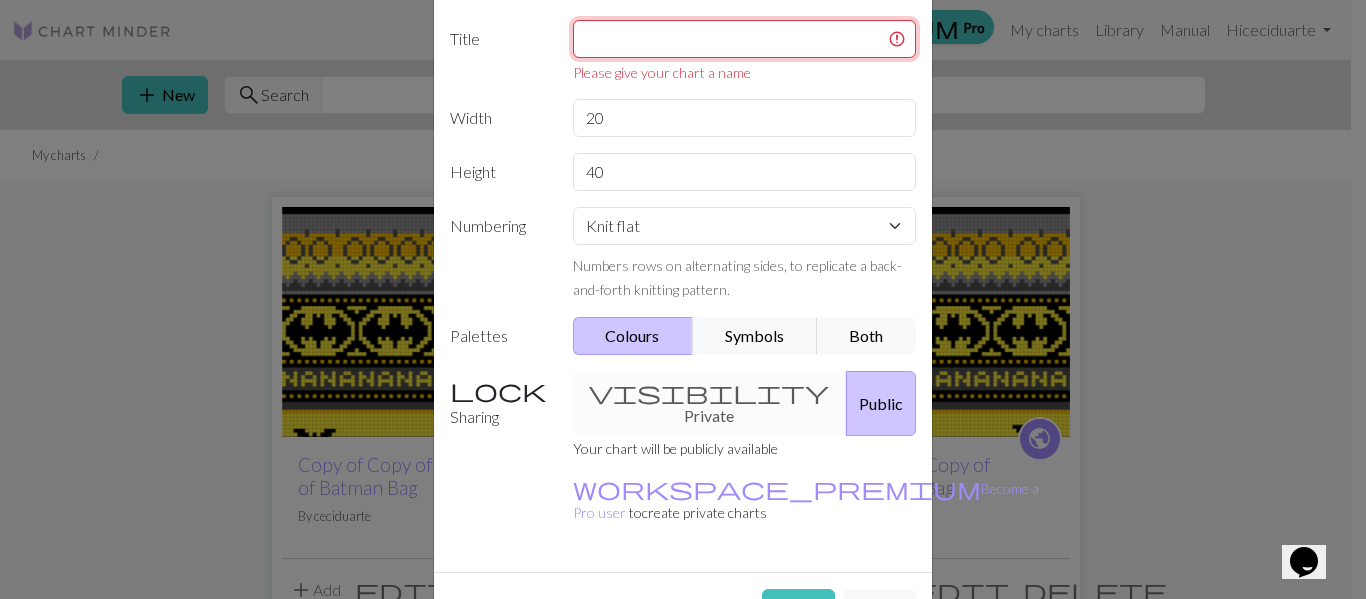 click at bounding box center (745, 39) 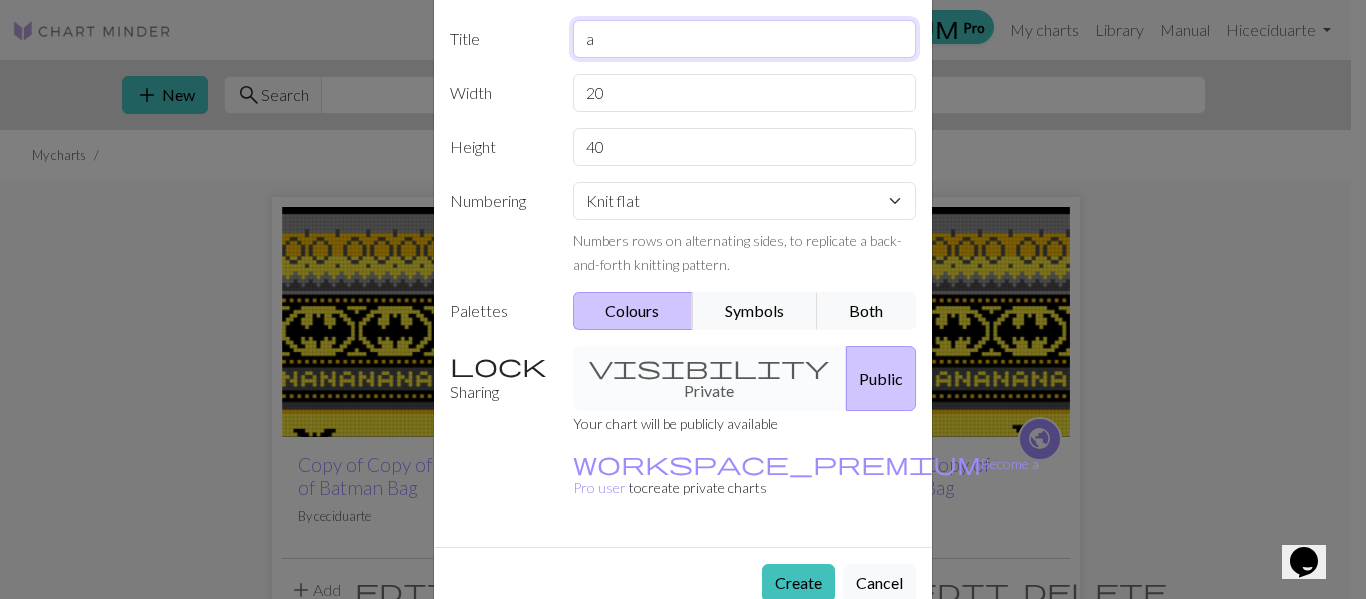 type on "a" 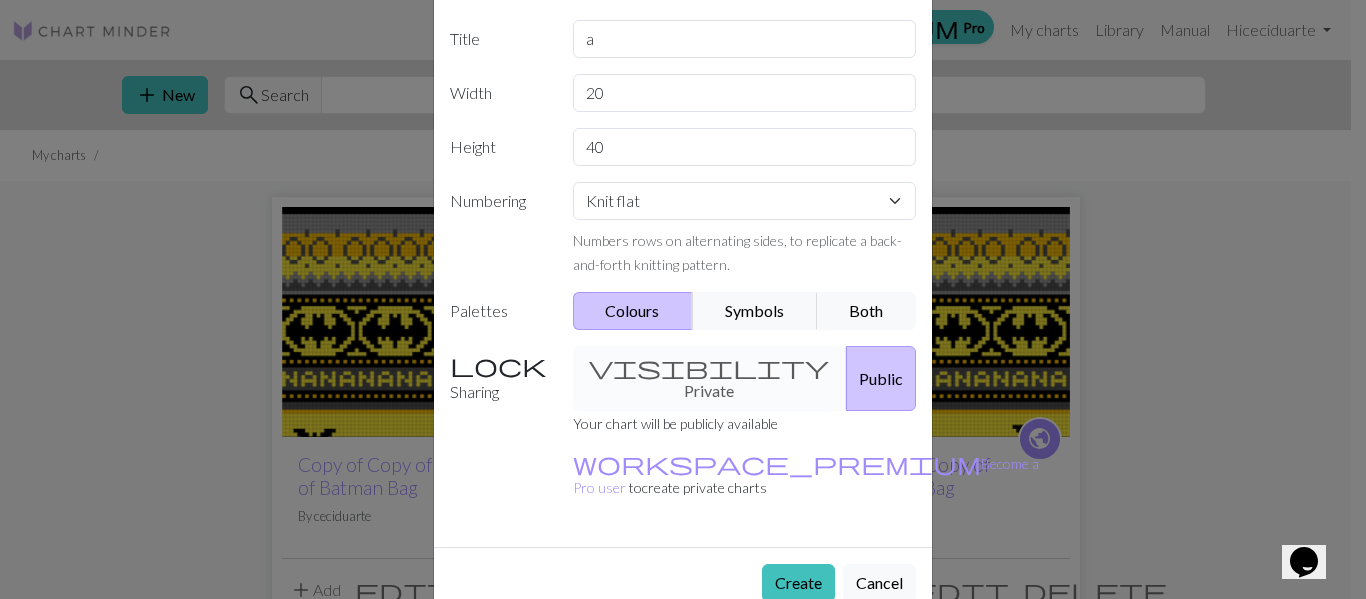 click on "Create Cancel" at bounding box center (683, 582) 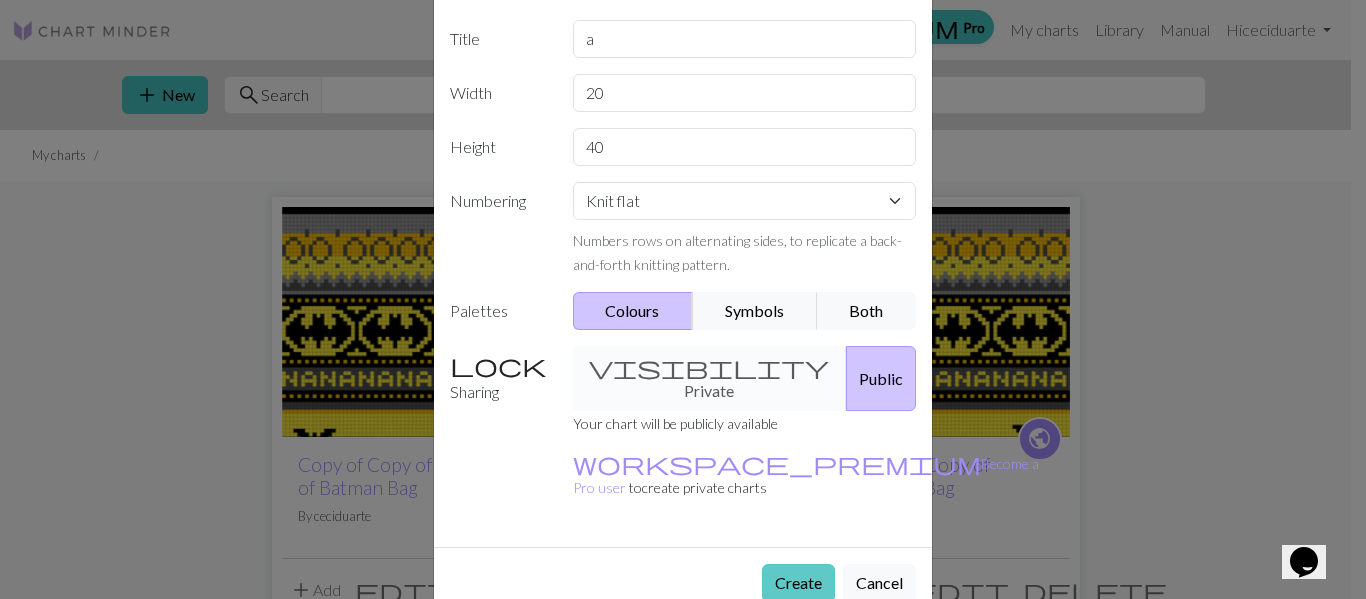 click on "Create" at bounding box center (798, 583) 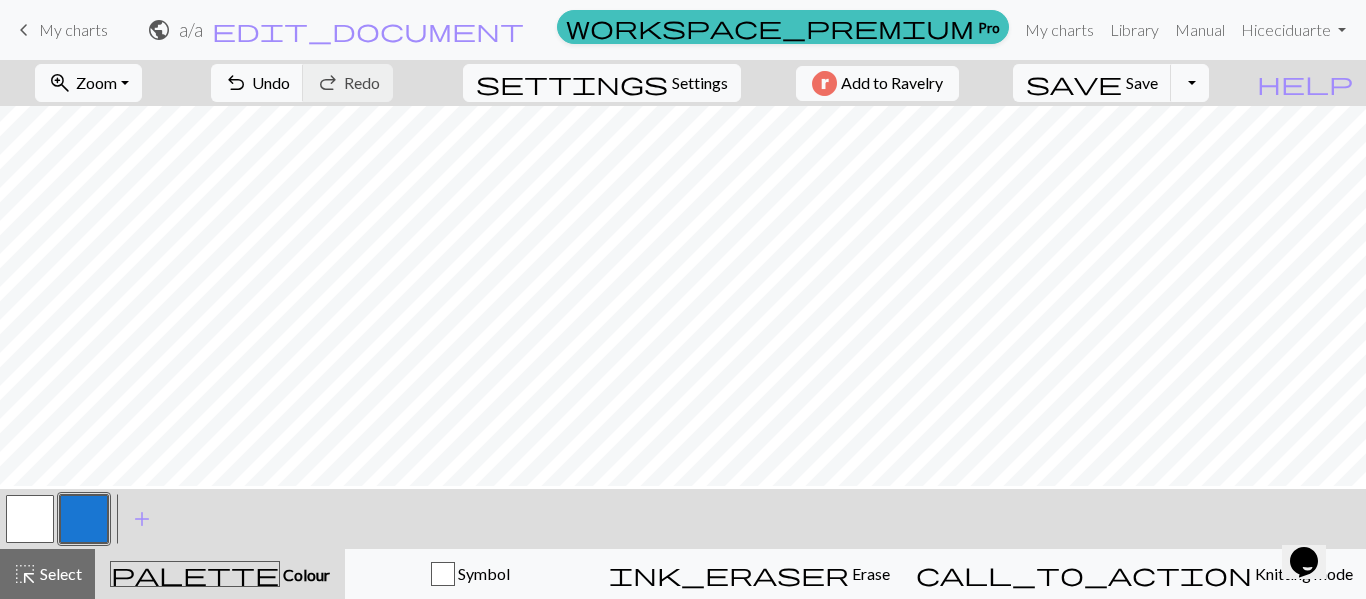 scroll, scrollTop: 200, scrollLeft: 0, axis: vertical 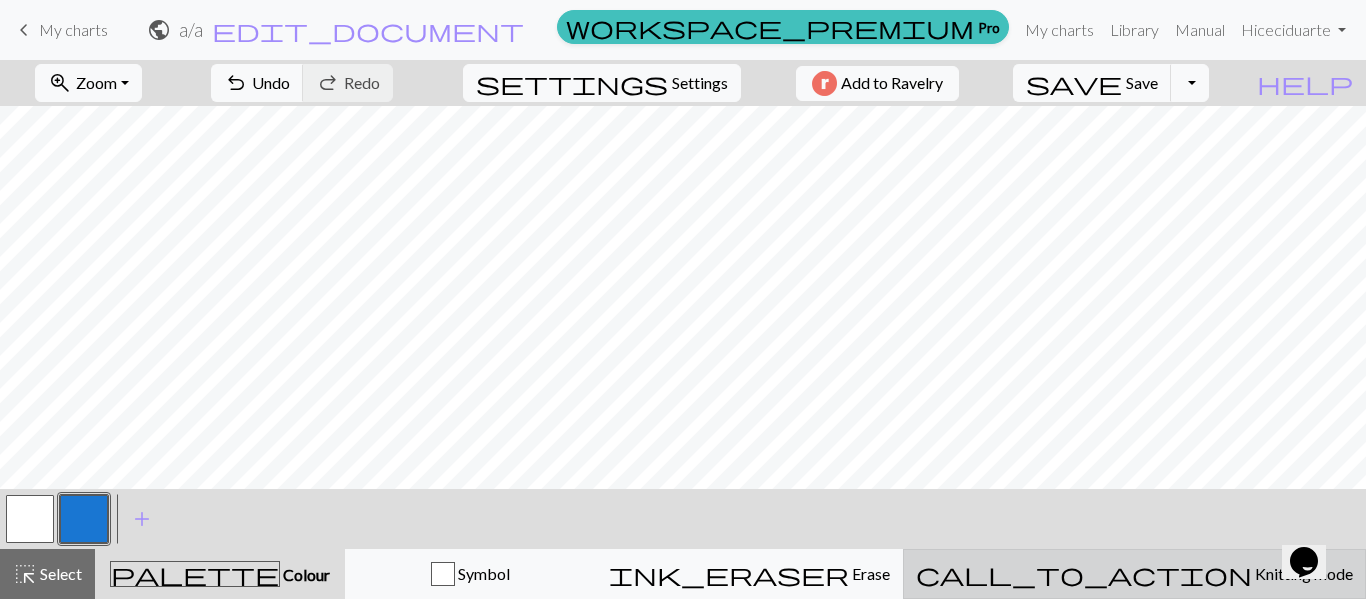click on "Knitting mode" at bounding box center [1302, 573] 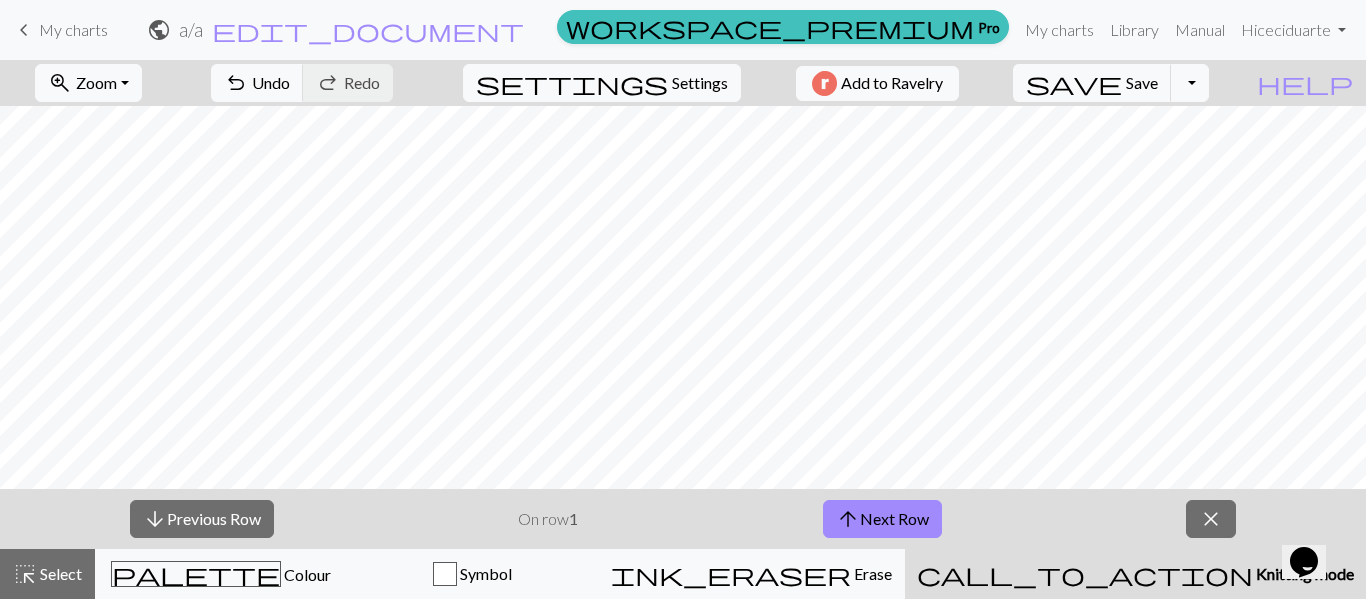 click on "Knitting mode" at bounding box center [1303, 573] 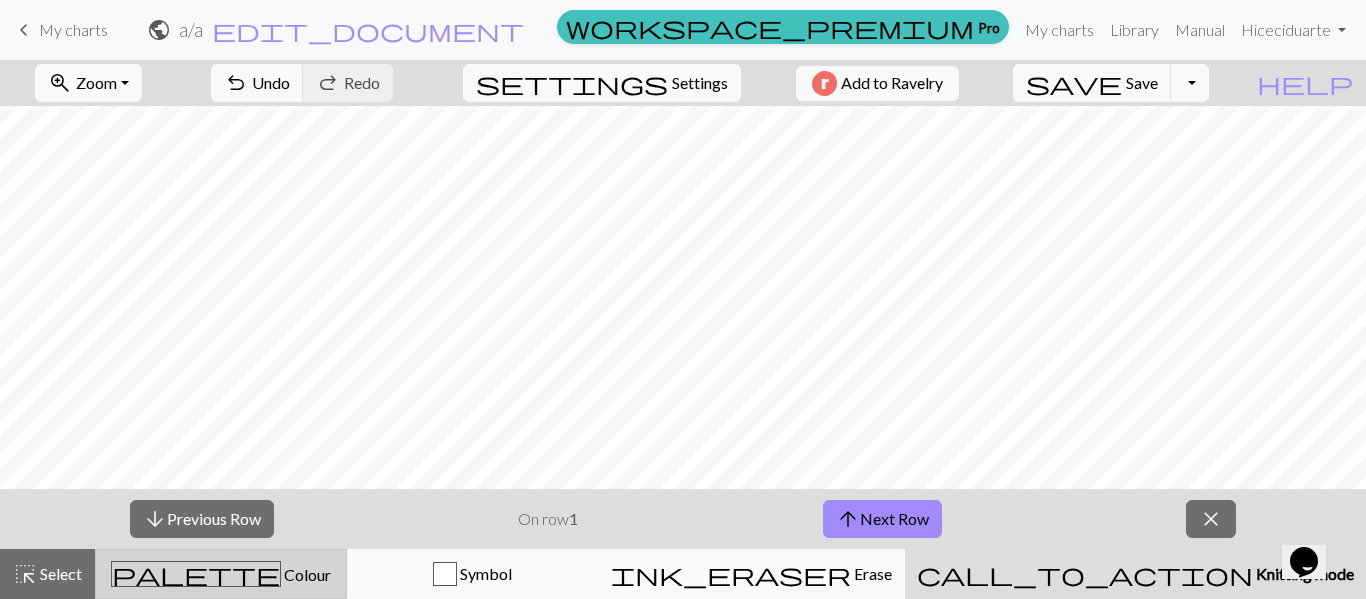 click on "palette" at bounding box center [196, 574] 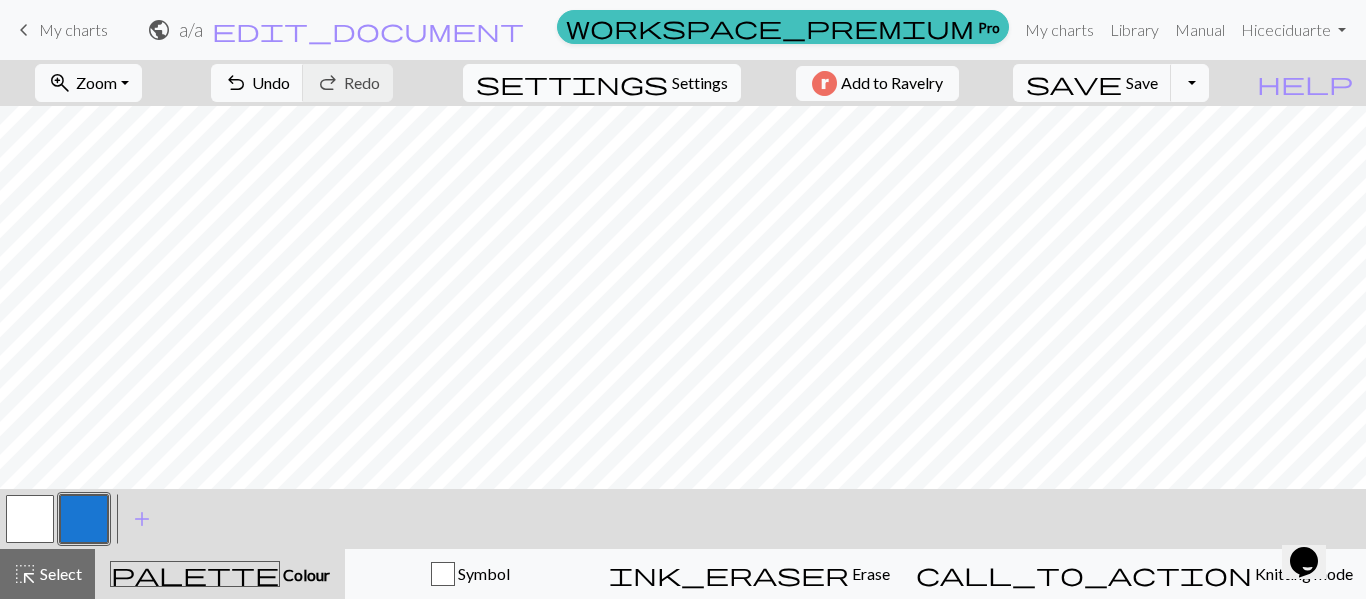 click on "settings  Settings" at bounding box center [602, 83] 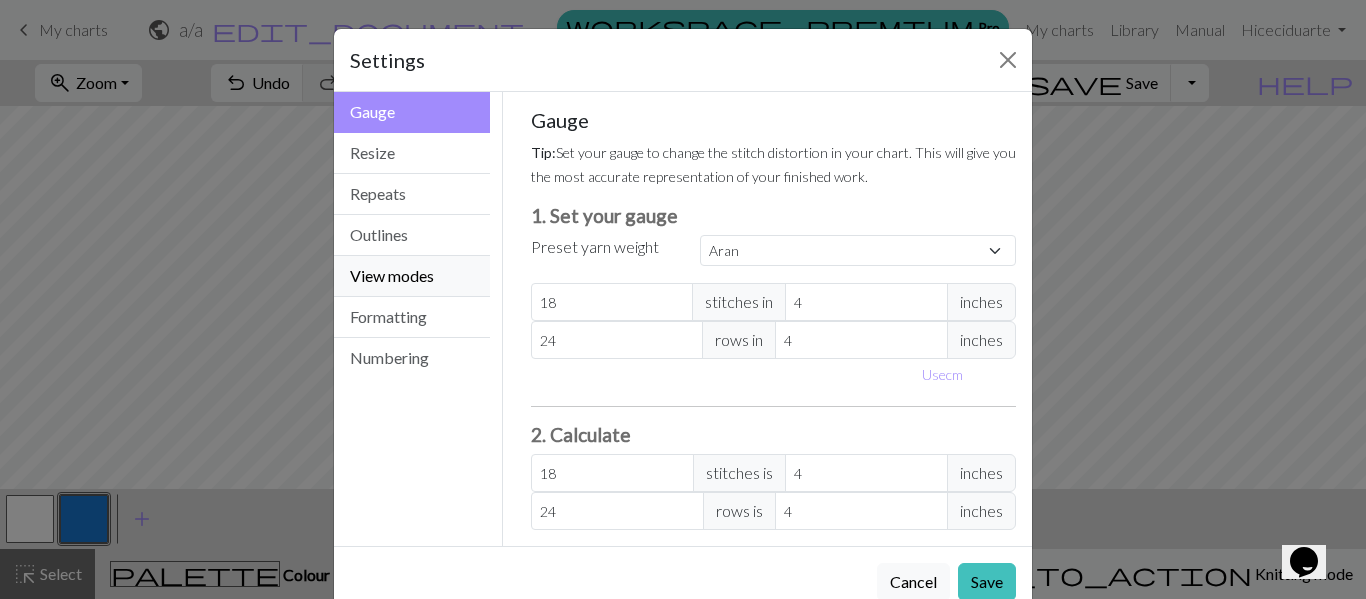click on "View modes" at bounding box center [412, 276] 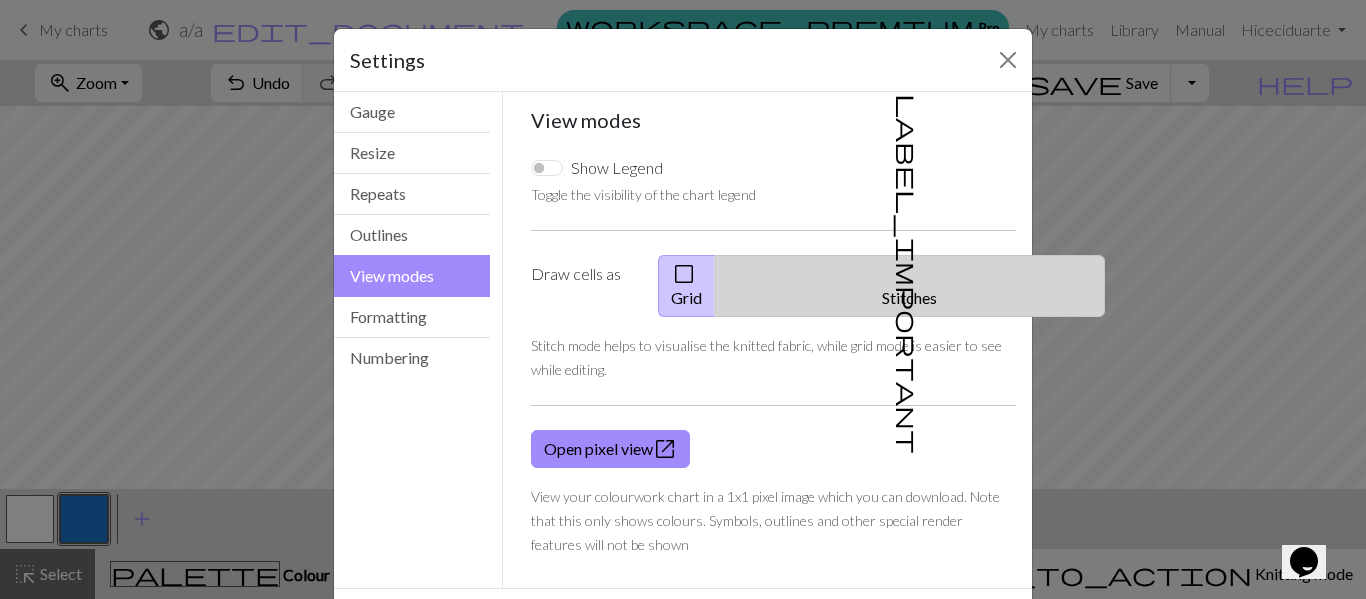 click on "label_important" at bounding box center (908, 274) 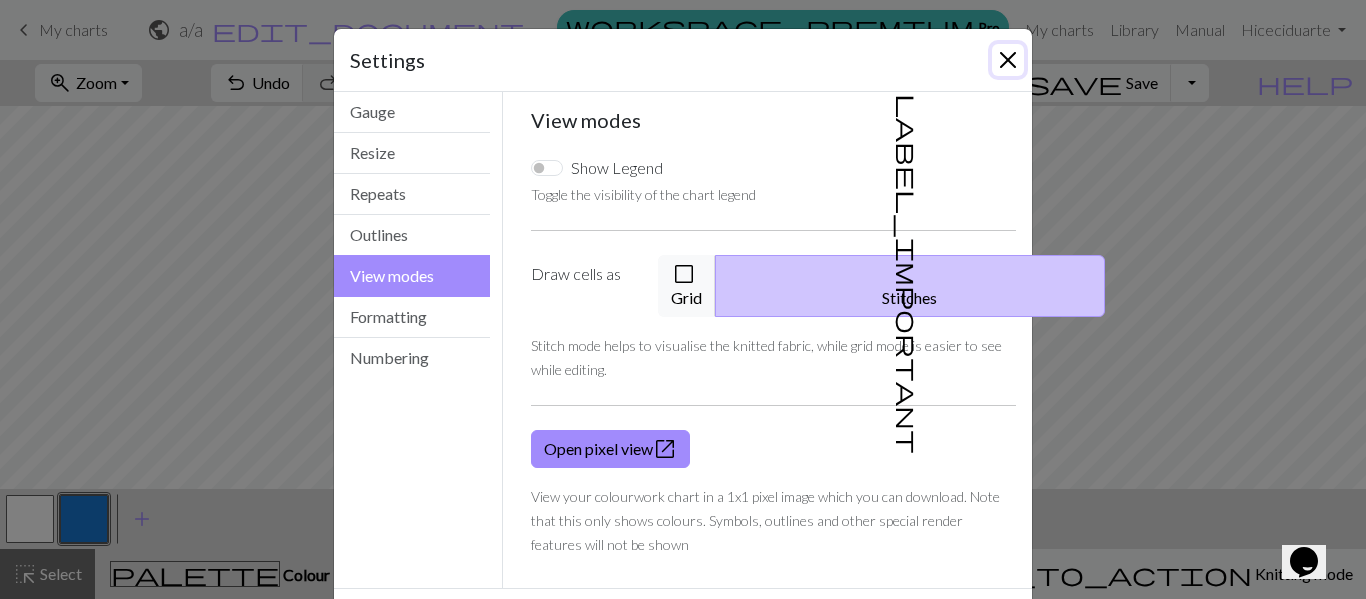 click at bounding box center (1008, 60) 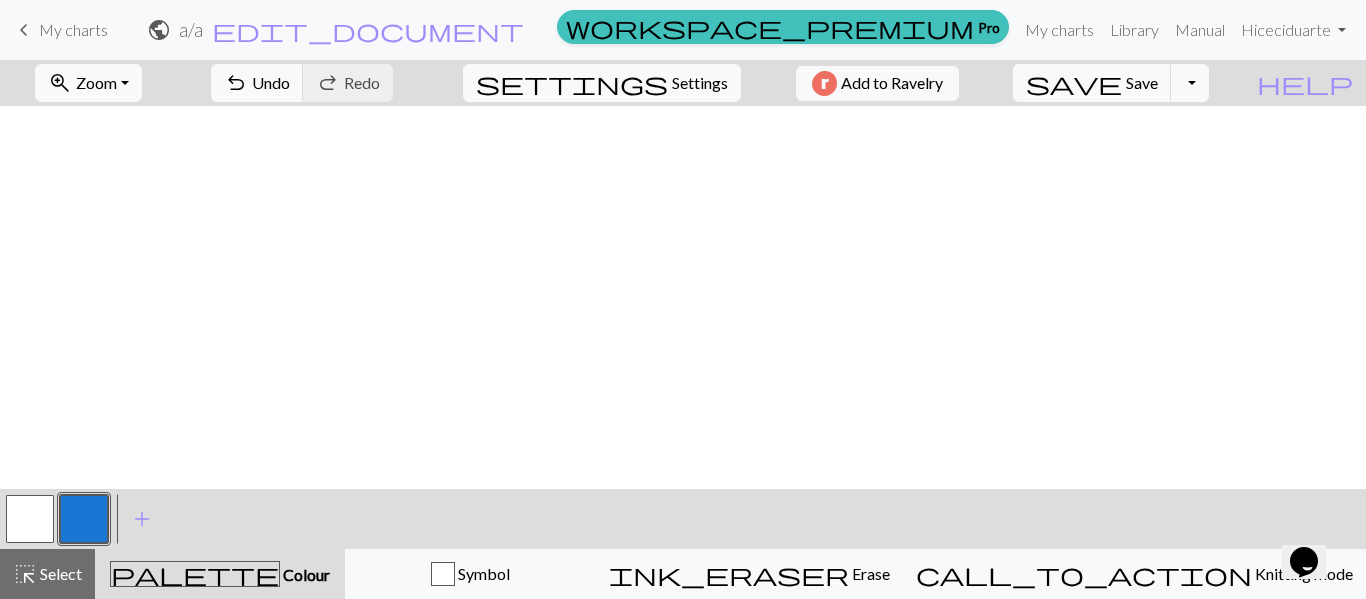 scroll, scrollTop: 0, scrollLeft: 0, axis: both 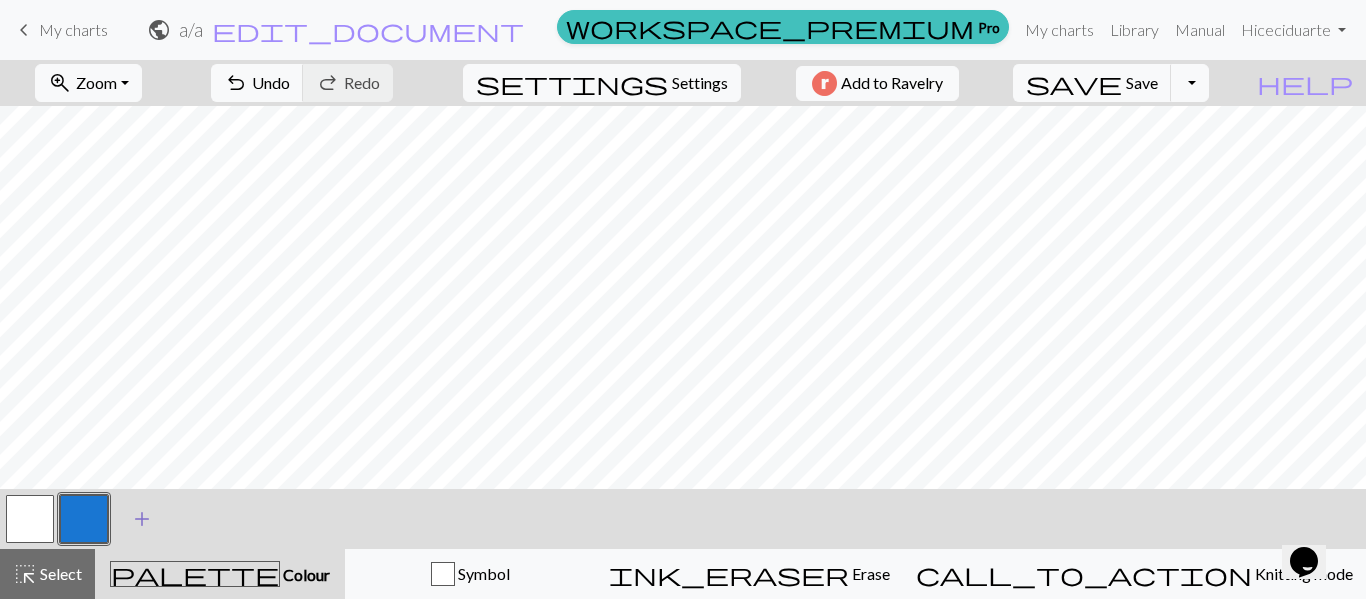 click on "add" at bounding box center (142, 519) 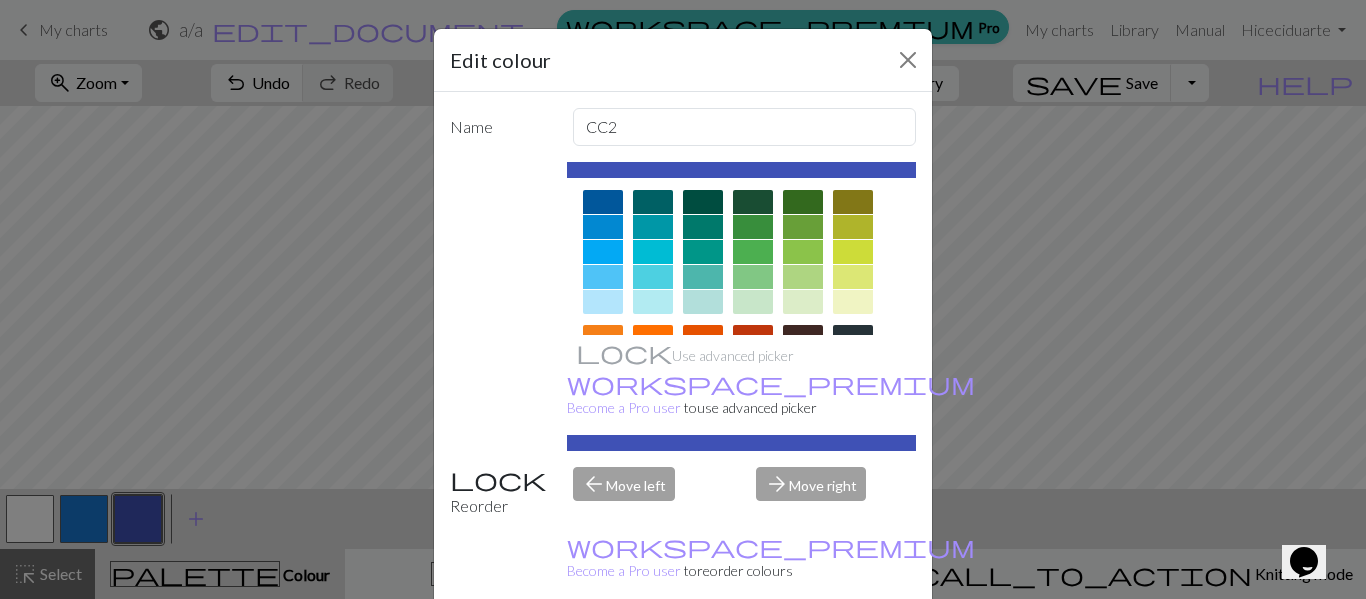 scroll, scrollTop: 100, scrollLeft: 0, axis: vertical 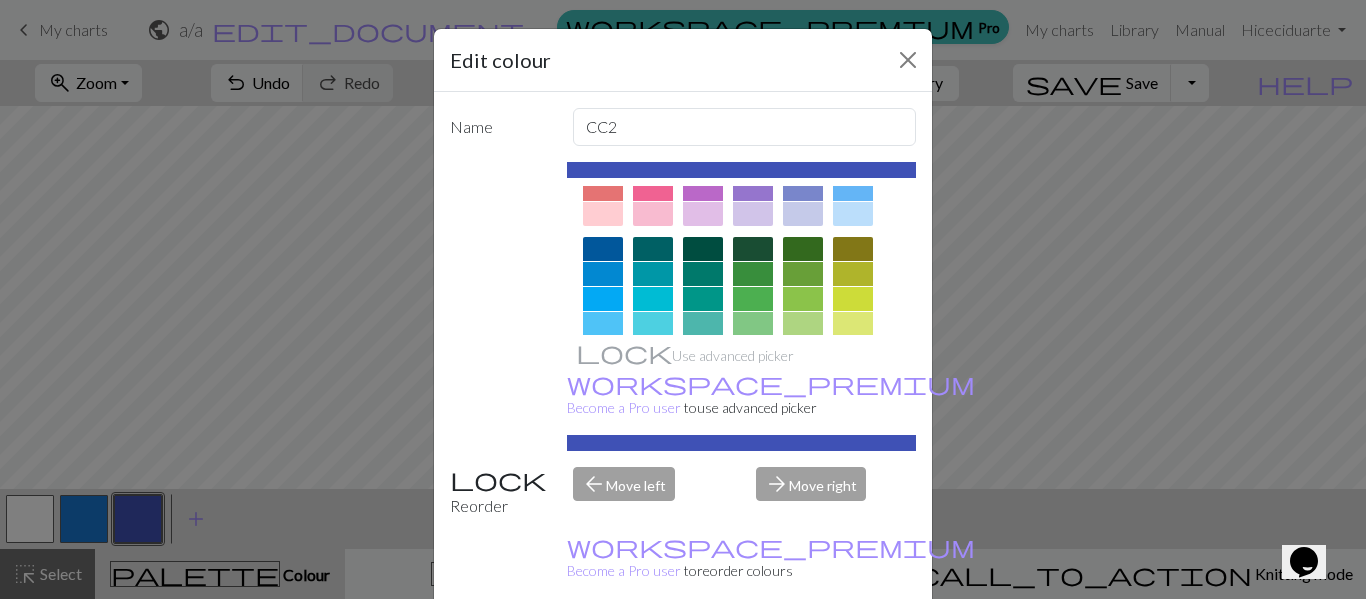 click at bounding box center (803, 274) 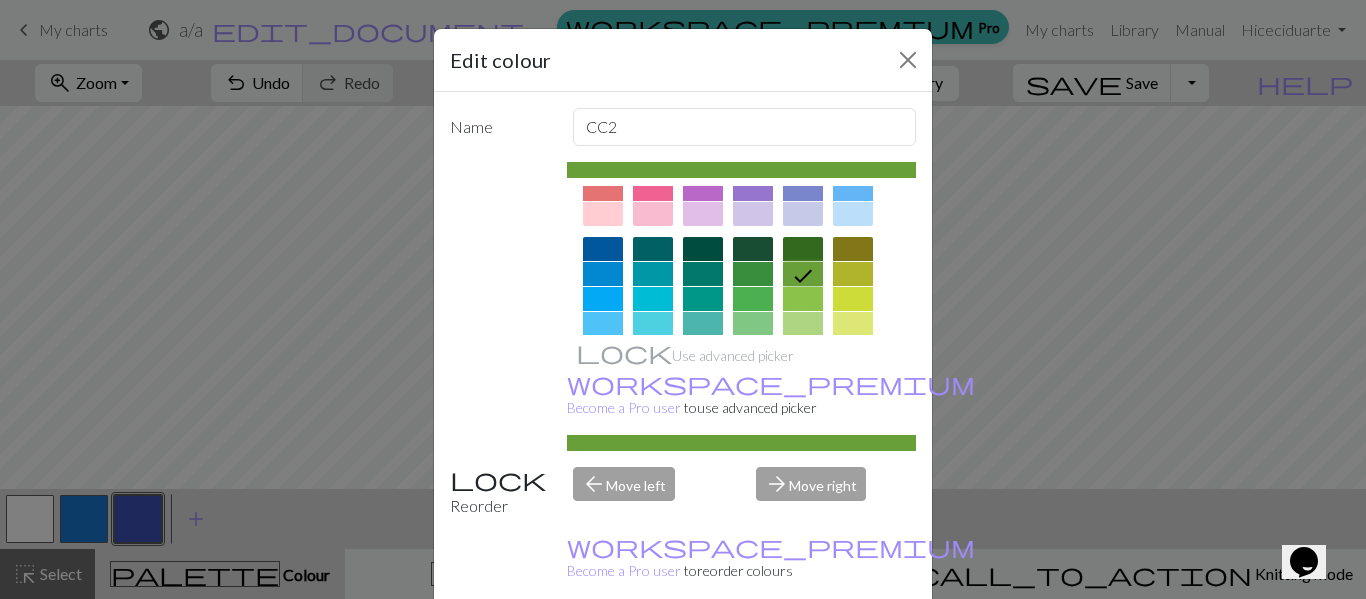 click on "Done" at bounding box center [803, 650] 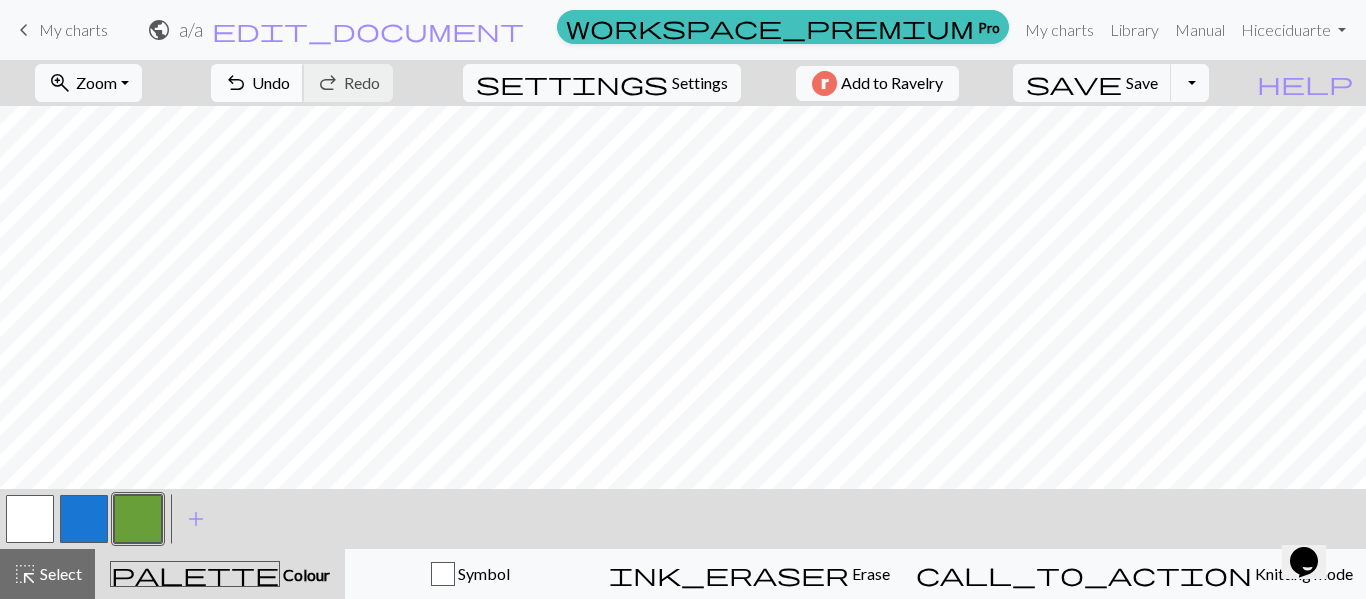 click on "undo" at bounding box center [236, 83] 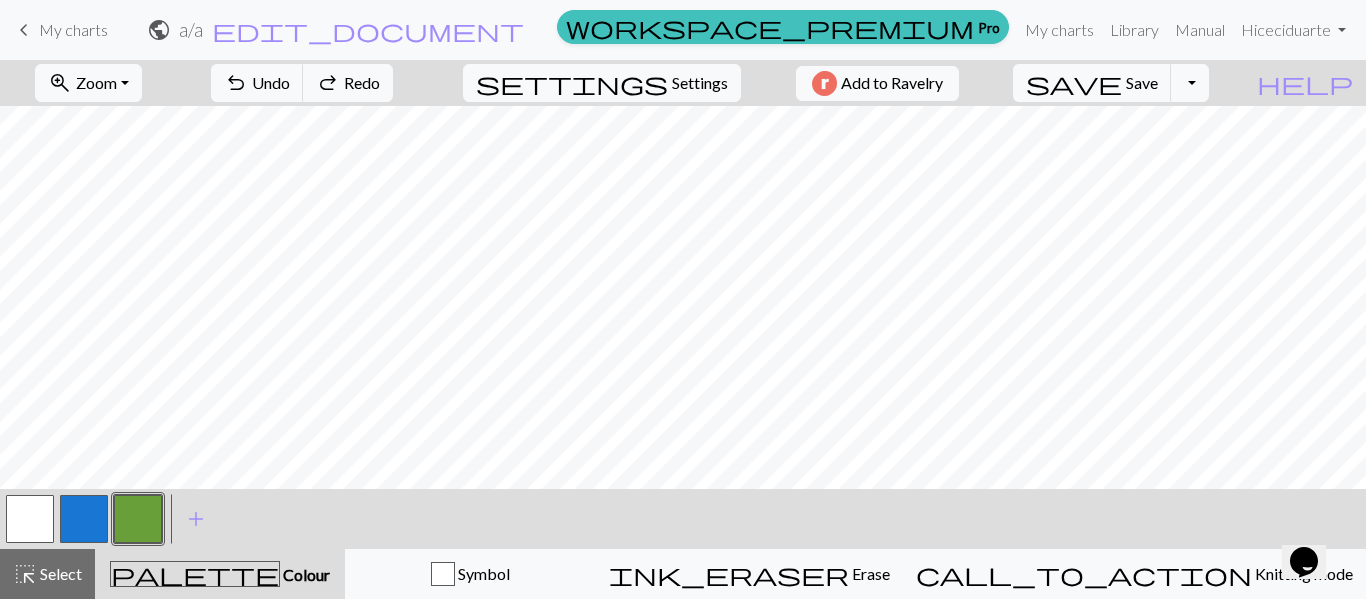 click on "palette   Colour   Colour" at bounding box center [220, 574] 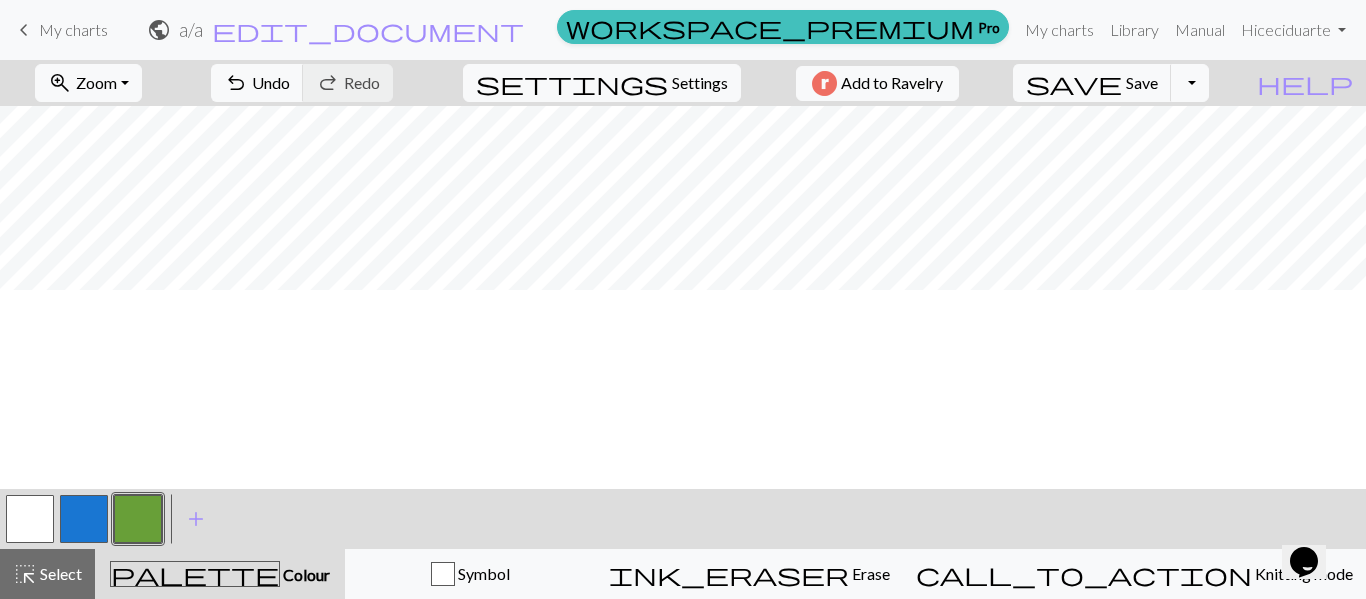 scroll, scrollTop: 0, scrollLeft: 0, axis: both 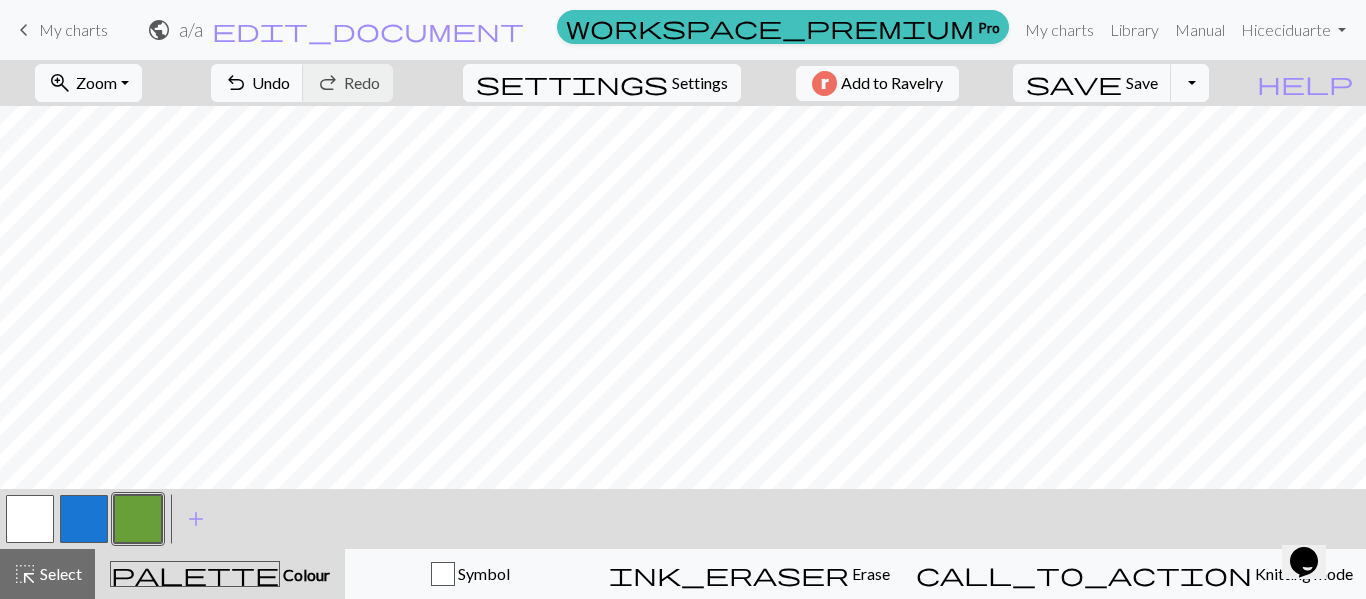 click at bounding box center [84, 519] 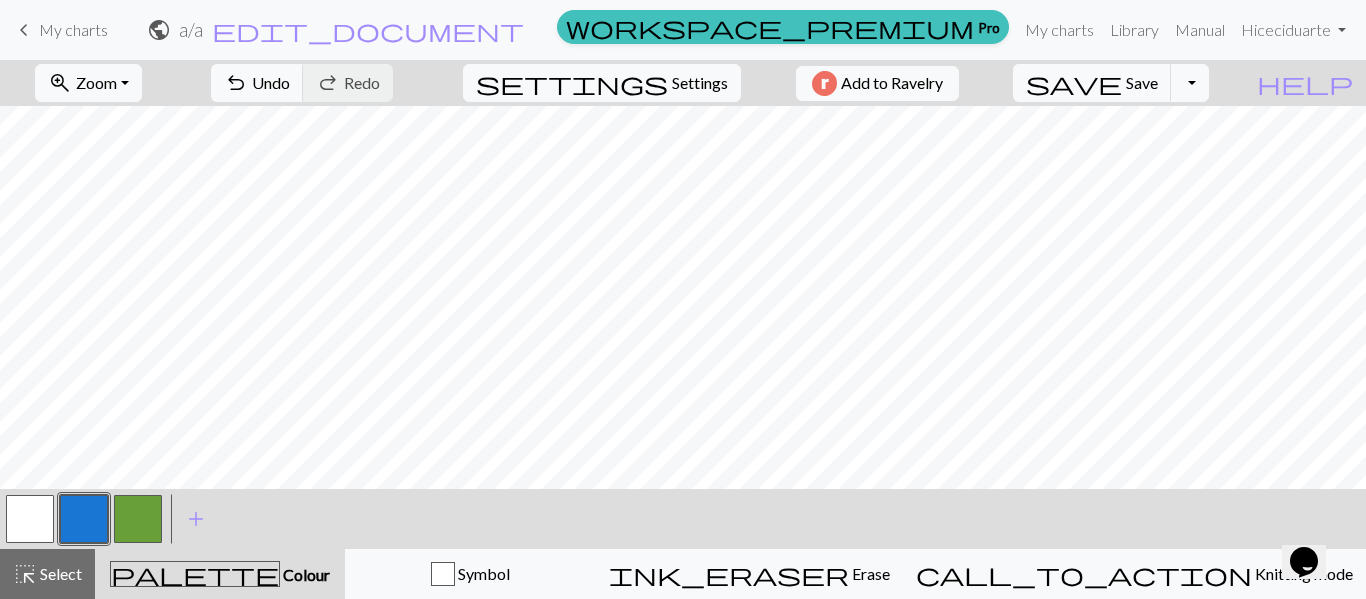 click at bounding box center (84, 519) 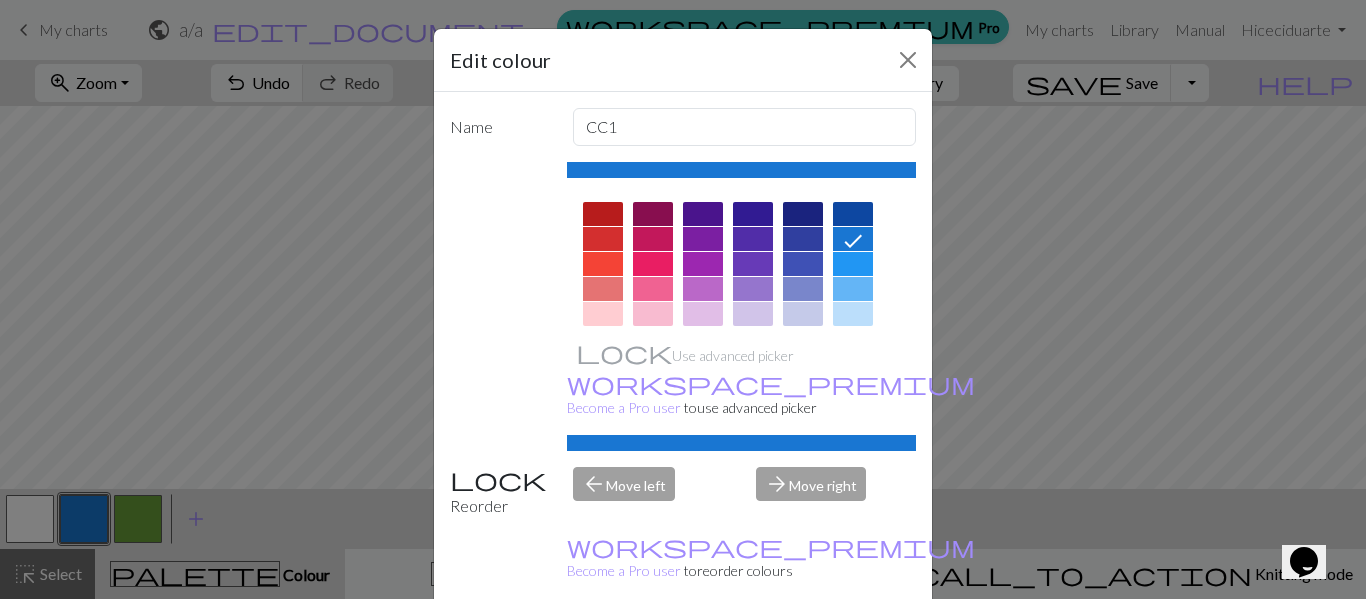 click at bounding box center (853, 314) 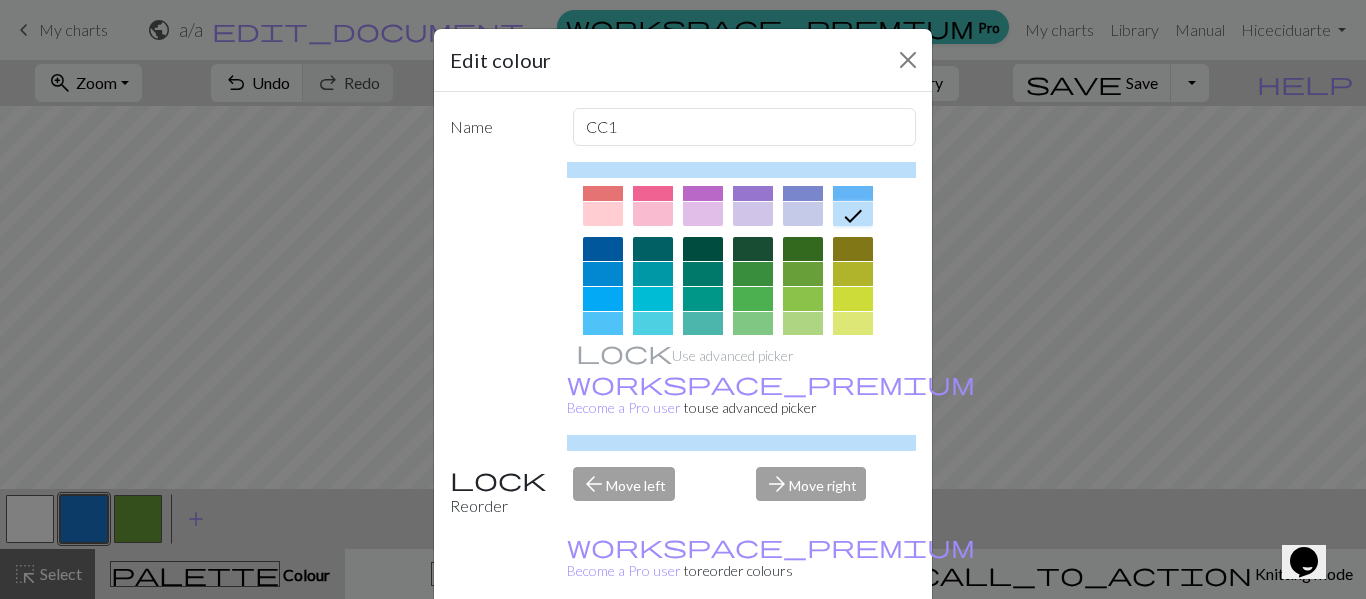 scroll, scrollTop: 300, scrollLeft: 0, axis: vertical 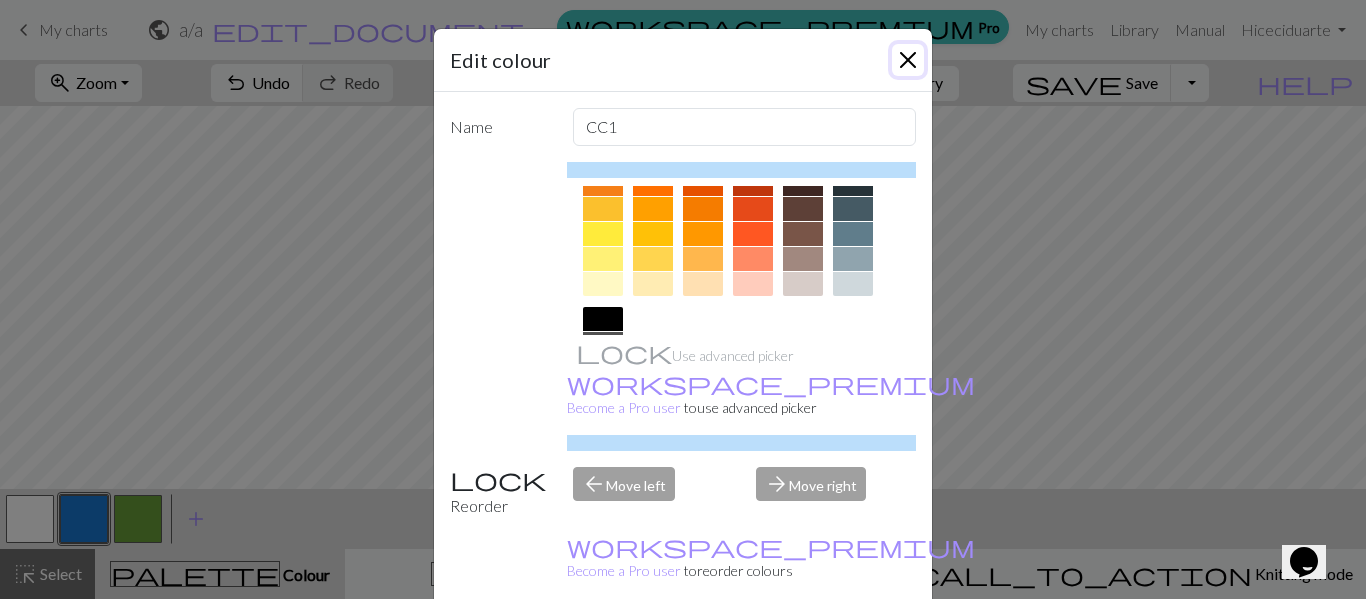 click at bounding box center [908, 60] 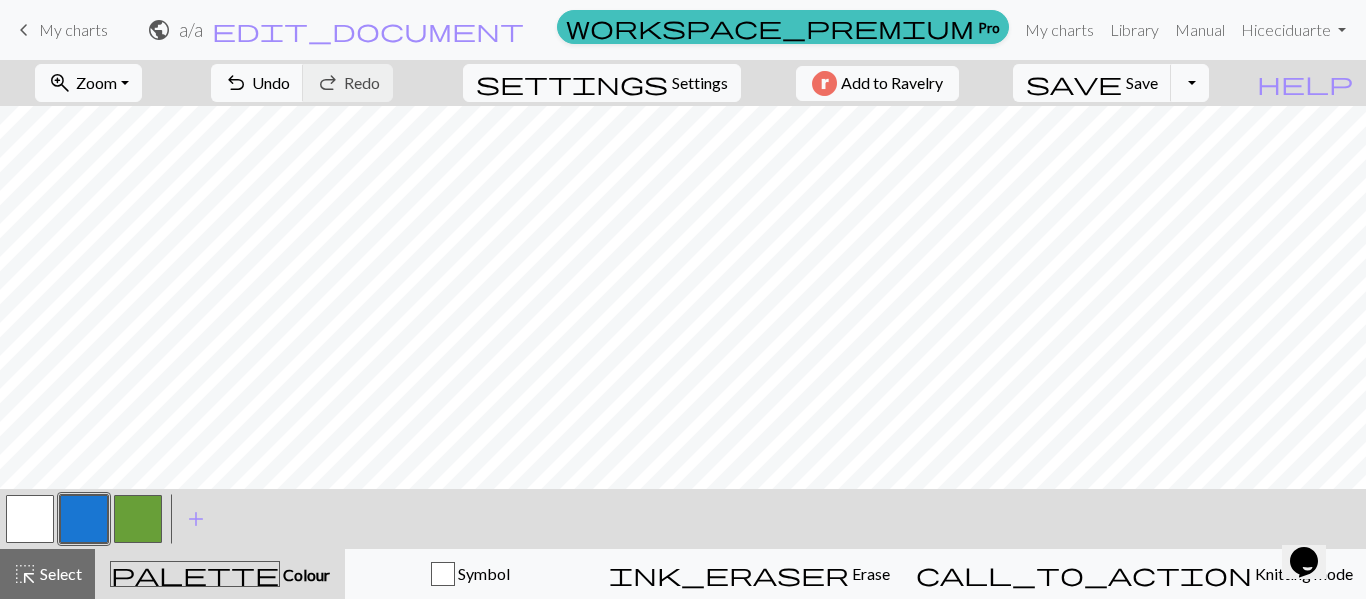 click at bounding box center [84, 519] 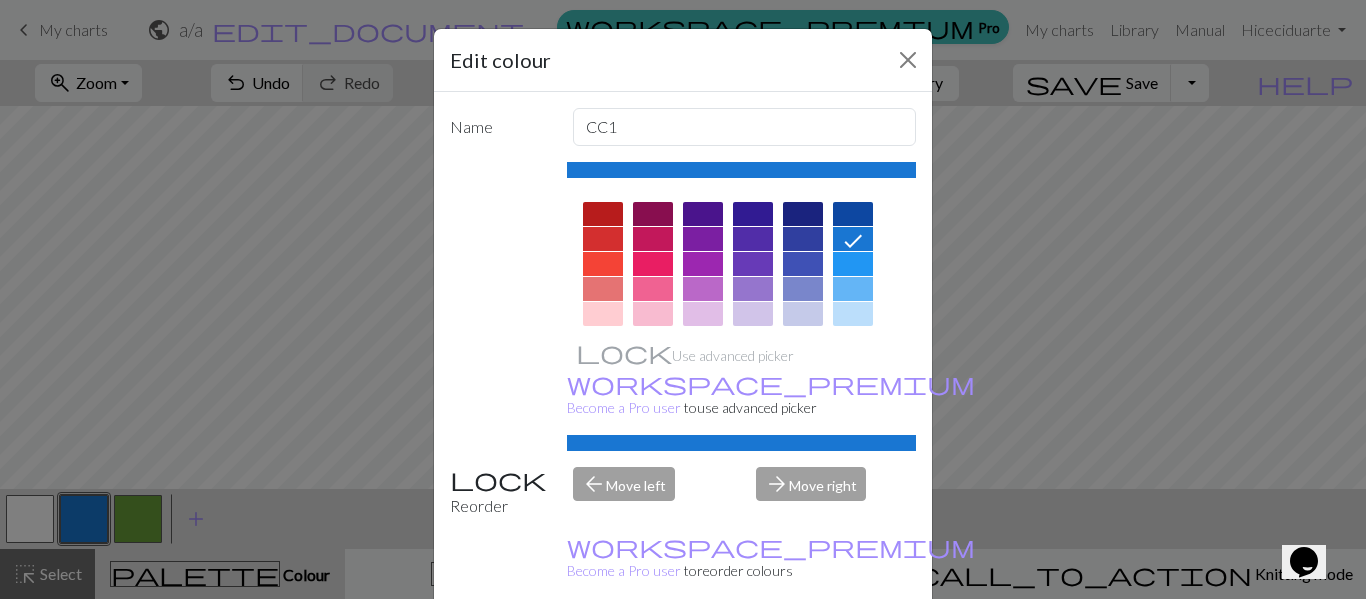 click at bounding box center (853, 314) 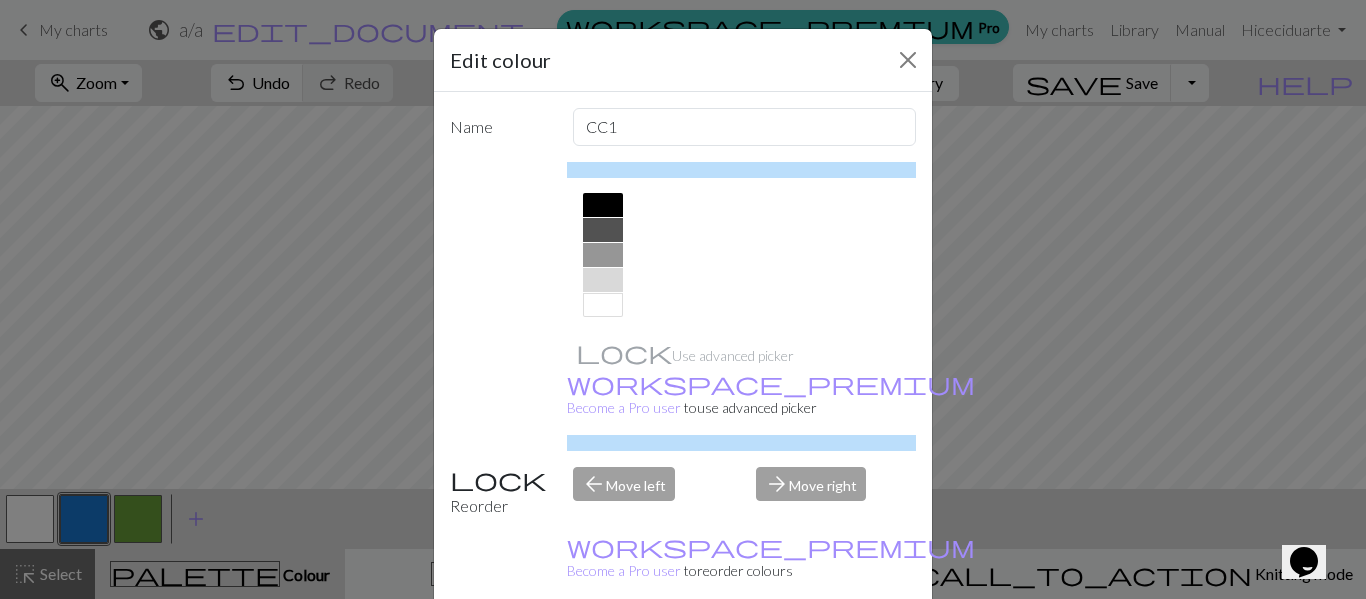 scroll, scrollTop: 419, scrollLeft: 0, axis: vertical 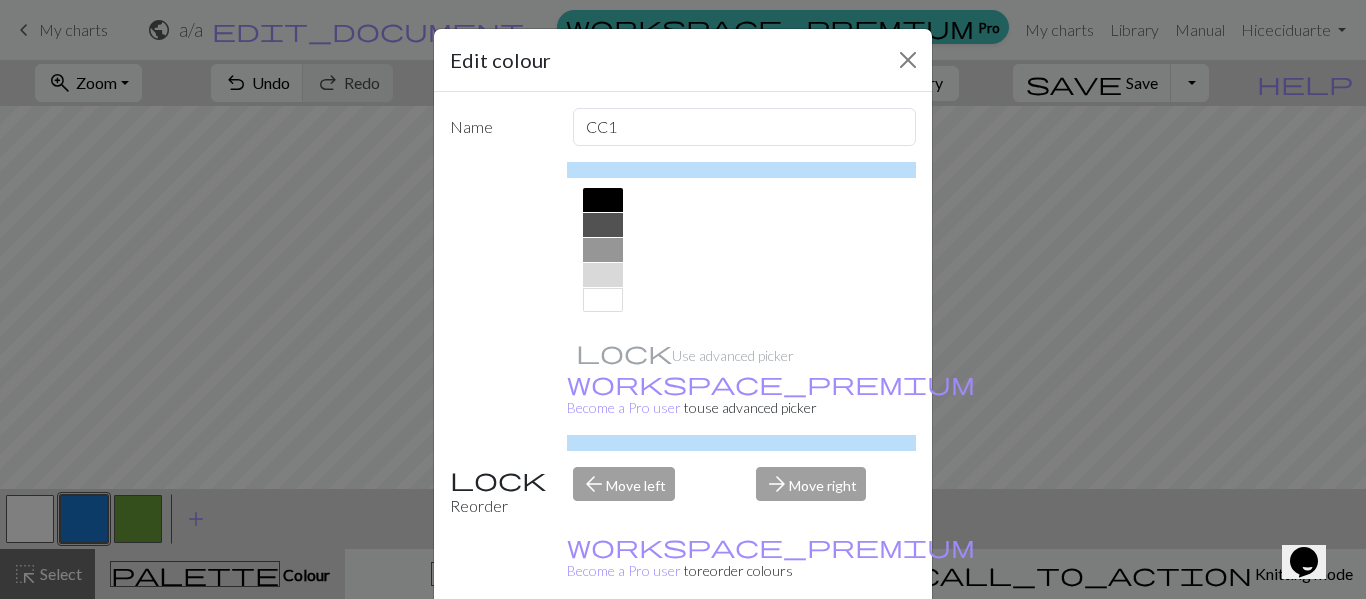 click on "Done" at bounding box center [803, 650] 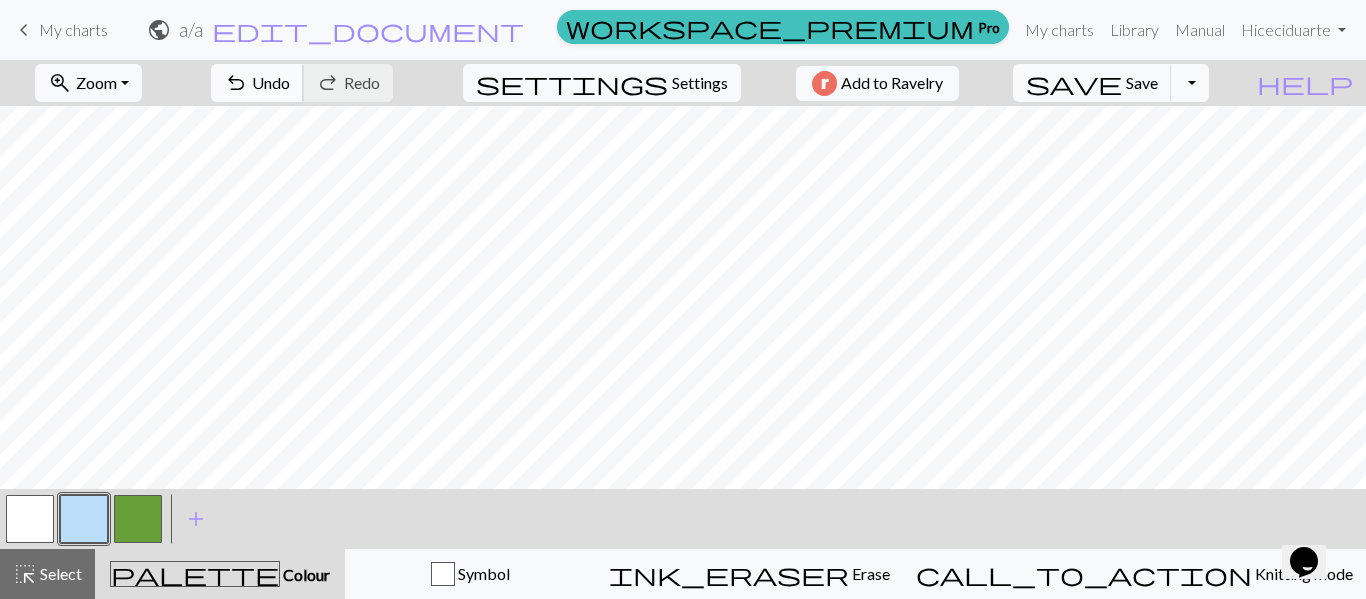 click on "Undo" at bounding box center (271, 82) 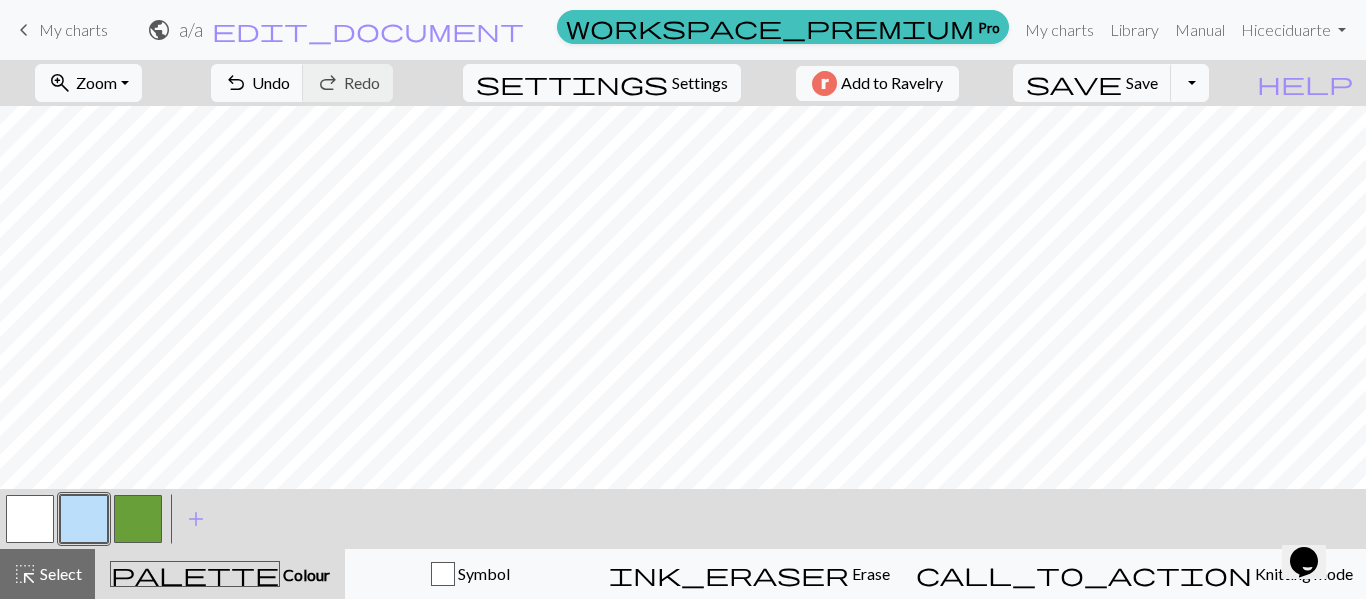click at bounding box center [30, 519] 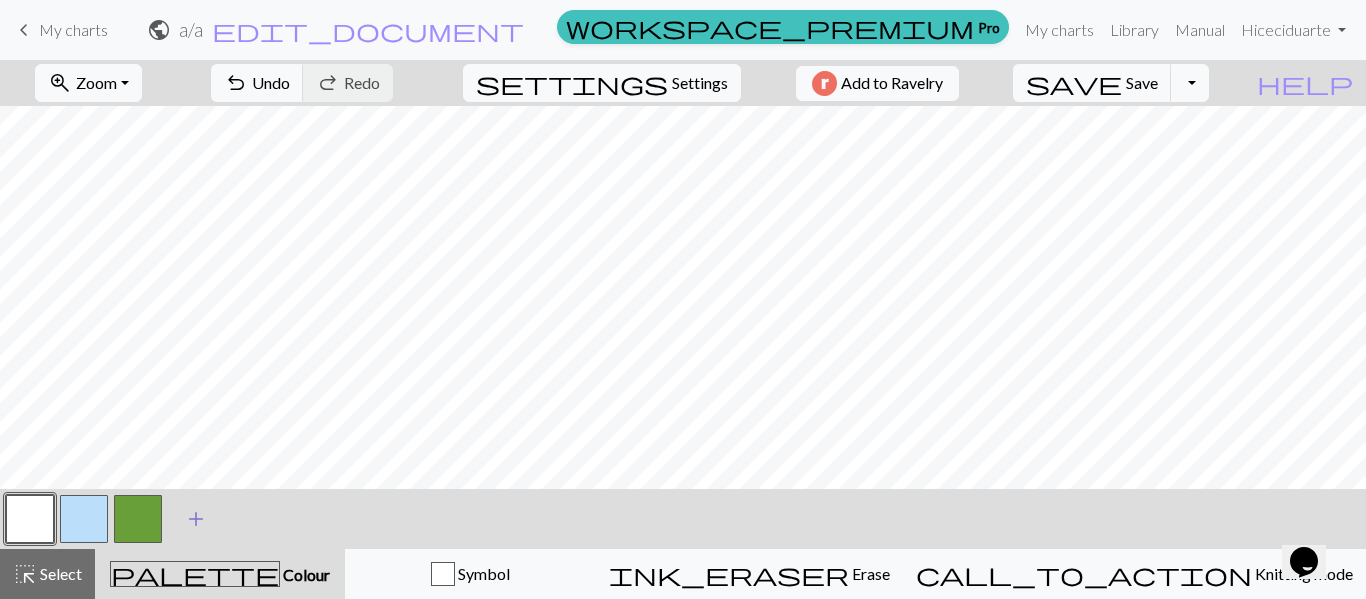 click on "add" at bounding box center [196, 519] 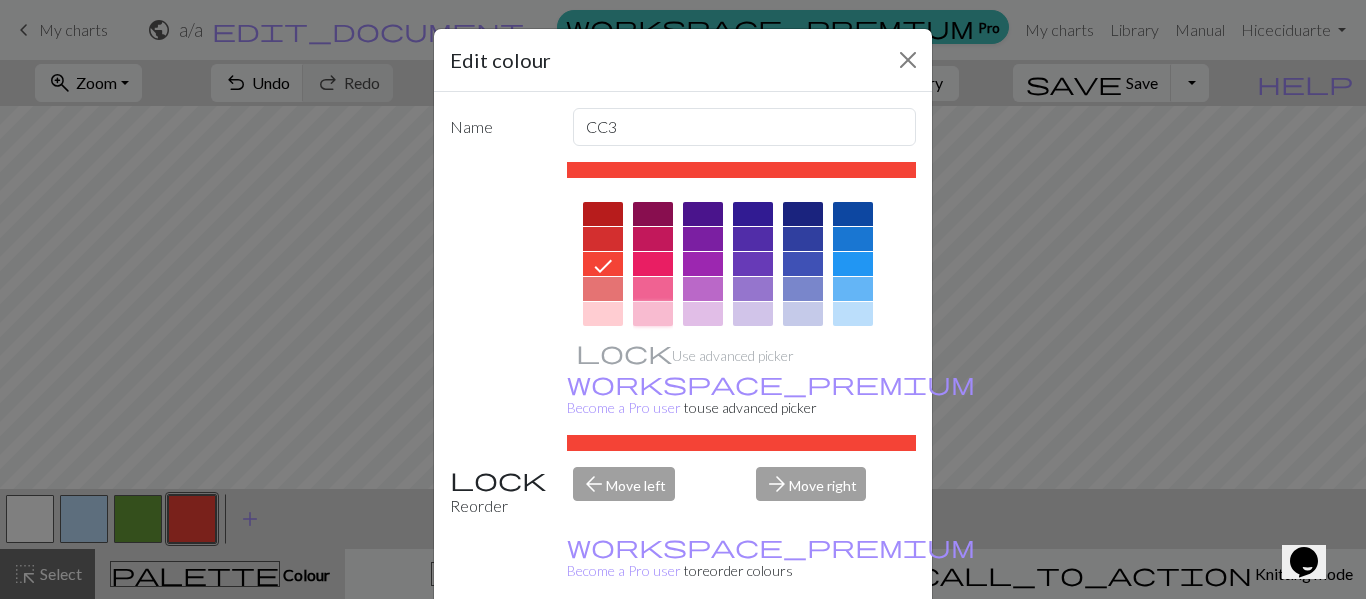 click at bounding box center [653, 314] 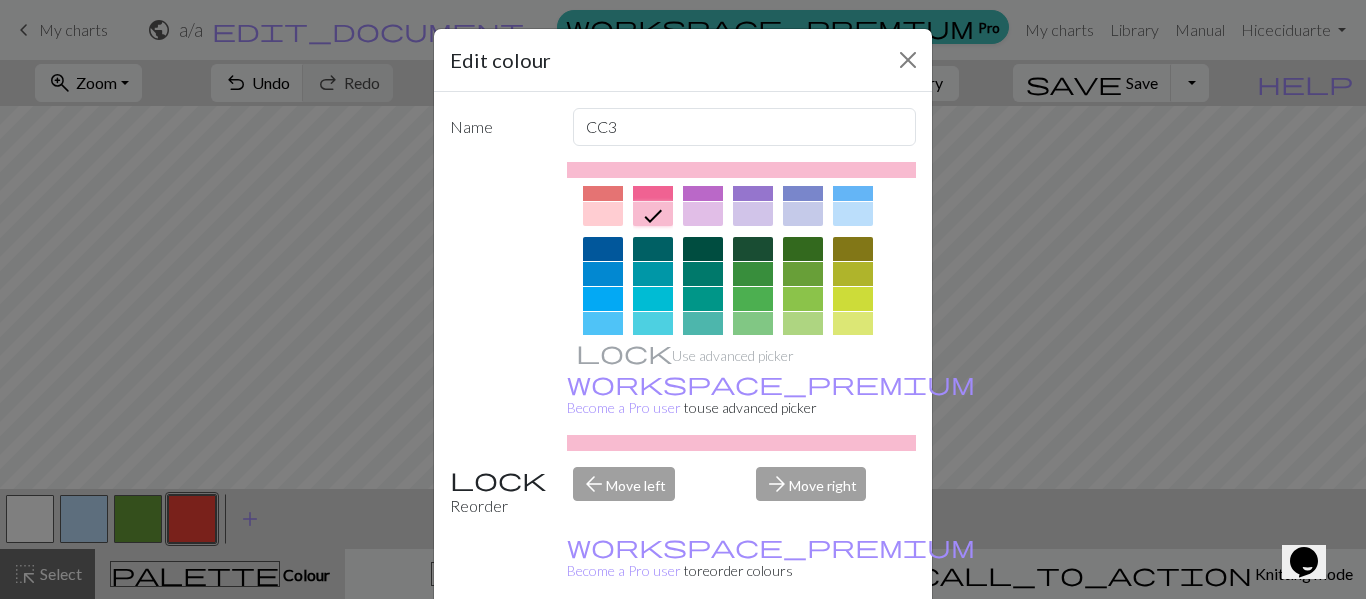 scroll, scrollTop: 0, scrollLeft: 0, axis: both 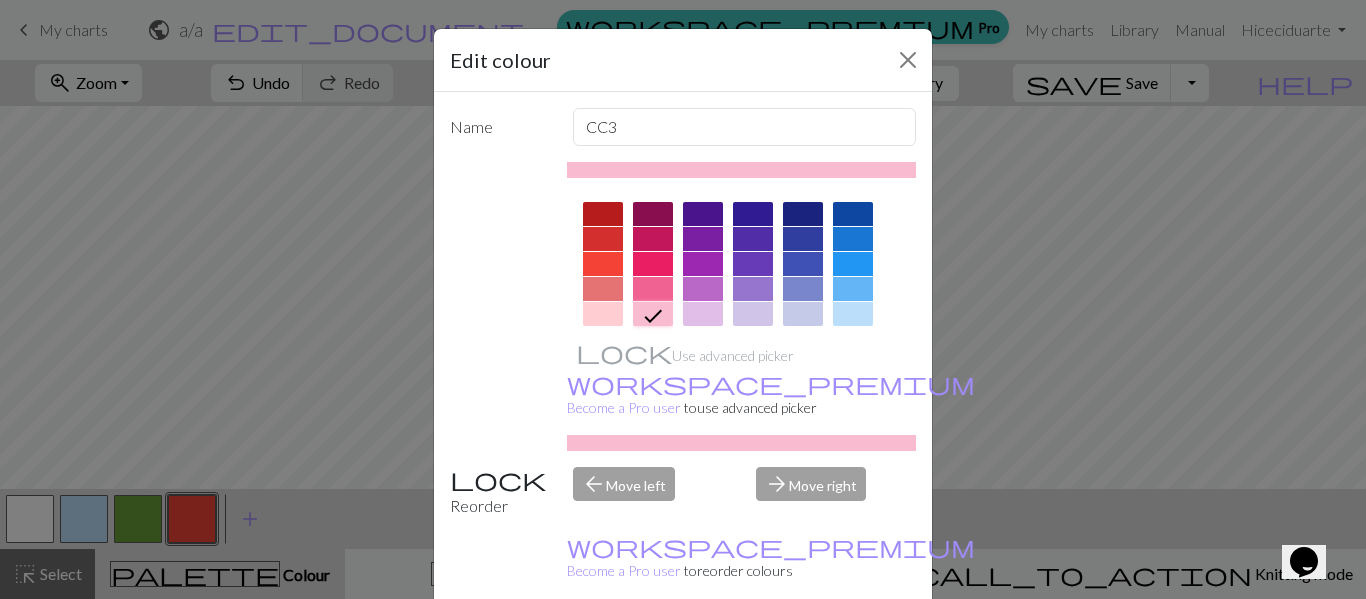 click at bounding box center [653, 289] 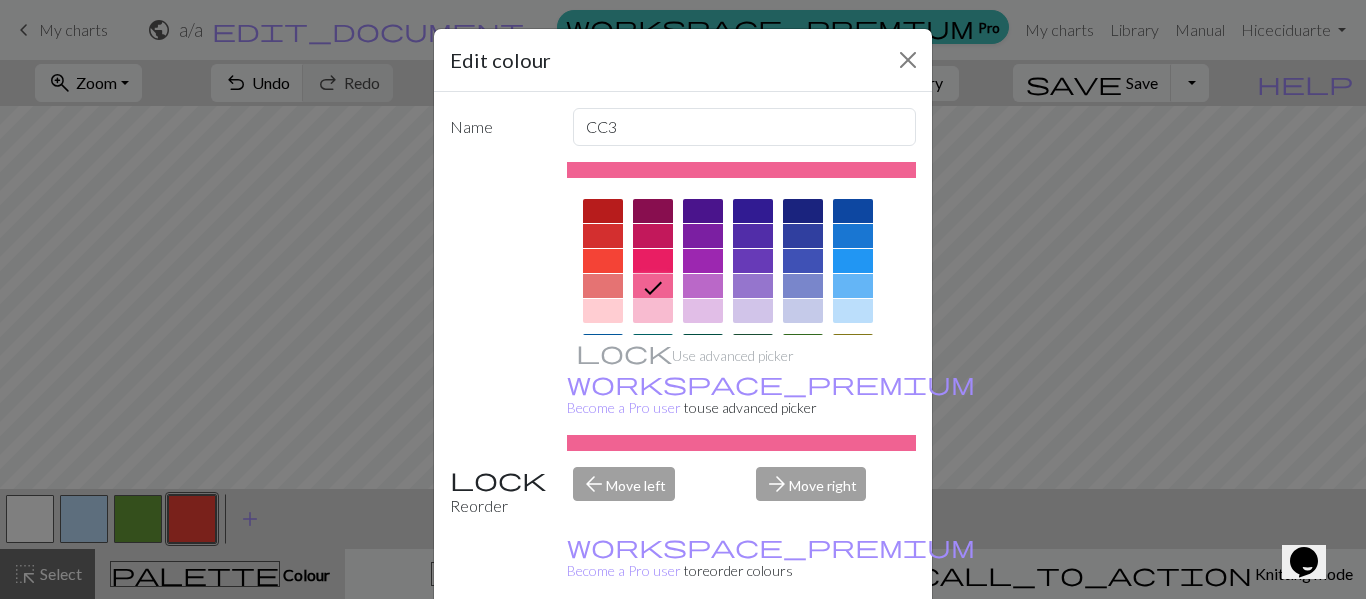 scroll, scrollTop: 0, scrollLeft: 0, axis: both 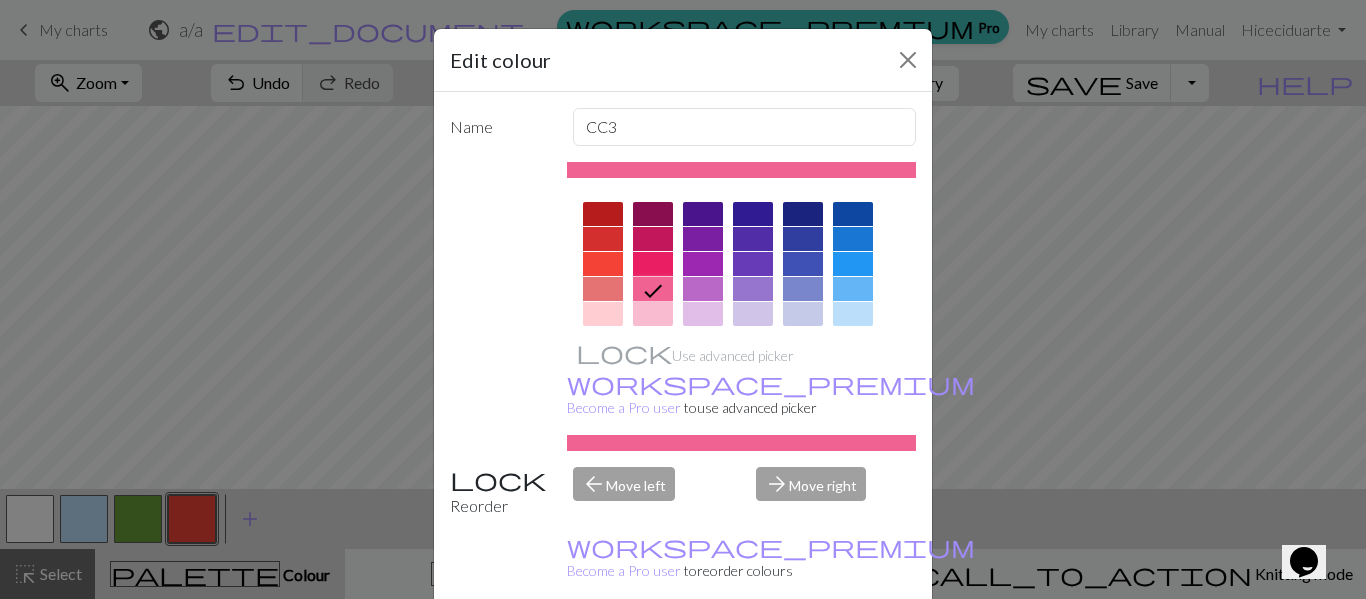click at bounding box center [653, 314] 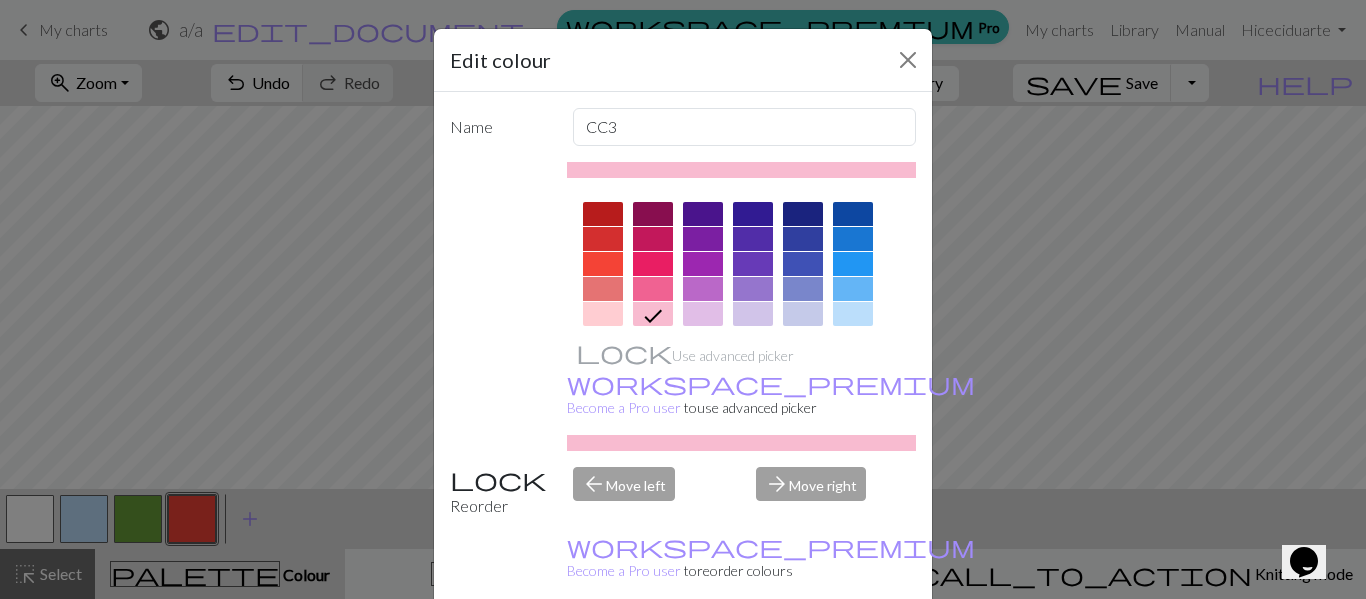 click on "Edit colour Name CC3 Use advanced picker workspace_premium Become a Pro user   to  use advanced picker Reorder arrow_back Move left arrow_forward Move right workspace_premium Become a Pro user   to  reorder colours Delete Done Cancel" at bounding box center [683, 299] 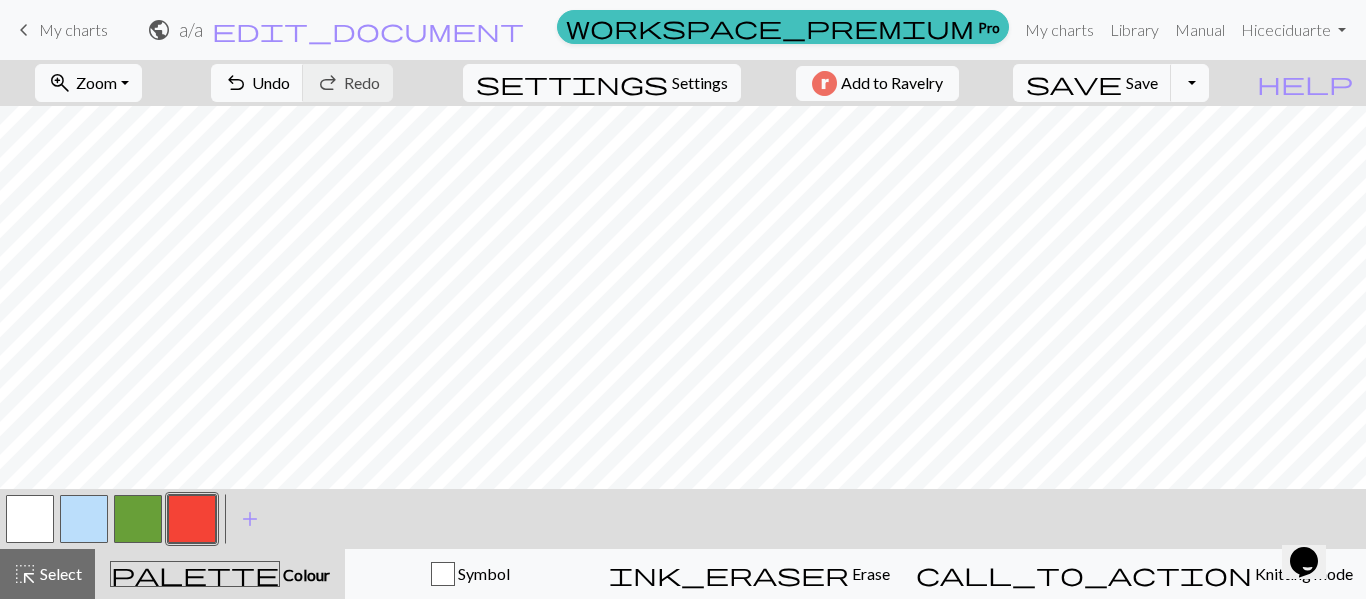 click at bounding box center [192, 519] 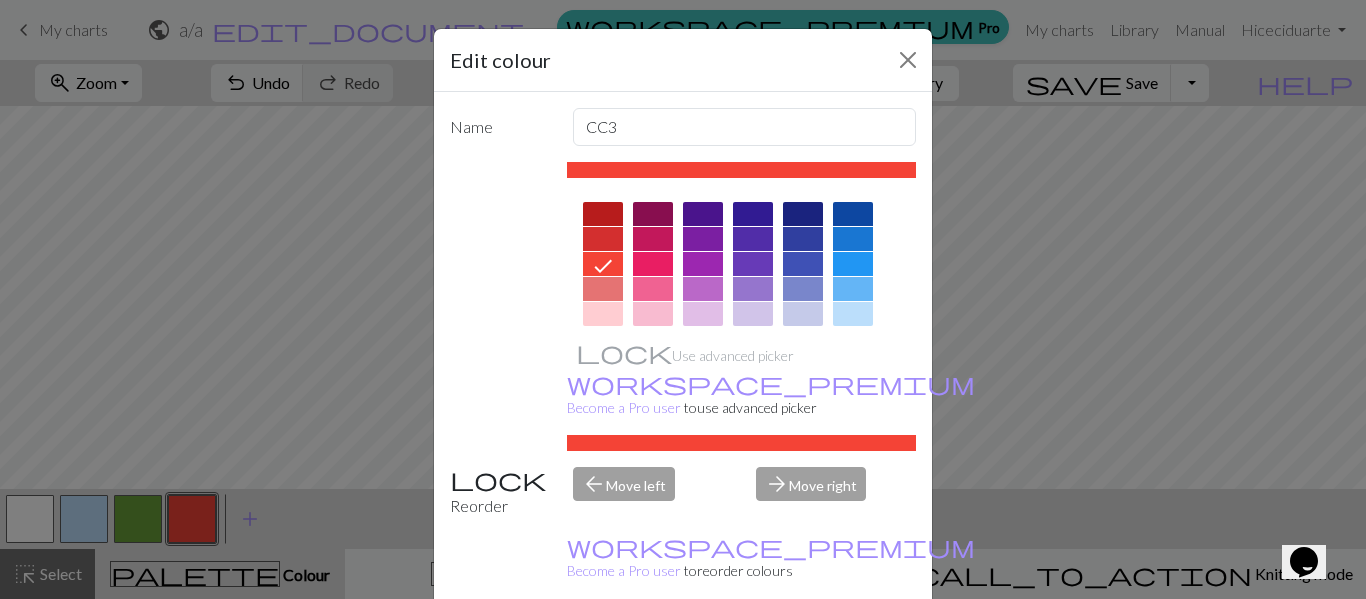 click at bounding box center (653, 314) 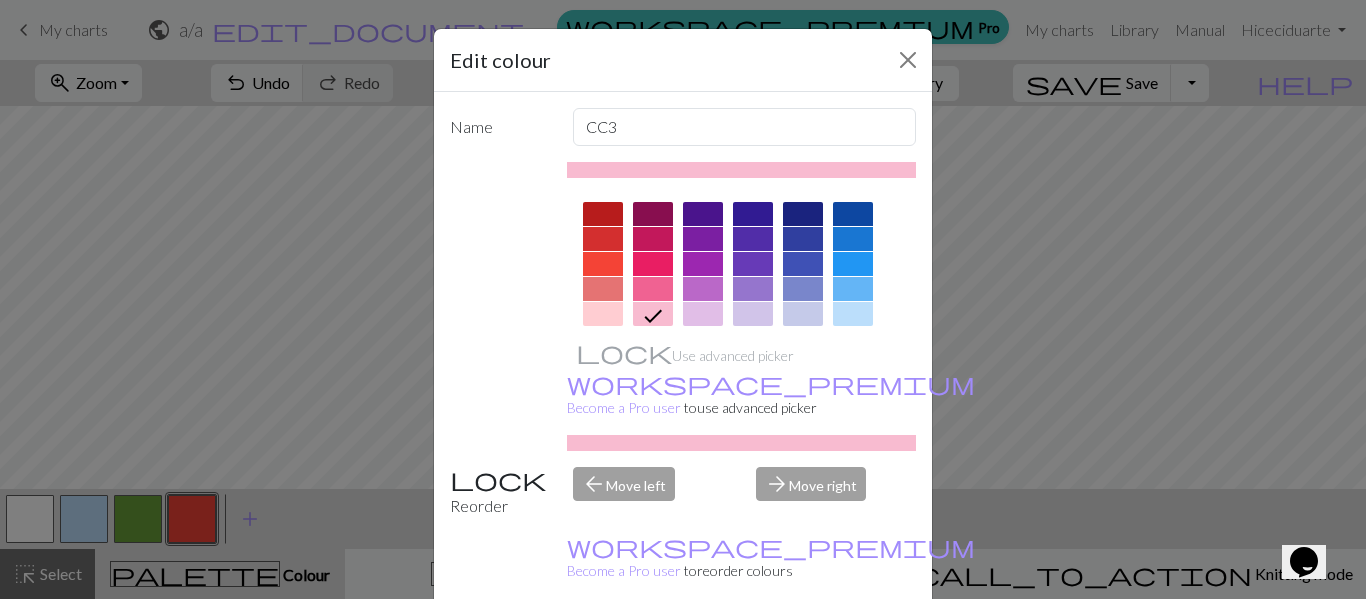 click on "Done" at bounding box center [803, 650] 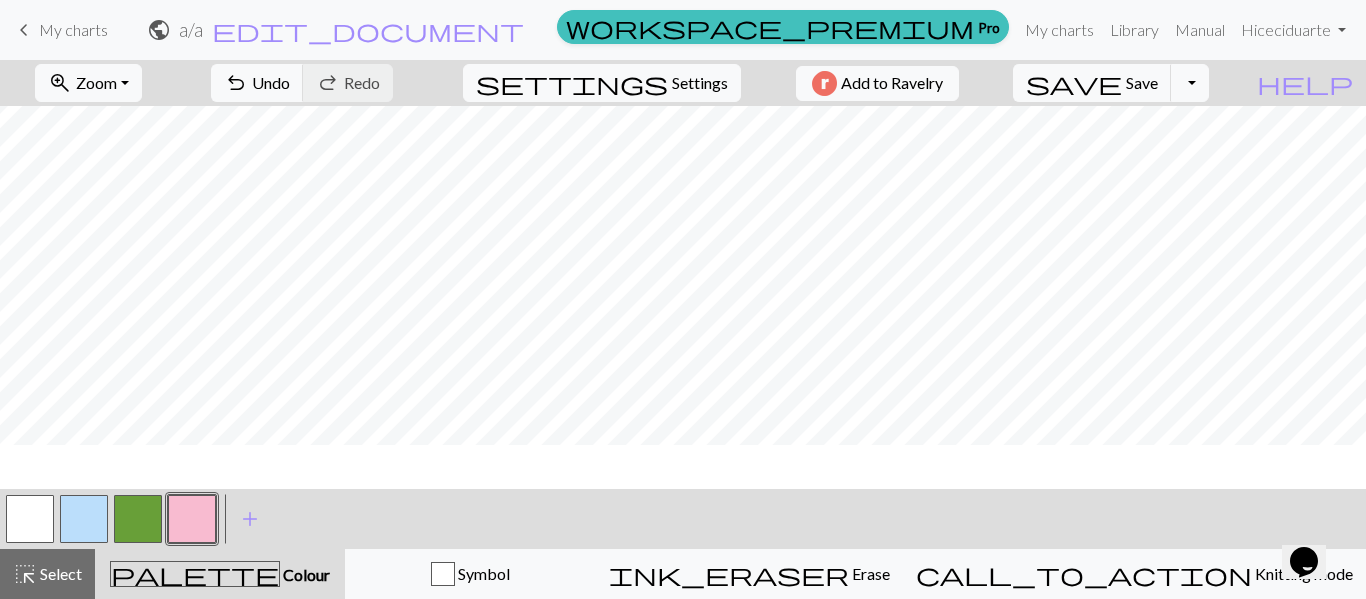 scroll, scrollTop: 0, scrollLeft: 0, axis: both 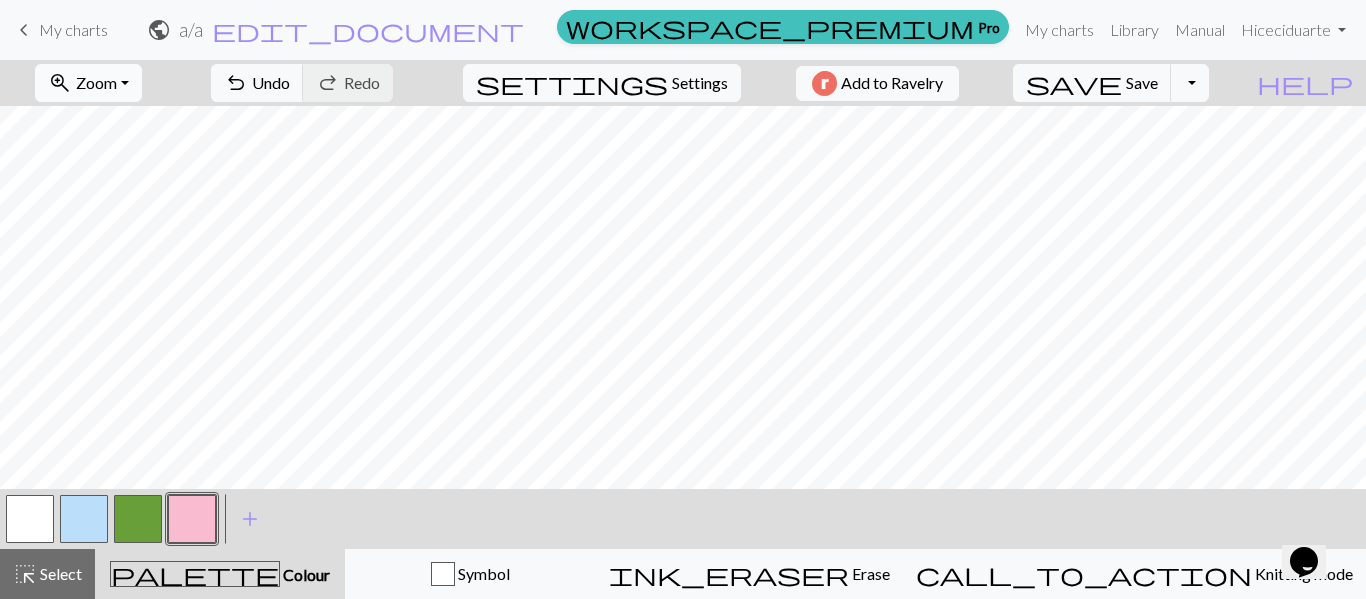 click on "zoom_in Zoom Zoom" at bounding box center [88, 83] 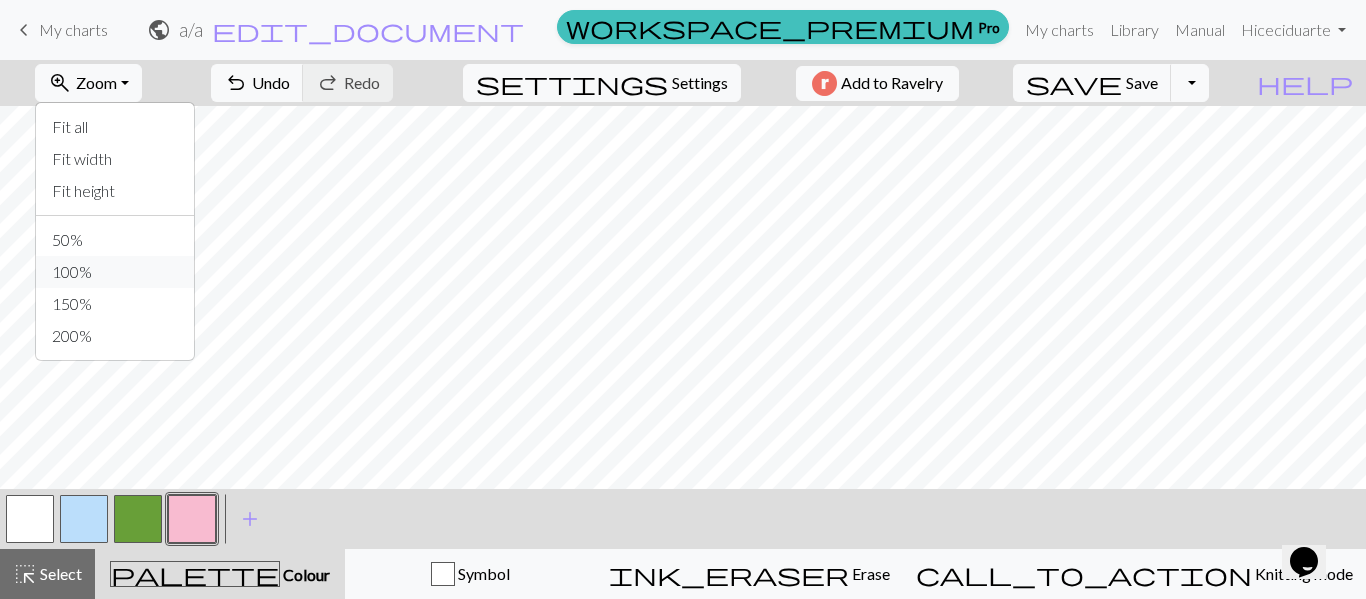 click on "100%" at bounding box center (115, 272) 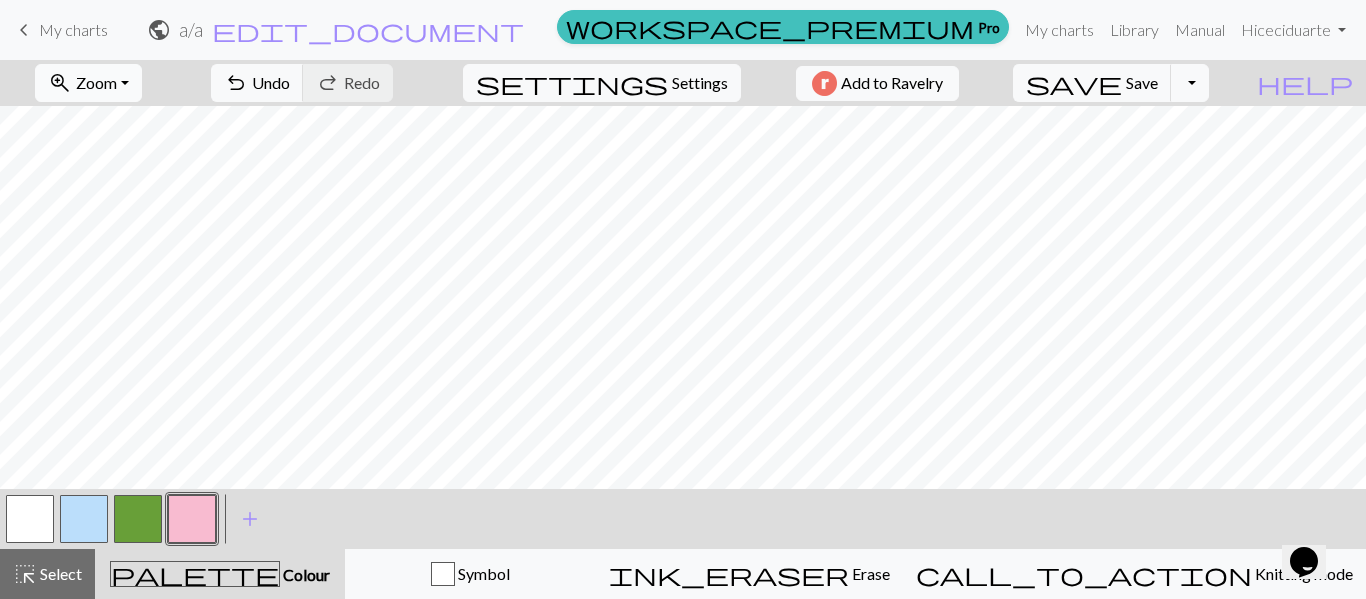 click on "Zoom" at bounding box center [96, 82] 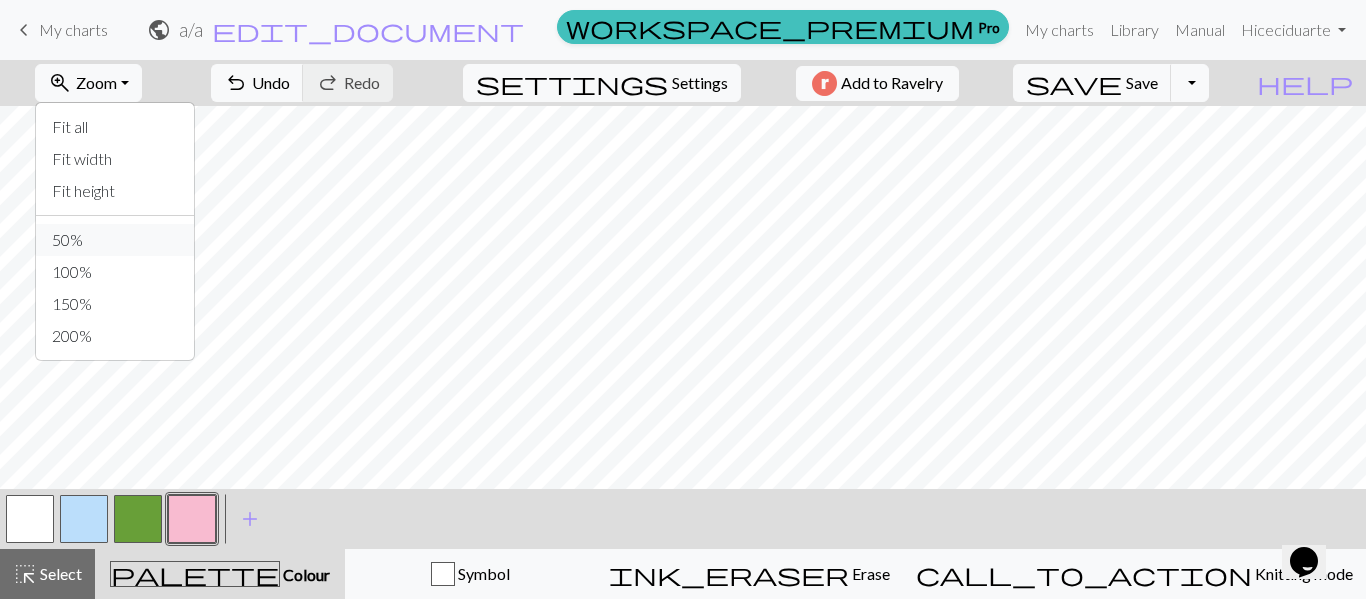 click on "50%" at bounding box center [115, 240] 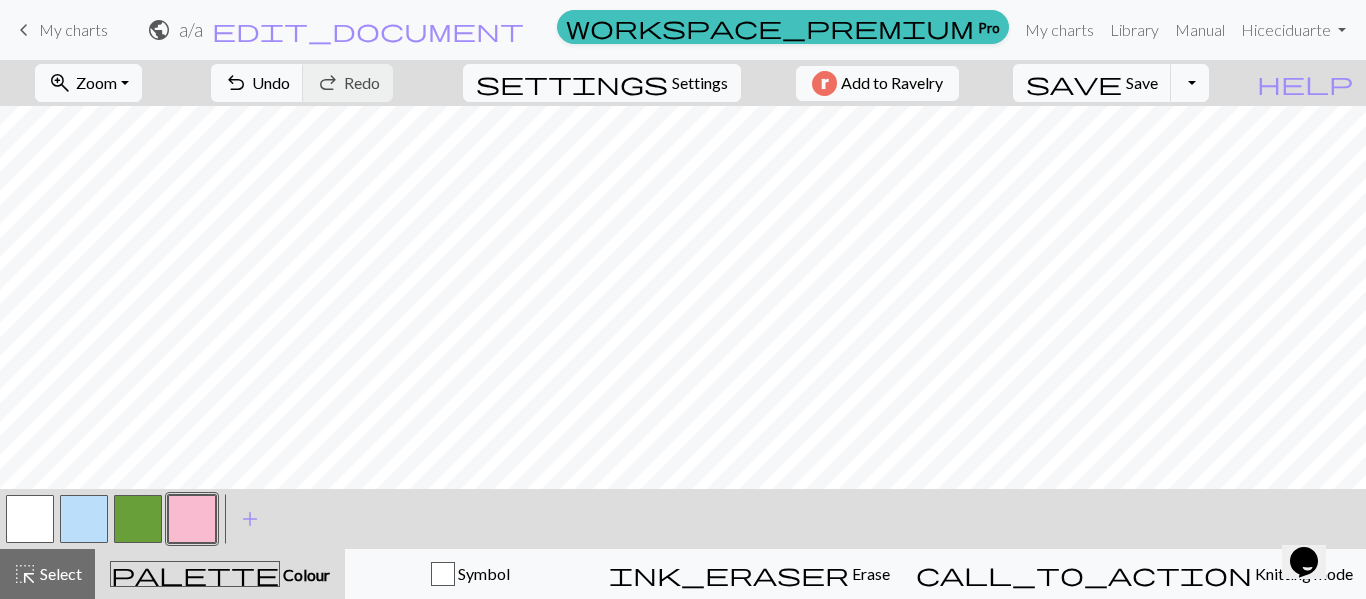click at bounding box center (138, 519) 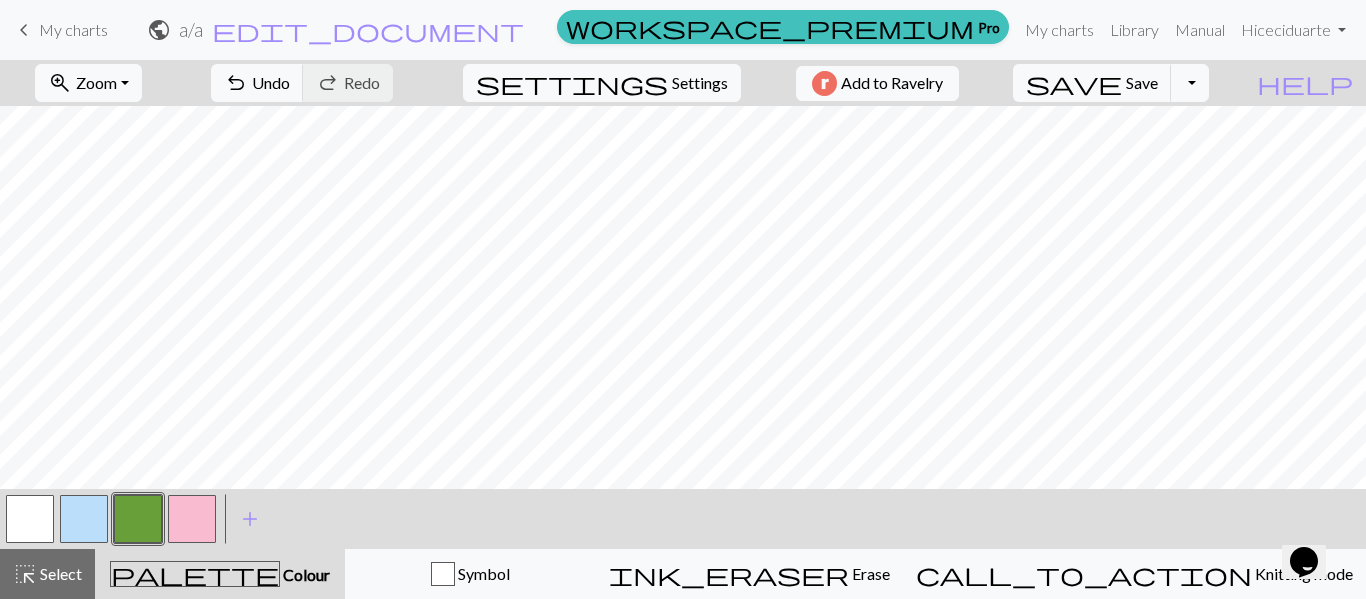 click at bounding box center [138, 519] 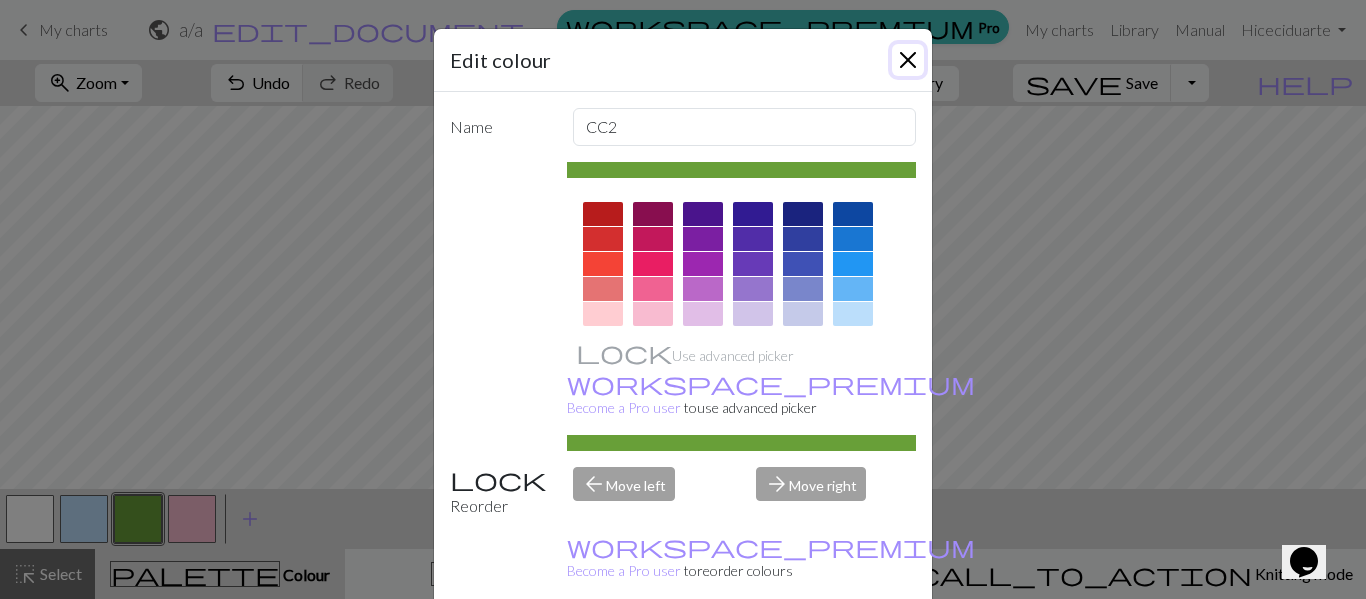 click at bounding box center [908, 60] 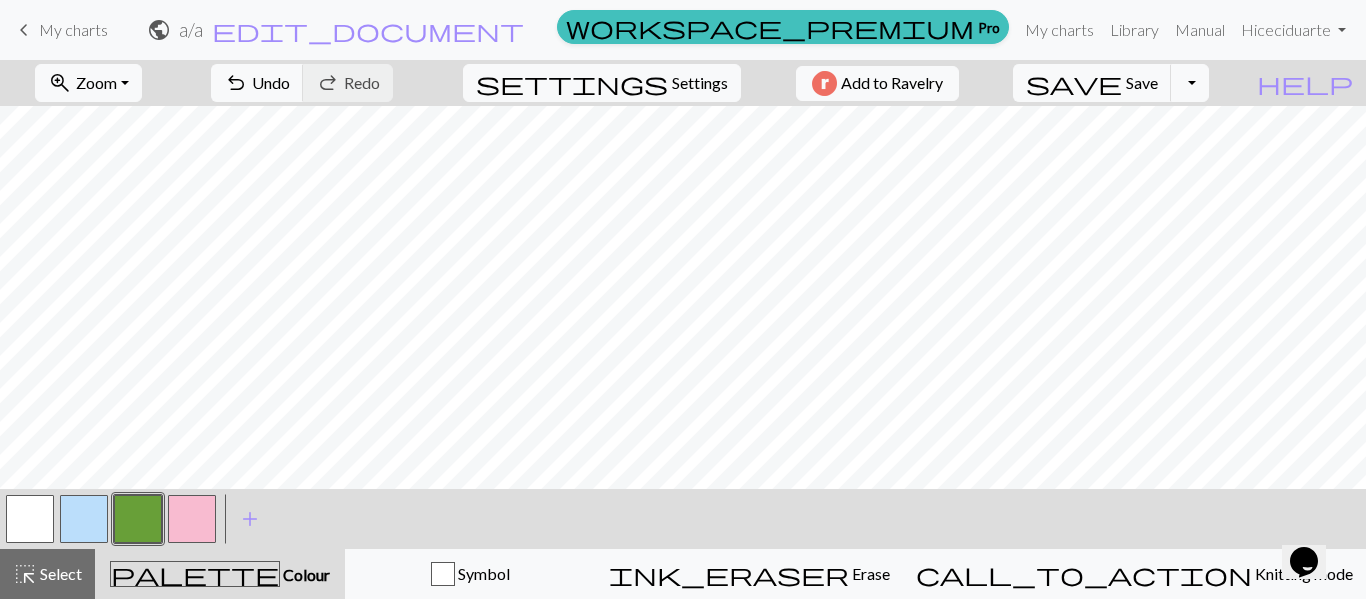 drag, startPoint x: 183, startPoint y: 512, endPoint x: 172, endPoint y: 518, distance: 12.529964 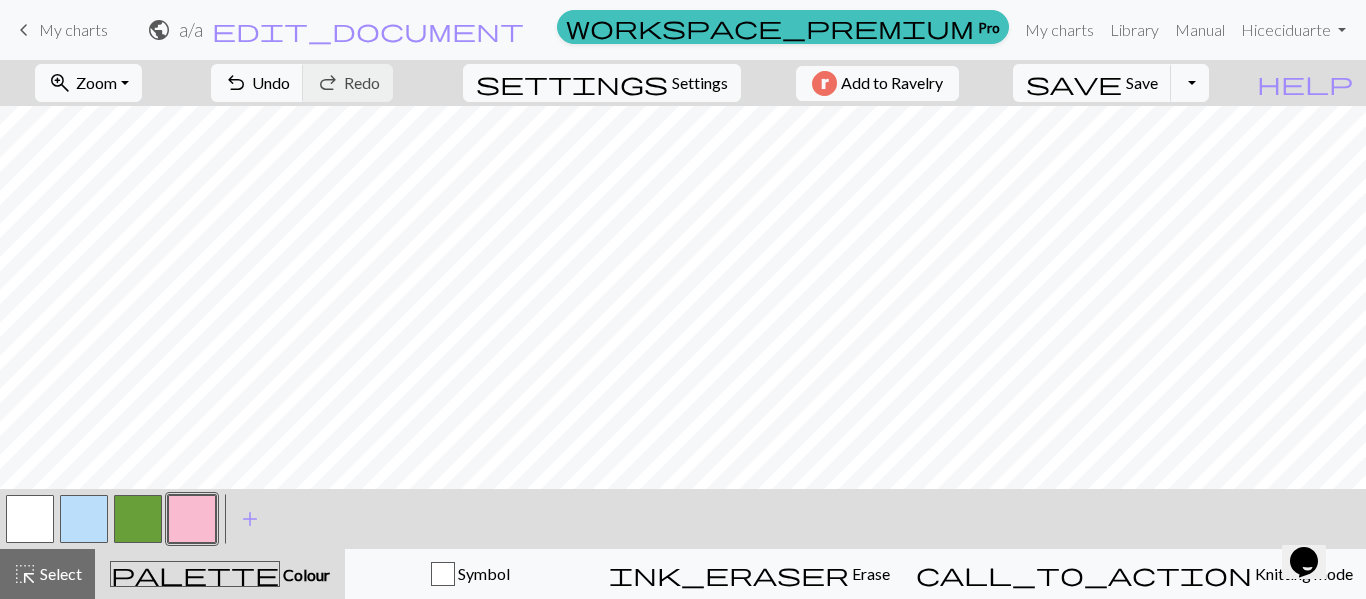 click at bounding box center (138, 519) 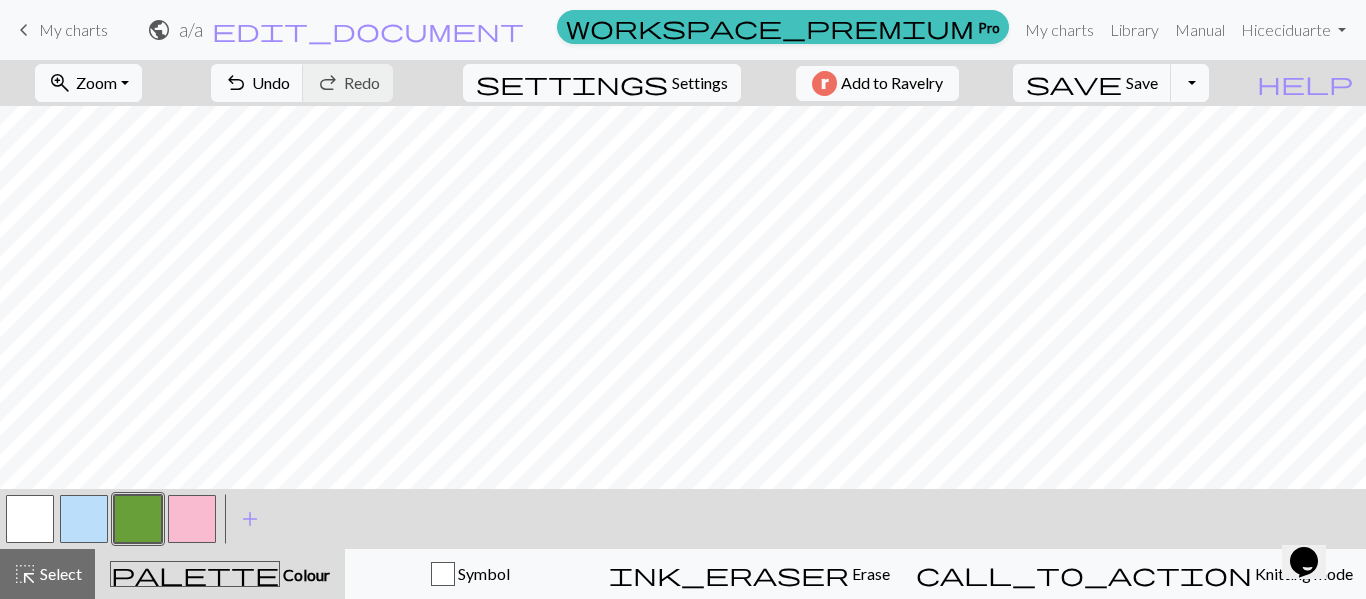 click on "undo Undo Undo redo Redo Redo" at bounding box center [302, 83] 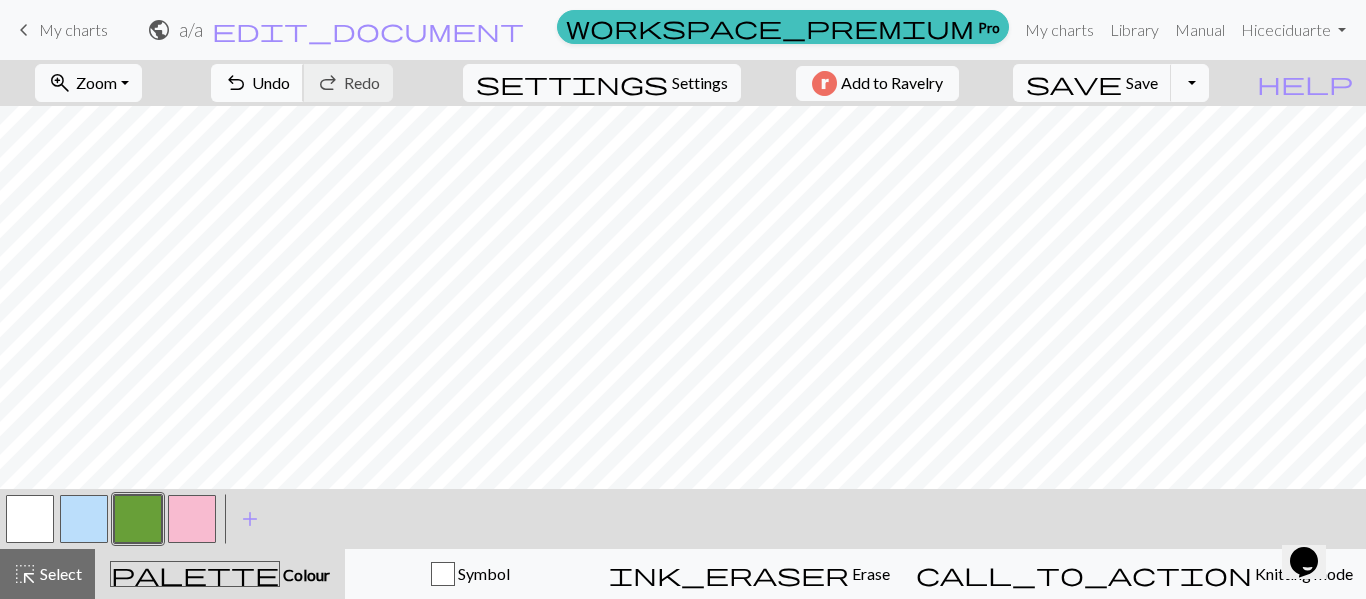 click on "Undo" at bounding box center [271, 82] 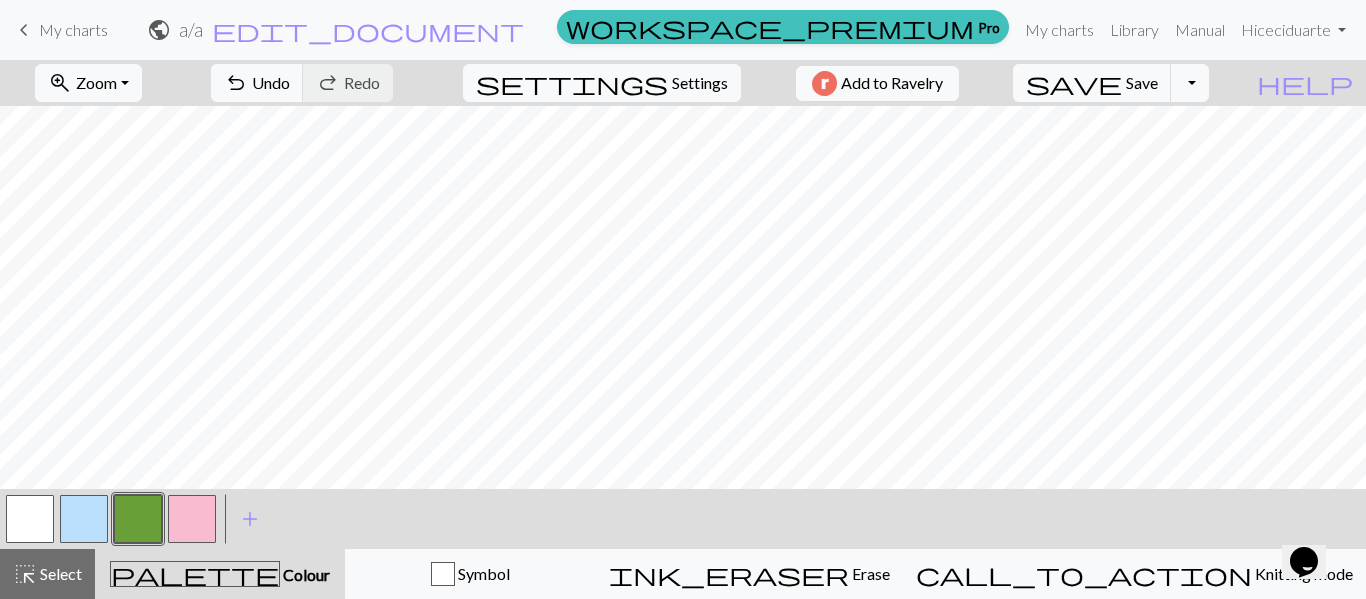 click at bounding box center (84, 519) 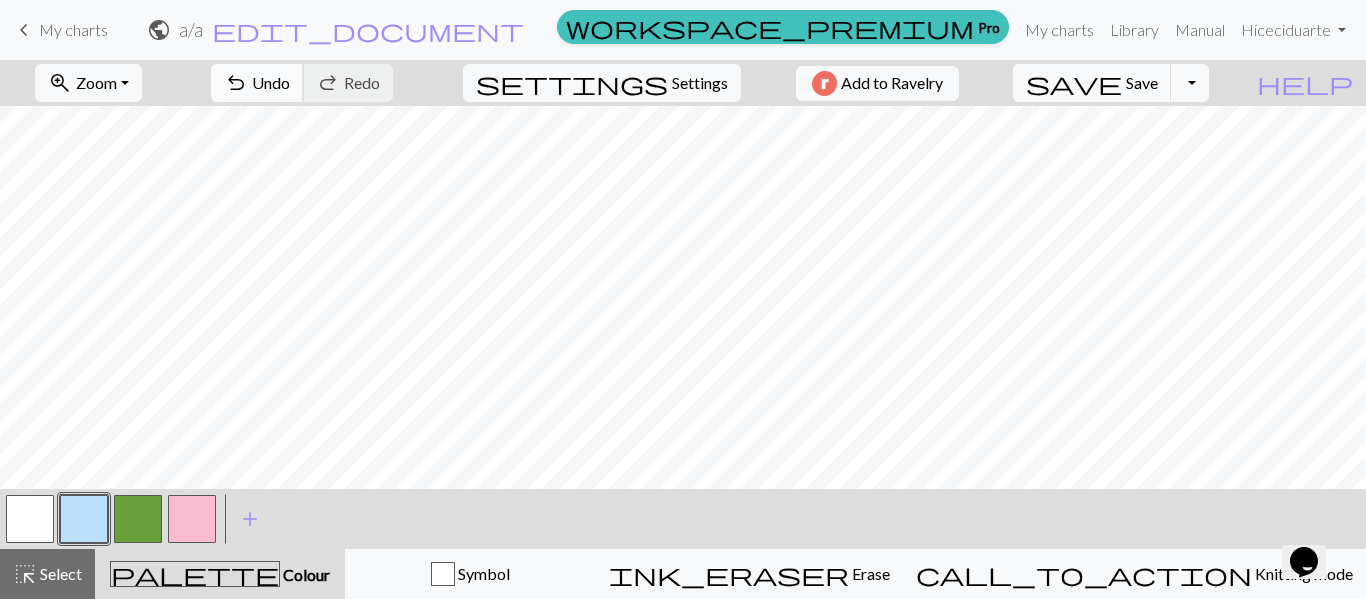 click on "undo Undo Undo" at bounding box center [257, 83] 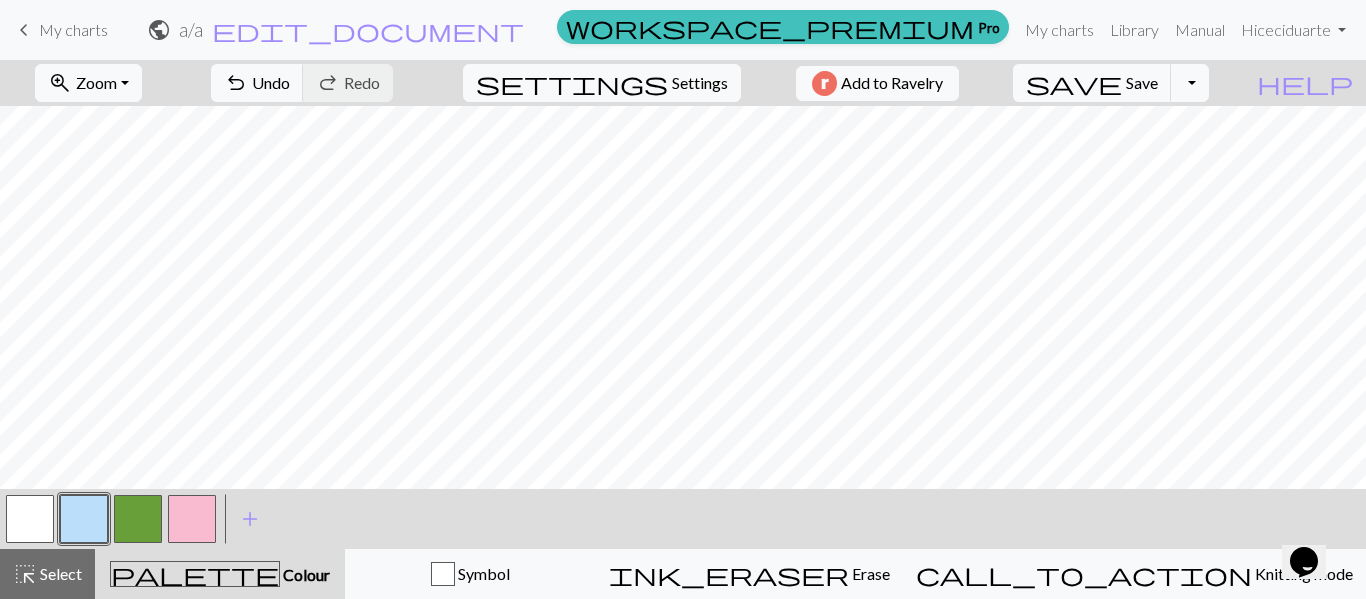 click at bounding box center [192, 519] 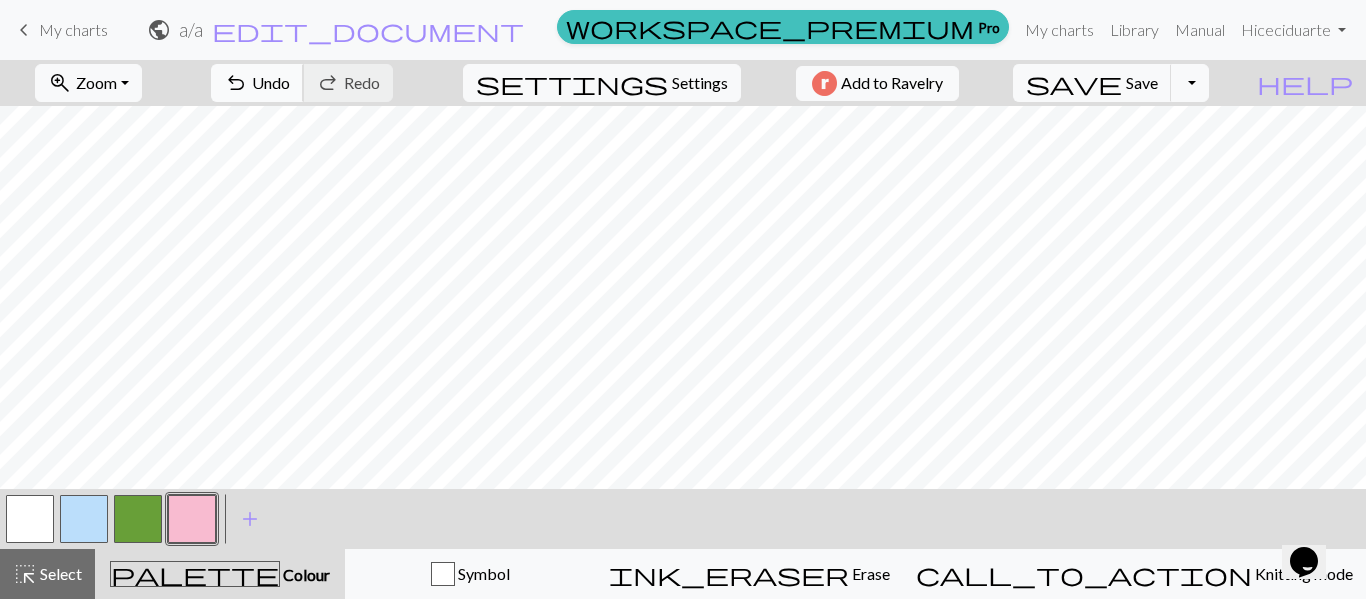 click on "undo" at bounding box center (236, 83) 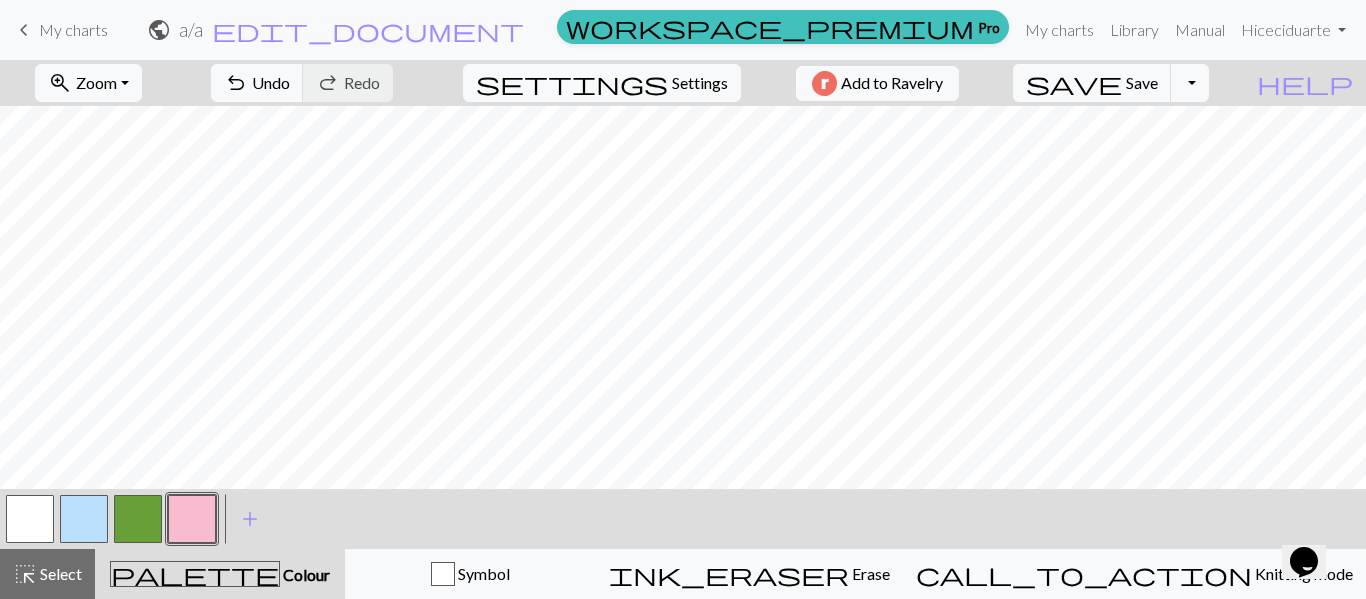 click at bounding box center (30, 519) 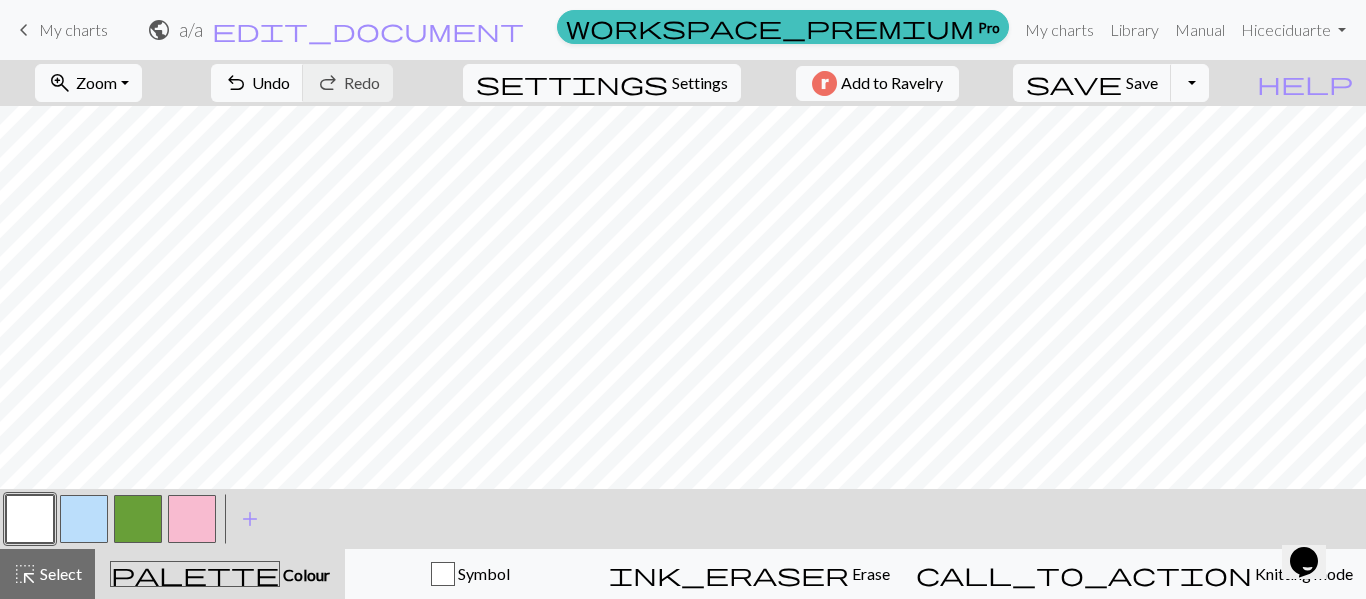 click at bounding box center [138, 519] 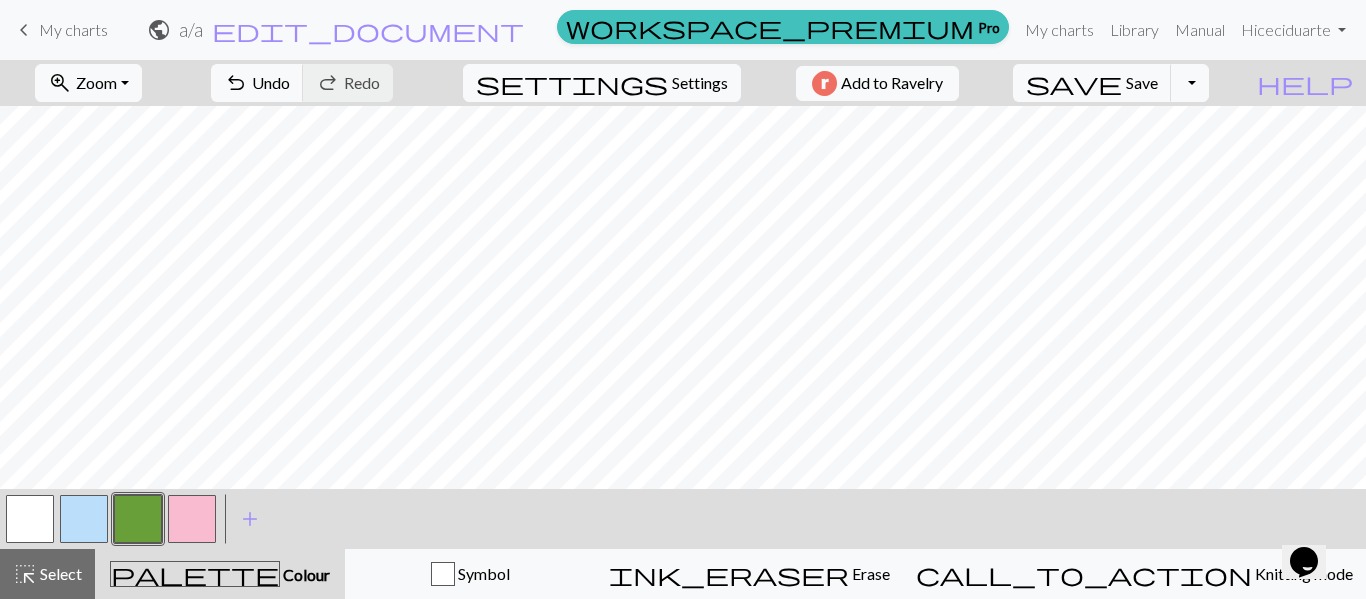 click at bounding box center [30, 519] 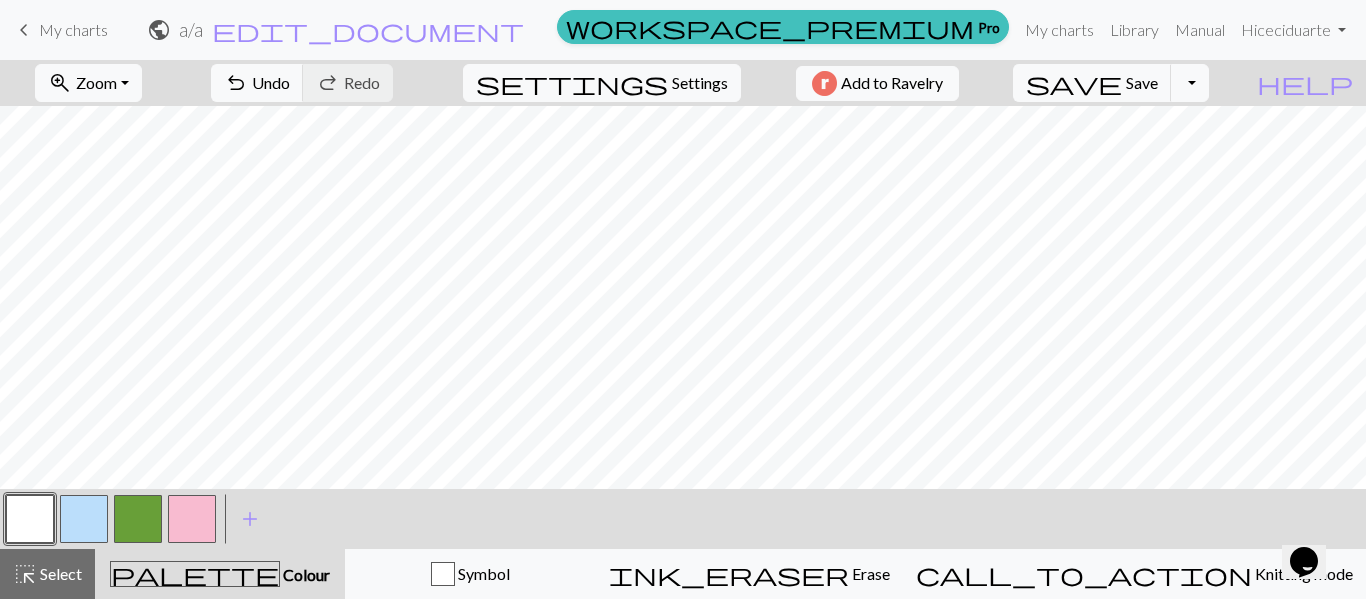 click at bounding box center (84, 519) 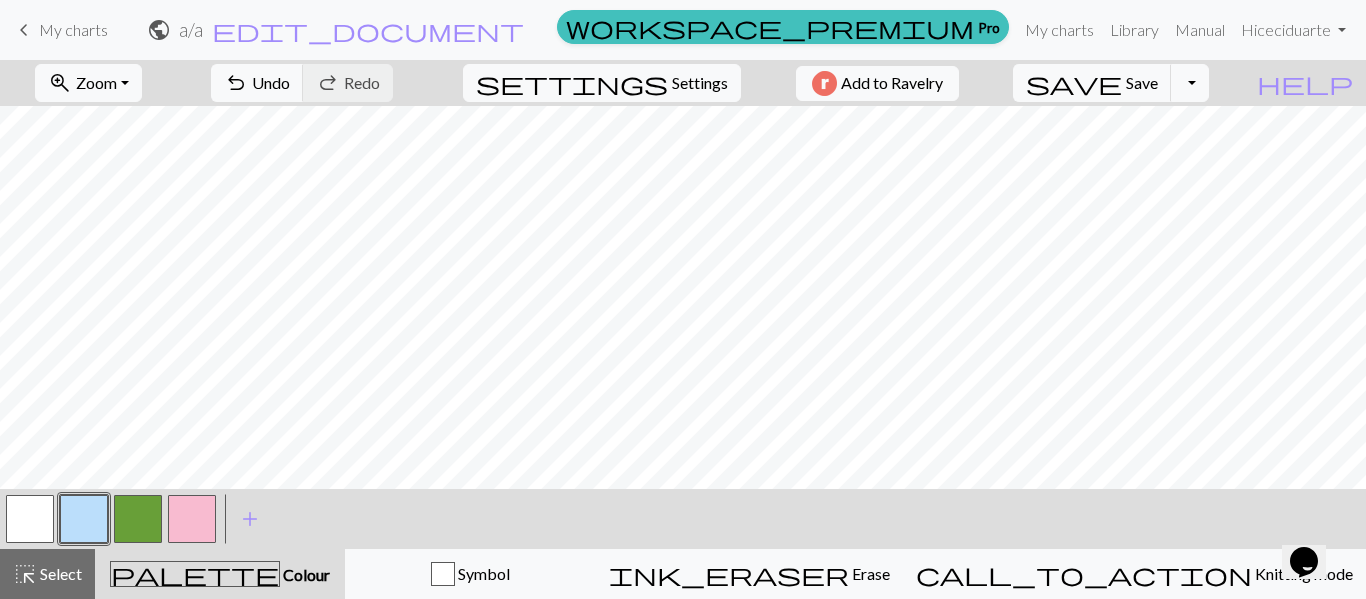 click at bounding box center [192, 519] 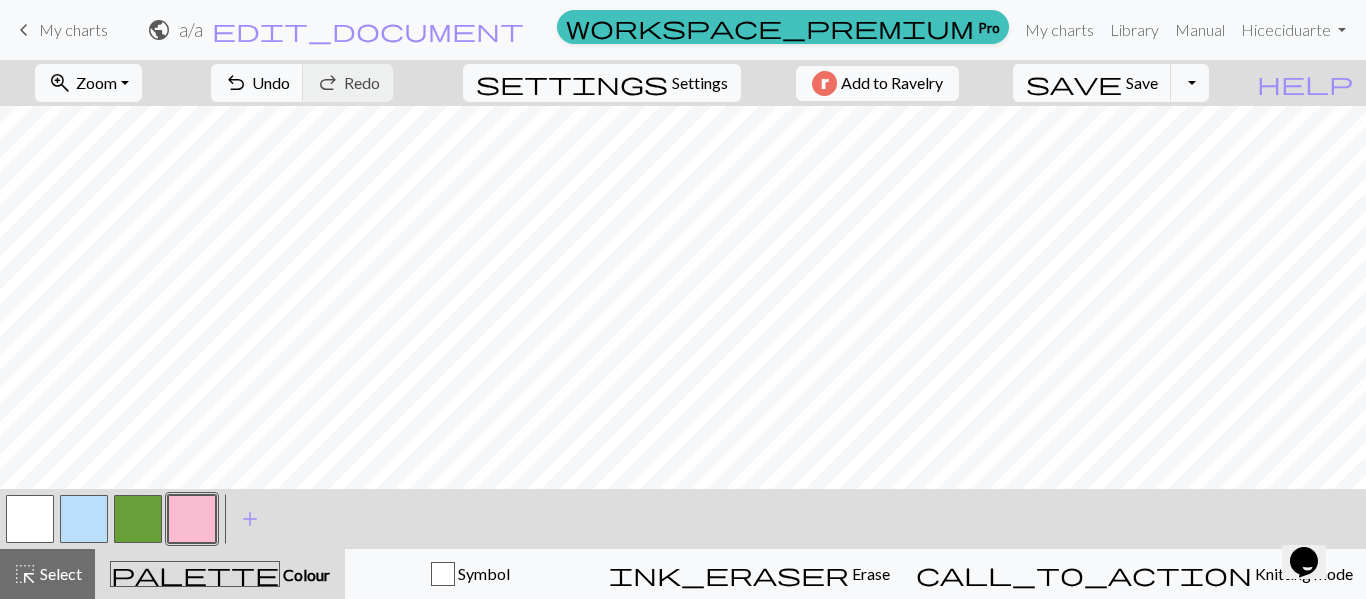 drag, startPoint x: 63, startPoint y: 528, endPoint x: 0, endPoint y: 495, distance: 71.11962 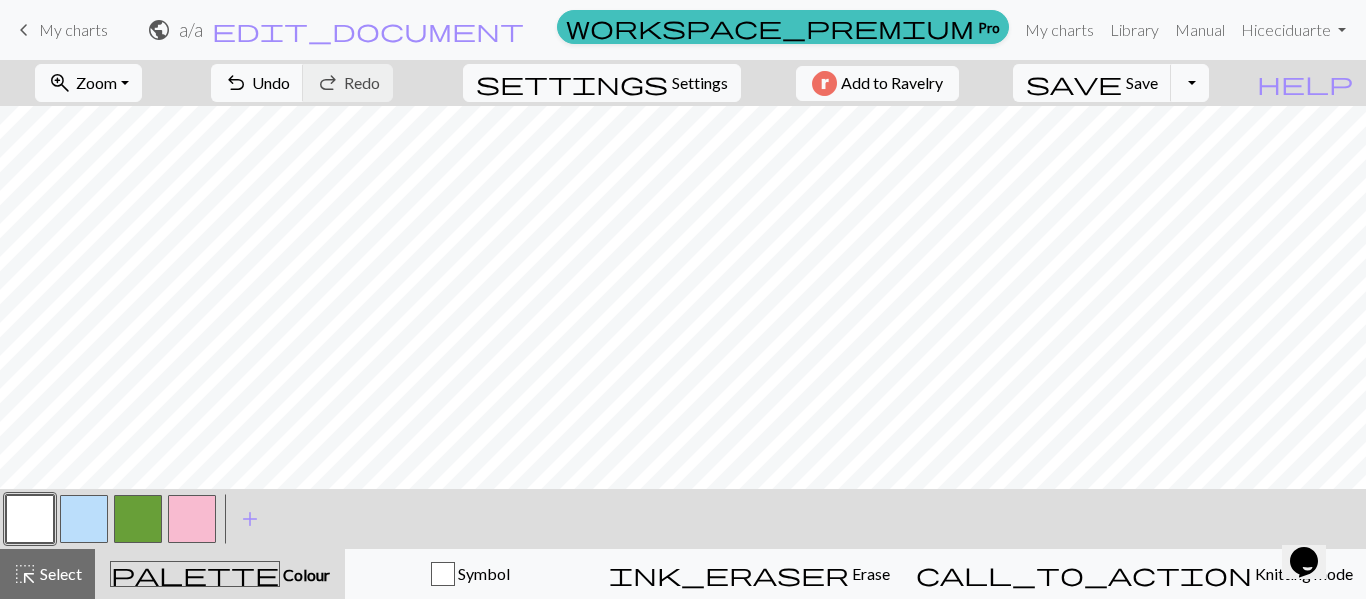 click at bounding box center [138, 519] 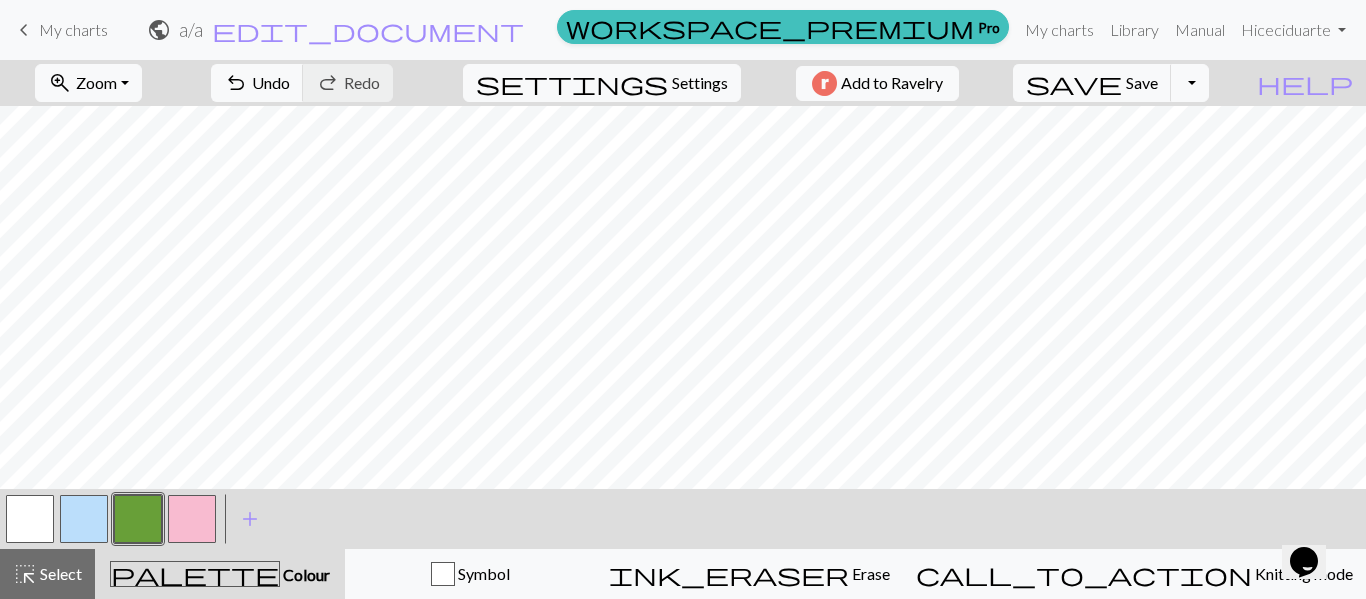 click at bounding box center [84, 519] 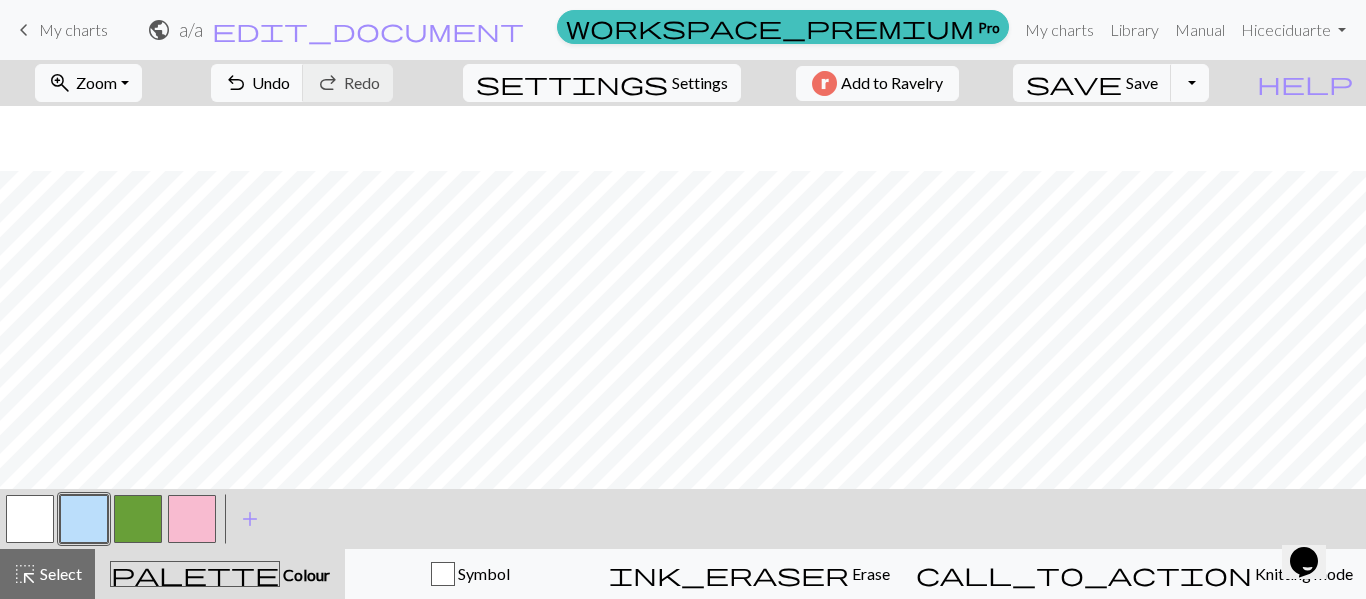 scroll, scrollTop: 100, scrollLeft: 0, axis: vertical 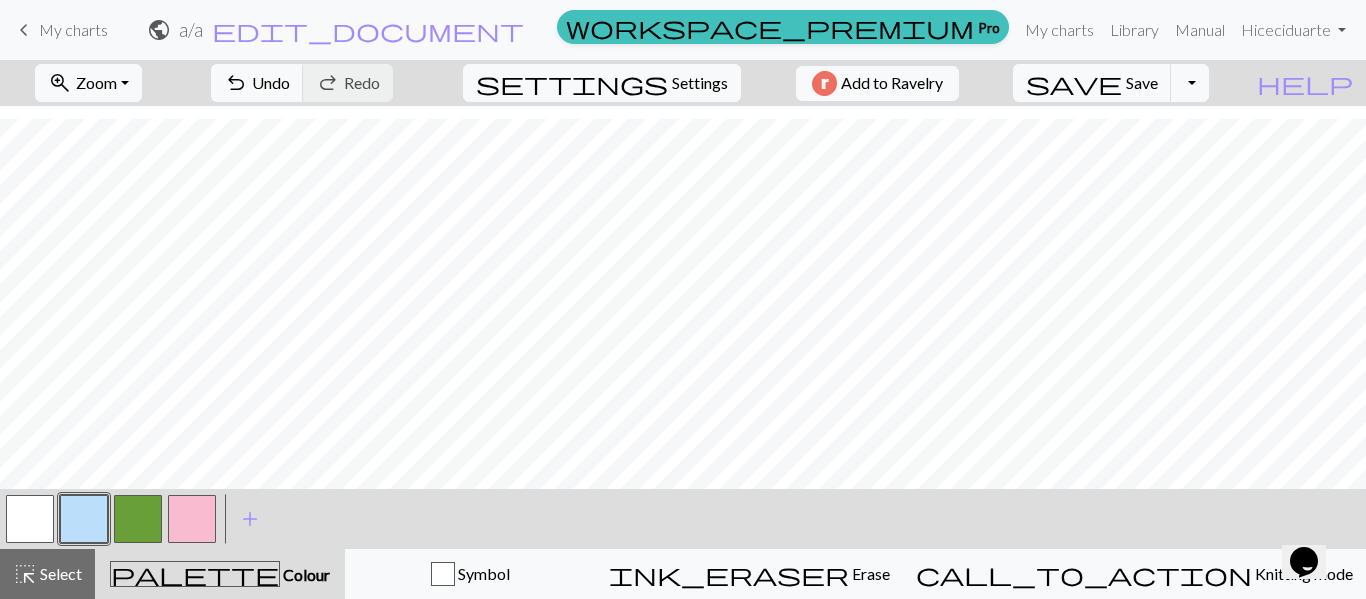 click at bounding box center [192, 519] 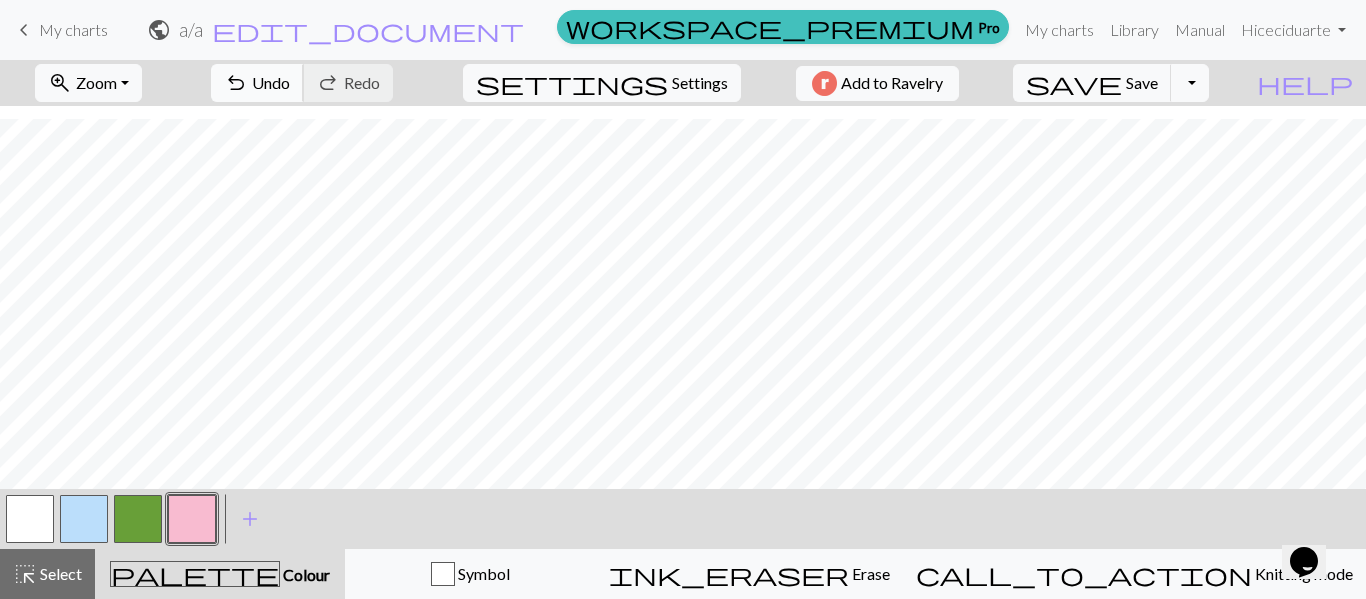 click on "Undo" at bounding box center [271, 82] 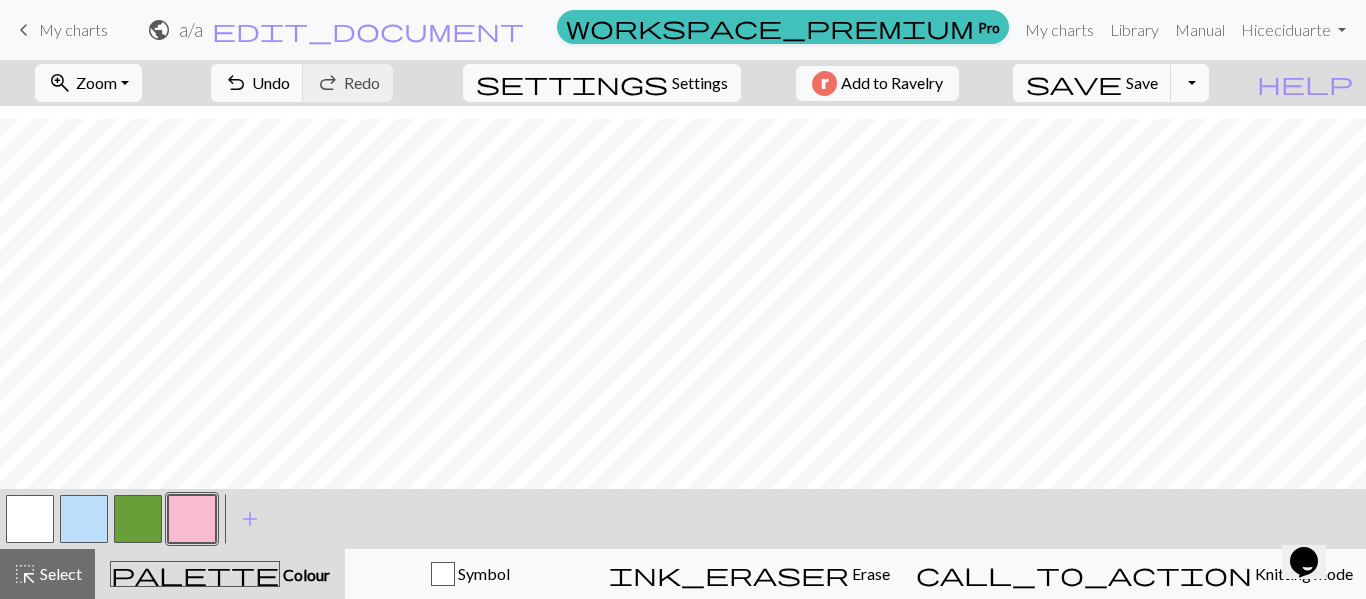 click at bounding box center (138, 519) 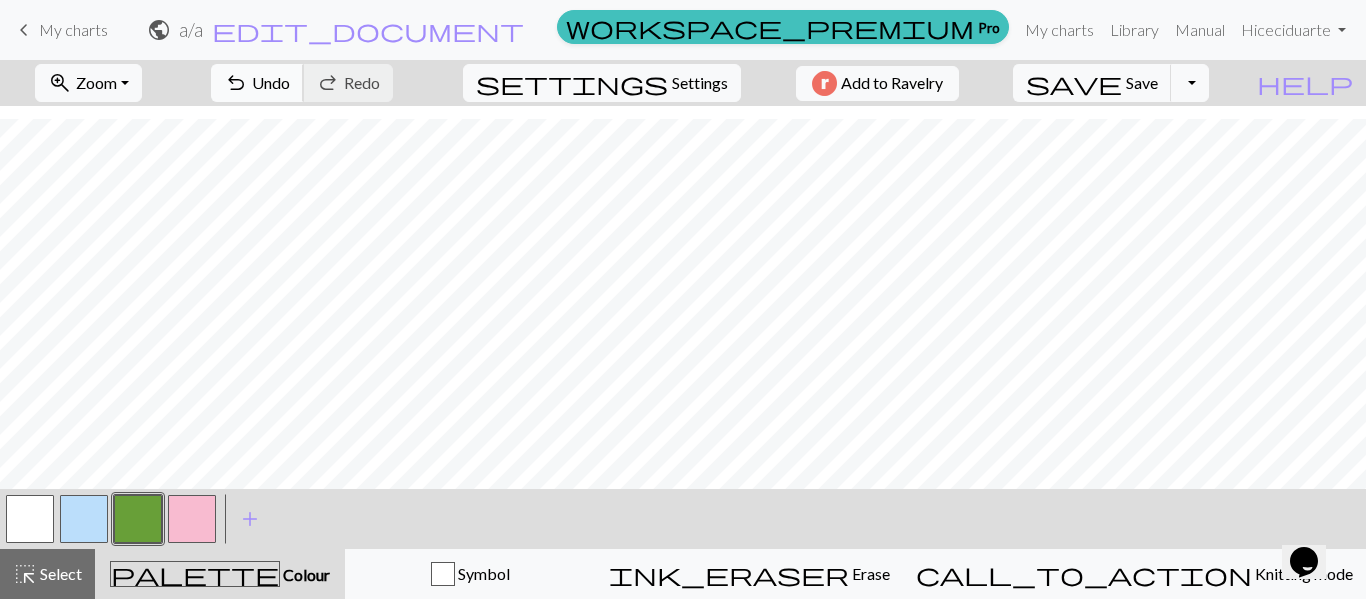 click on "Undo" at bounding box center (271, 82) 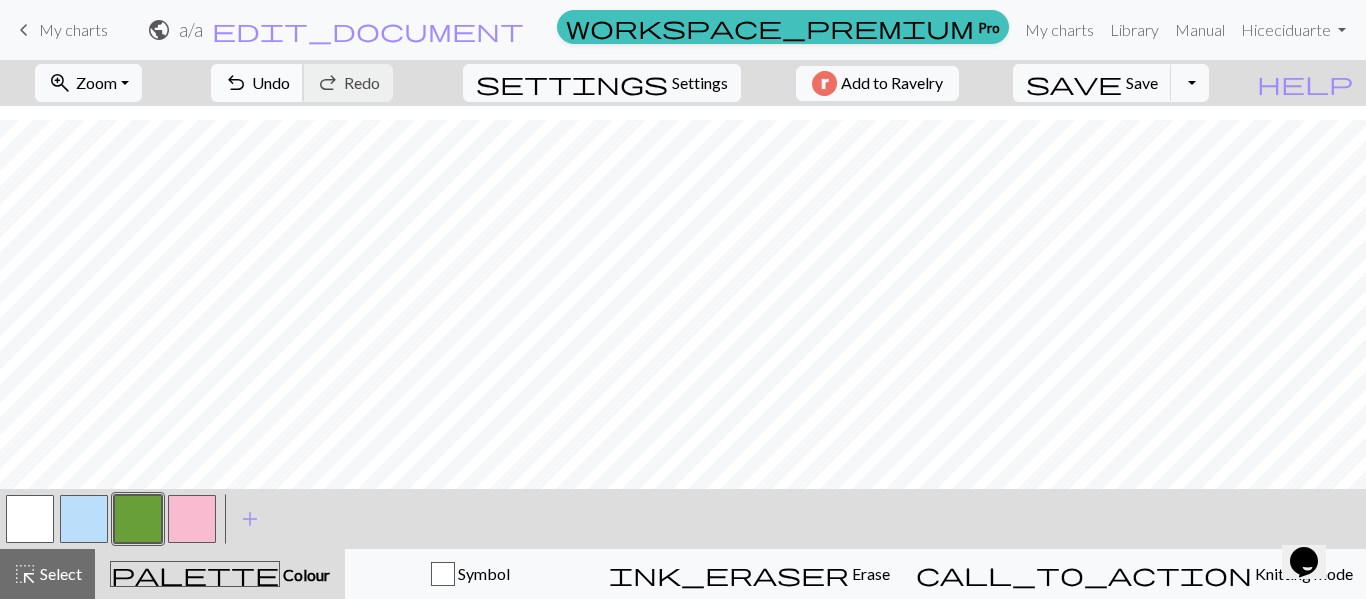 scroll, scrollTop: 102, scrollLeft: 0, axis: vertical 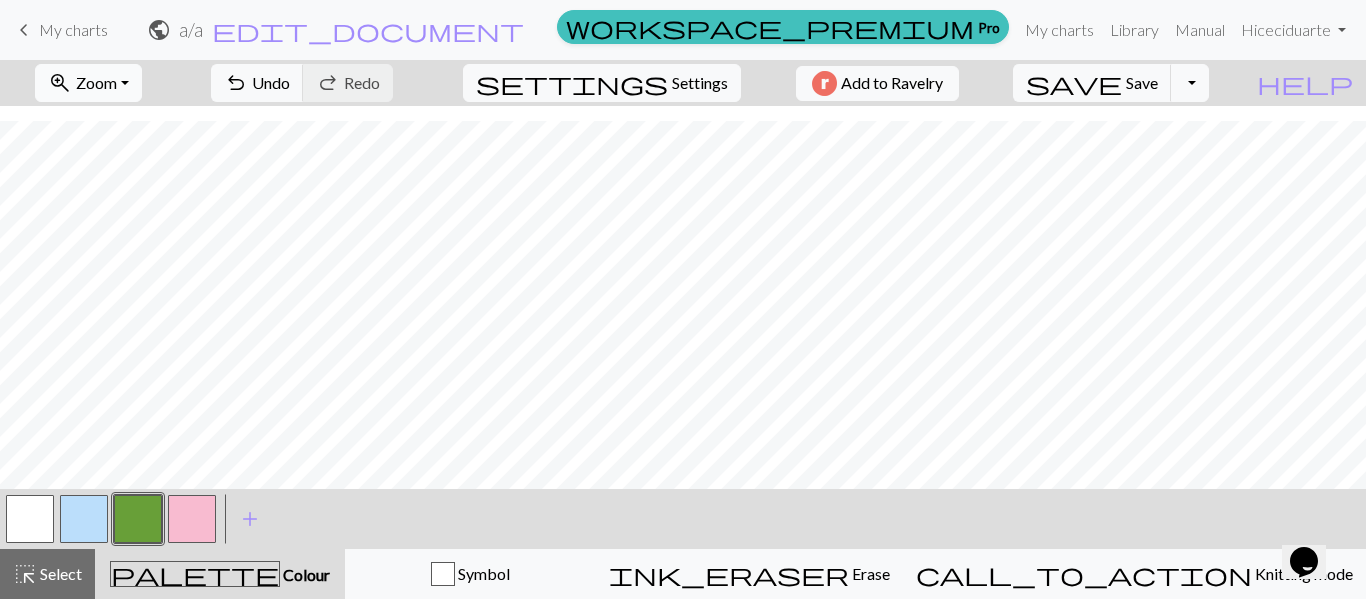 click on "Zoom" at bounding box center [96, 82] 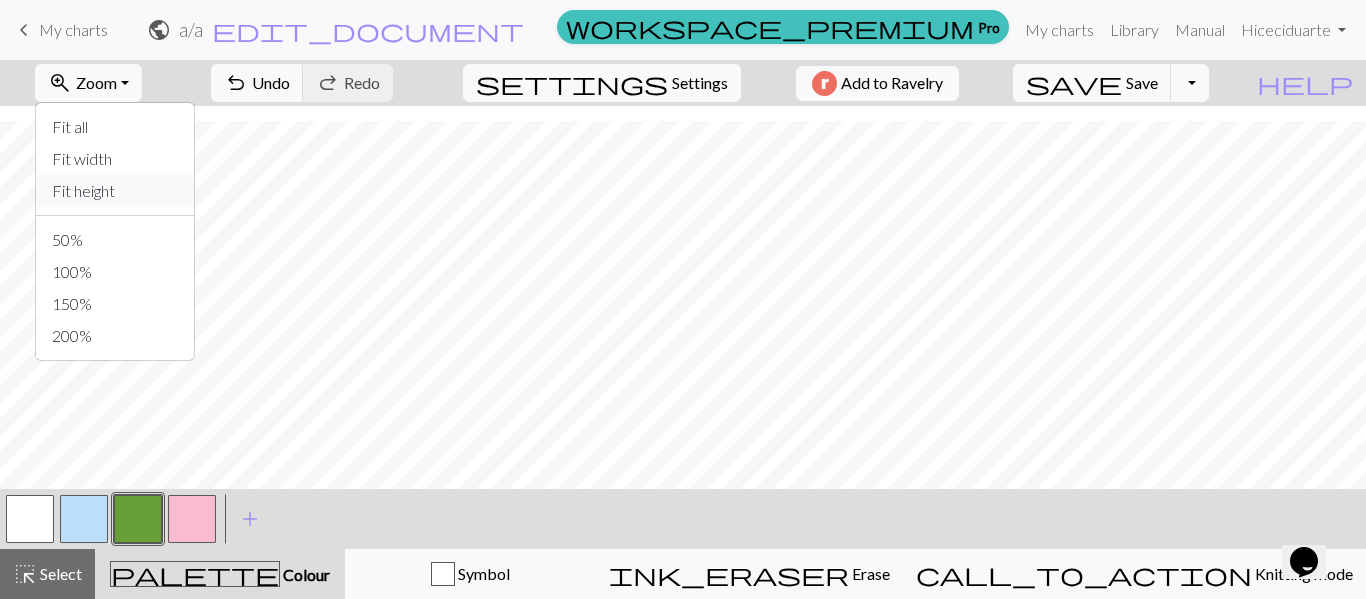 click on "Fit height" at bounding box center [115, 191] 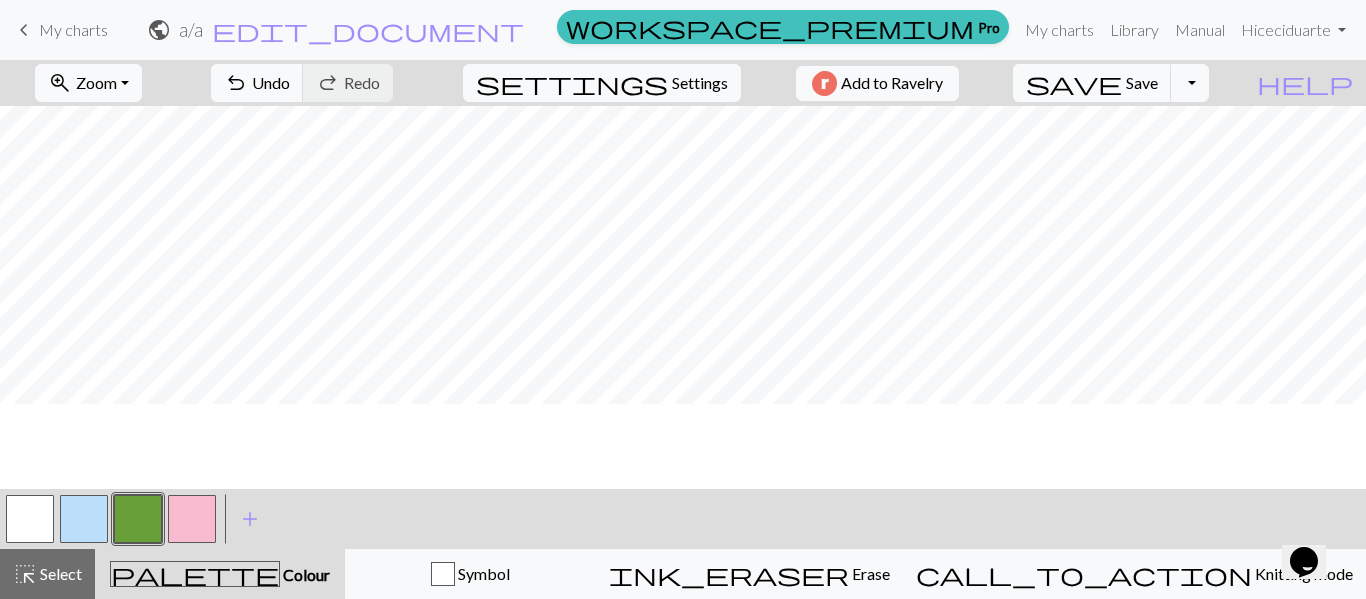 scroll, scrollTop: 0, scrollLeft: 0, axis: both 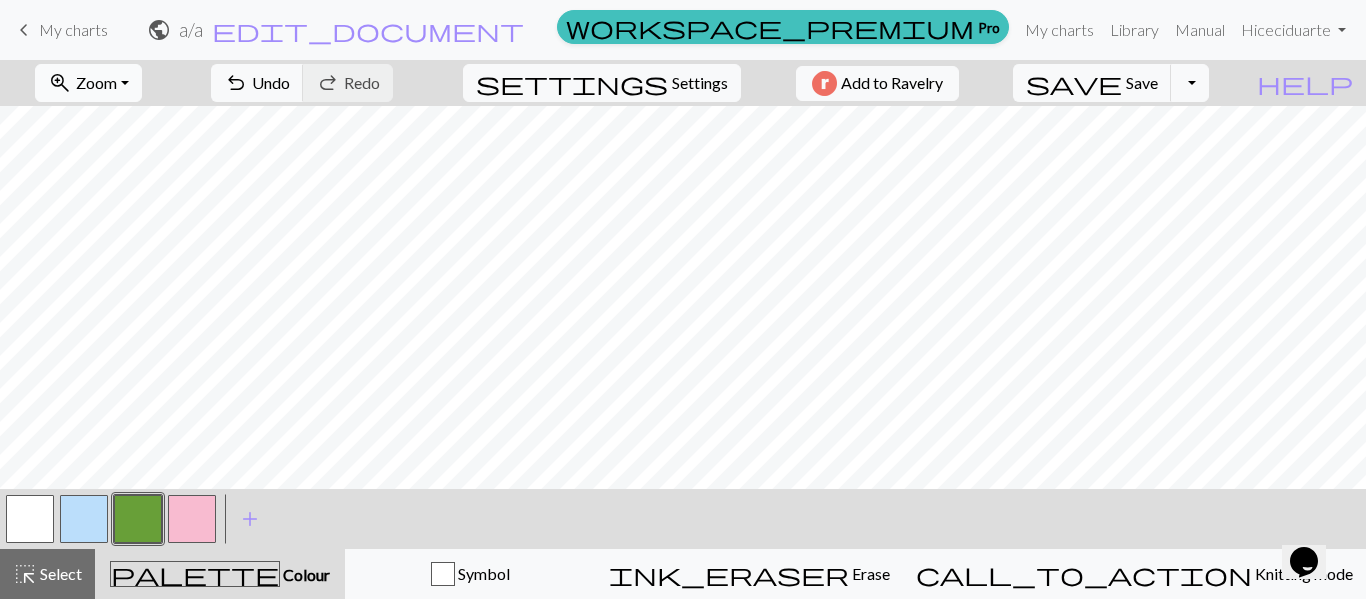 click on "Zoom" at bounding box center [96, 82] 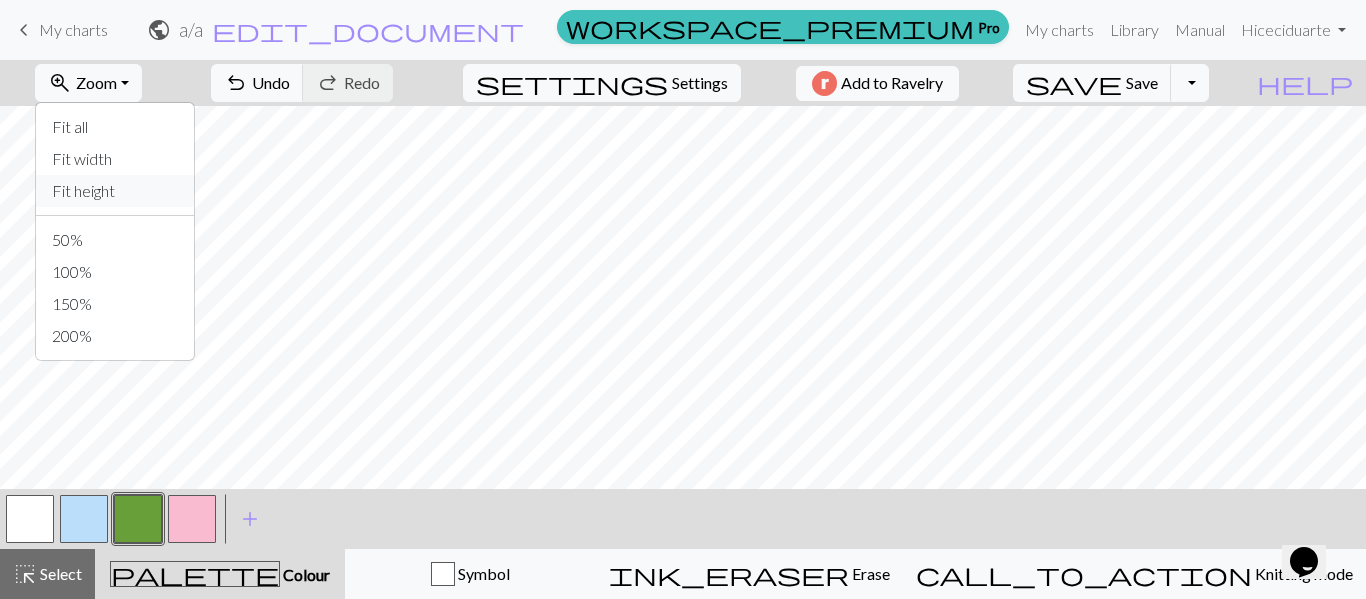 click on "Fit height" at bounding box center [115, 191] 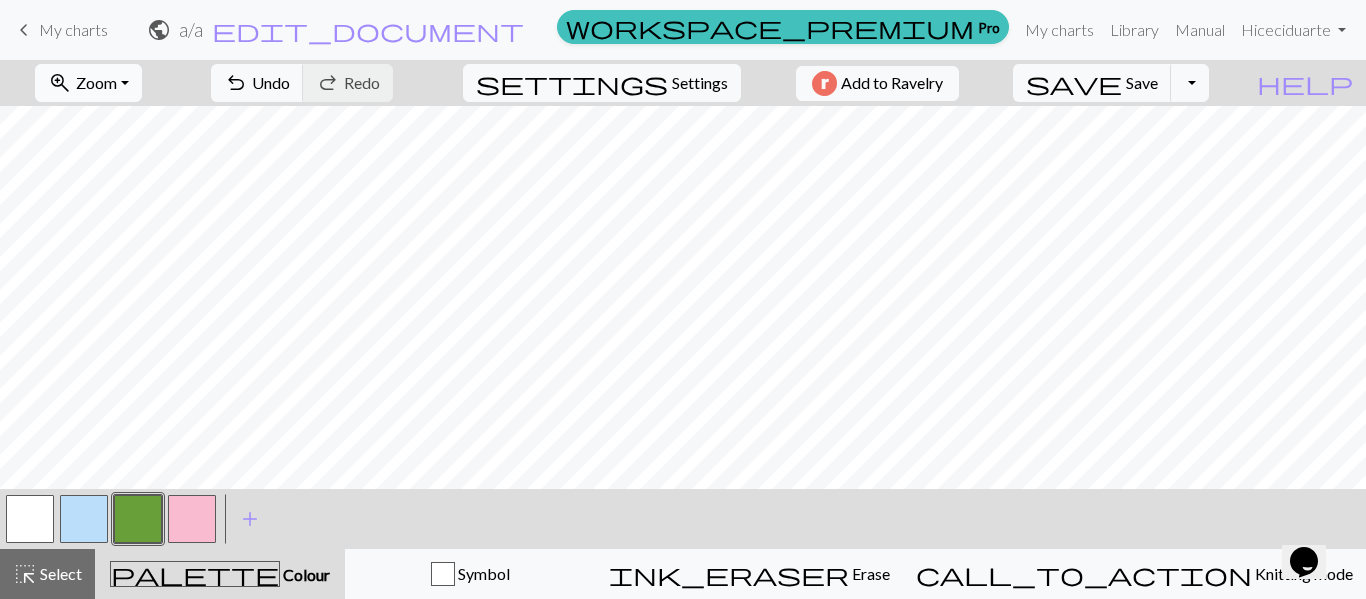 click on "Zoom" at bounding box center (96, 82) 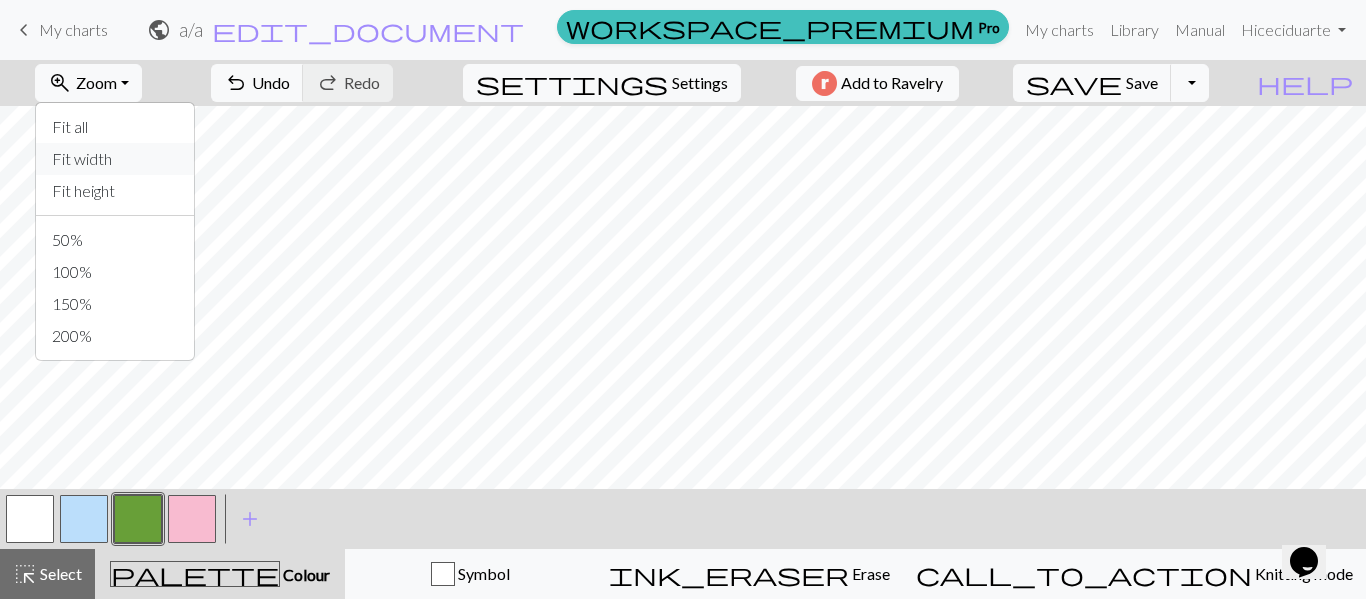click on "Fit width" at bounding box center (115, 159) 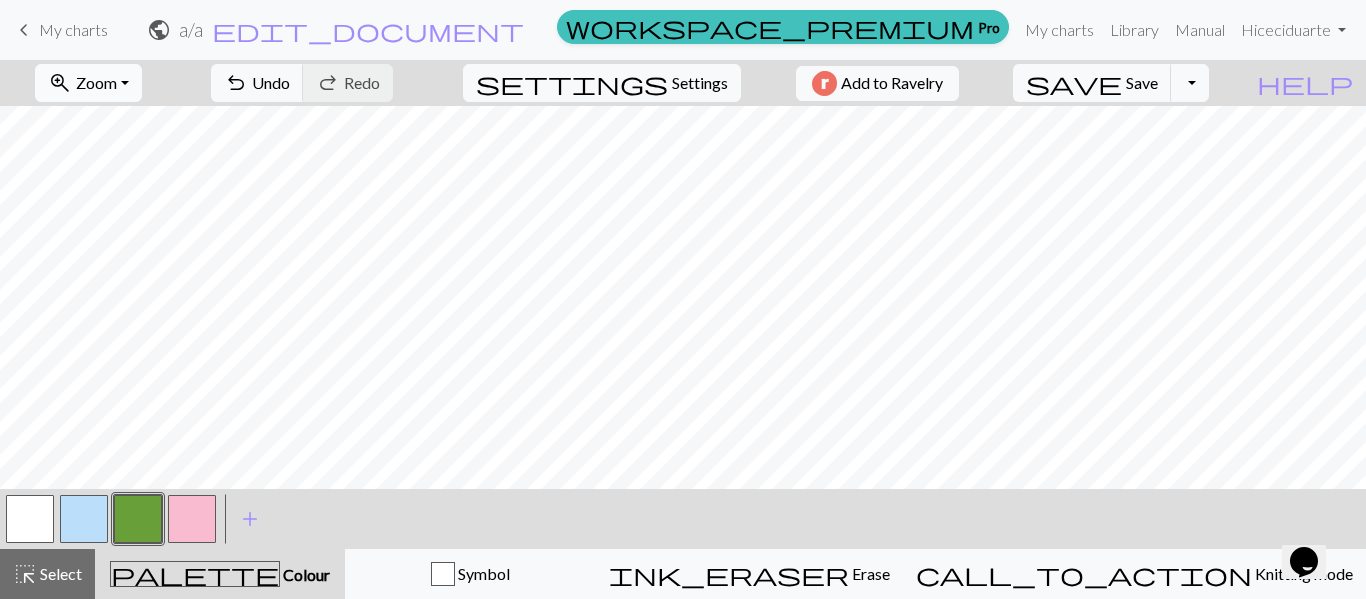 click on "Zoom" at bounding box center [96, 82] 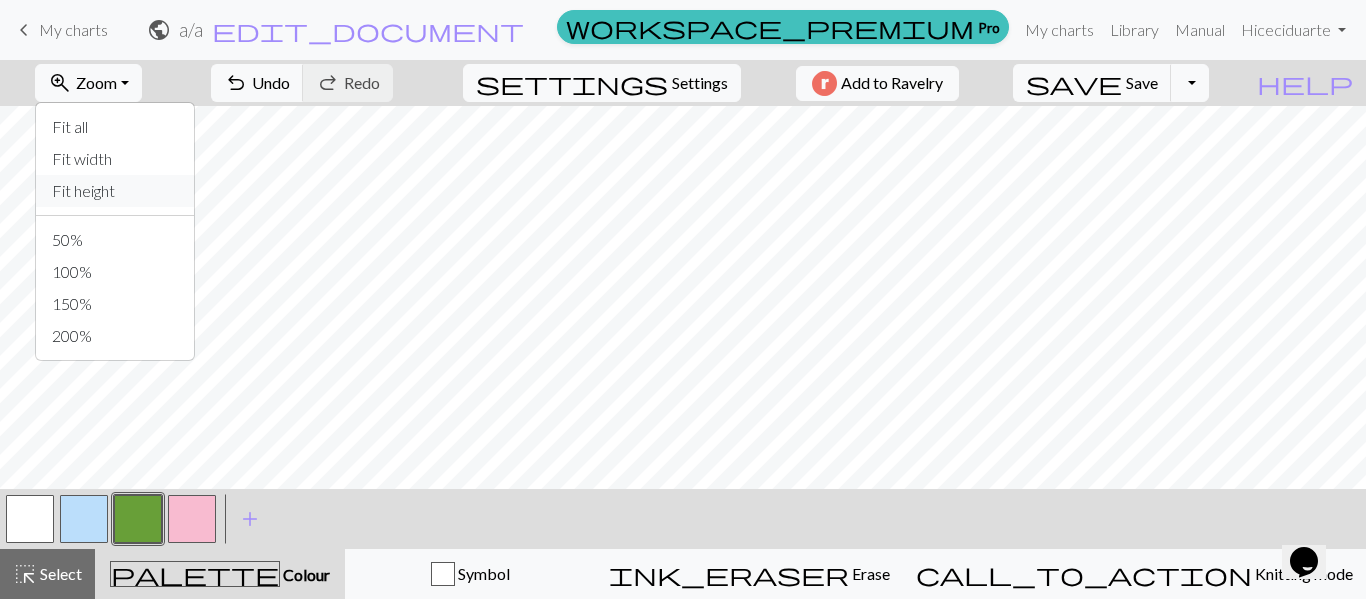 click on "Fit height" at bounding box center [115, 191] 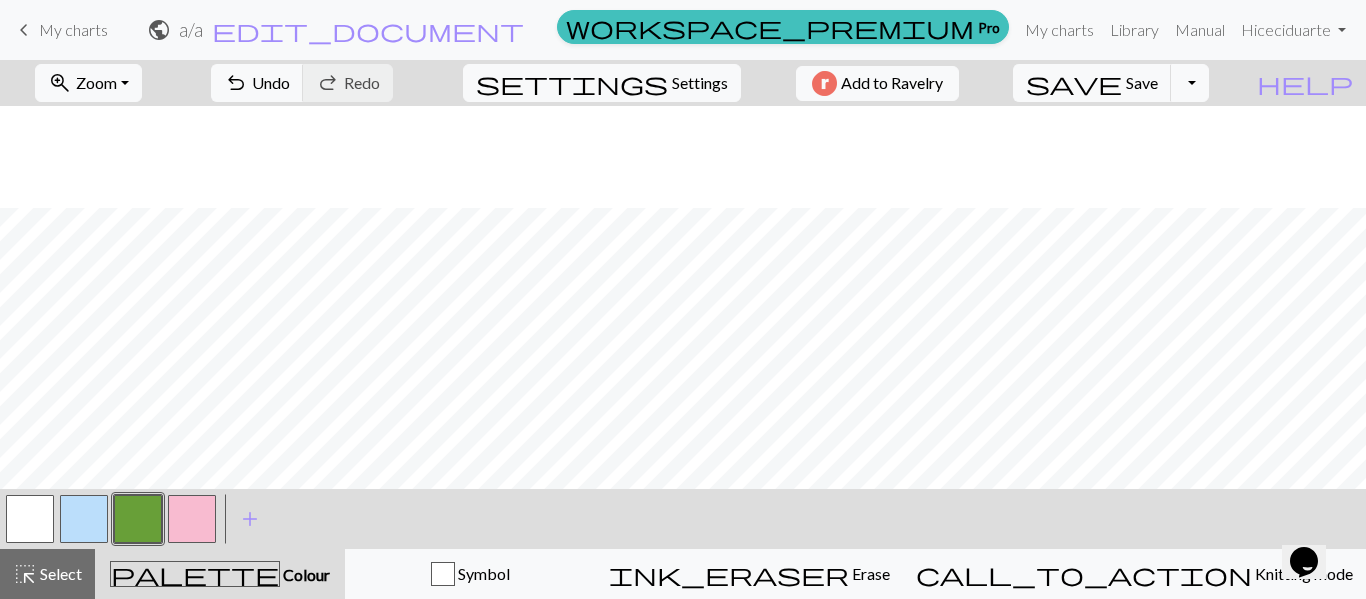 scroll, scrollTop: 102, scrollLeft: 0, axis: vertical 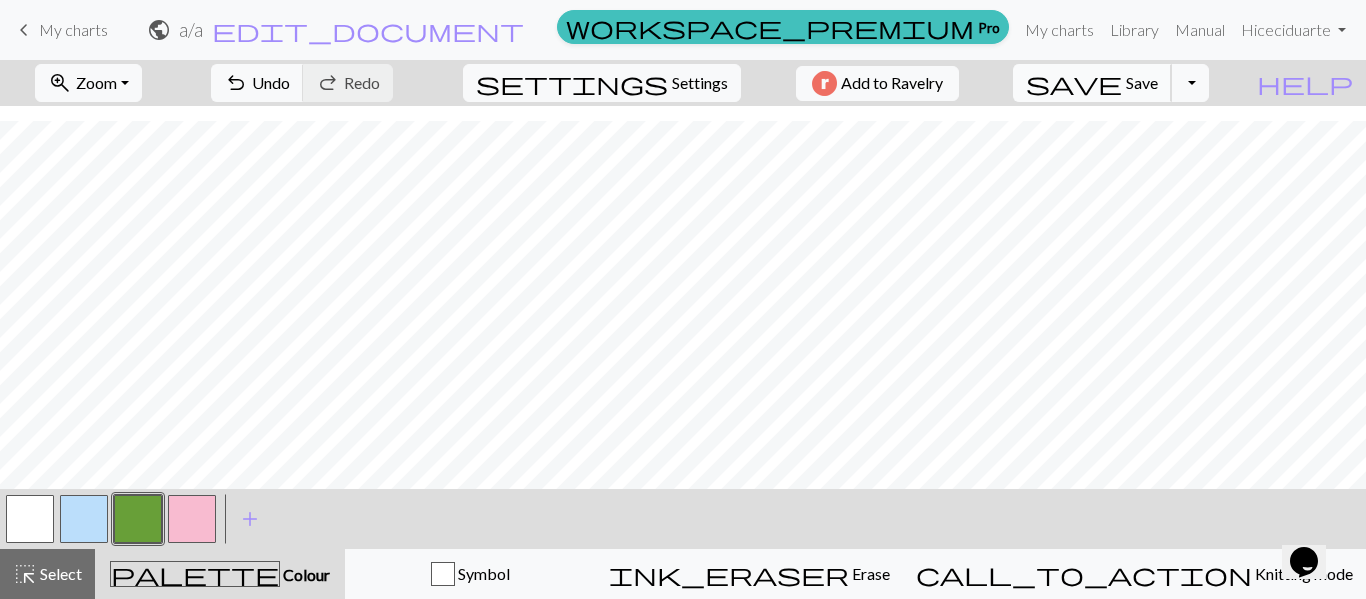 click on "Save" at bounding box center (1142, 82) 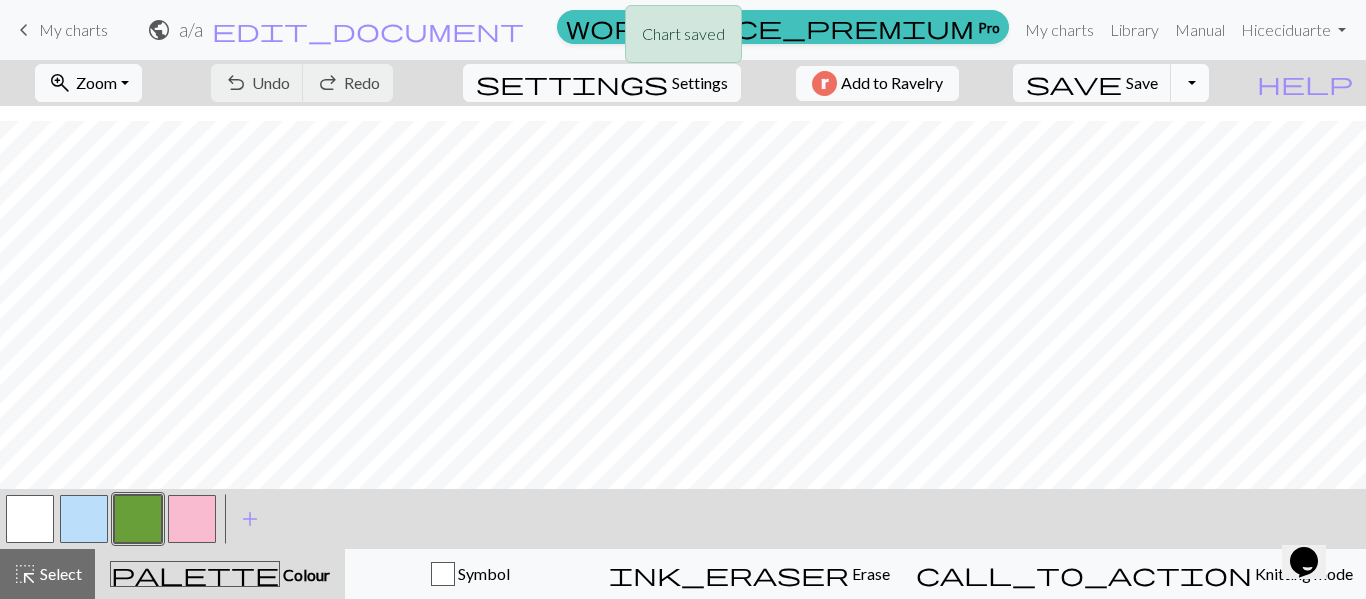 click on "Toggle Dropdown" at bounding box center [1190, 83] 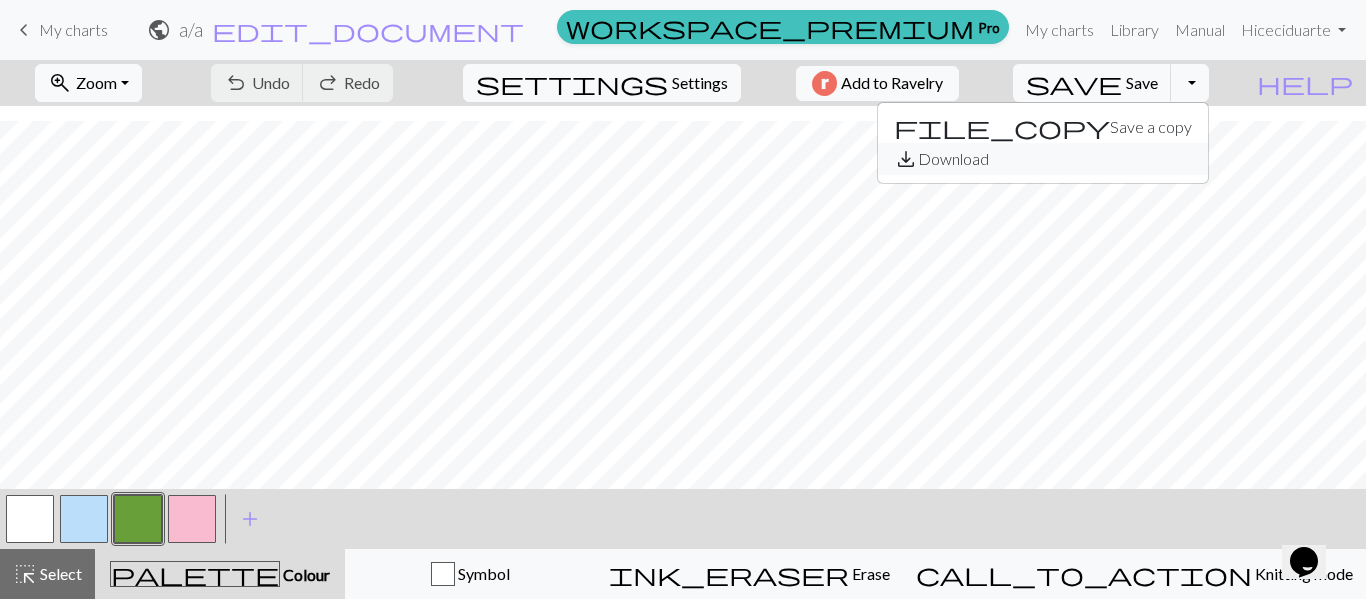 click on "save_alt  Download" at bounding box center (1043, 159) 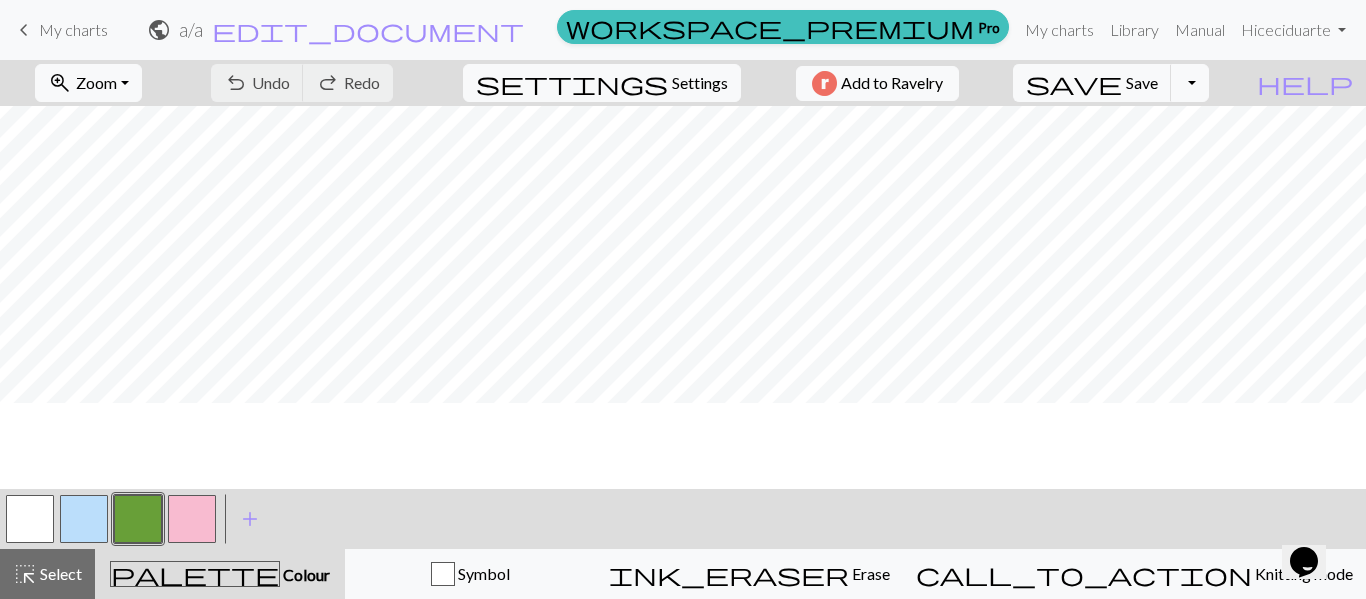 scroll, scrollTop: 0, scrollLeft: 0, axis: both 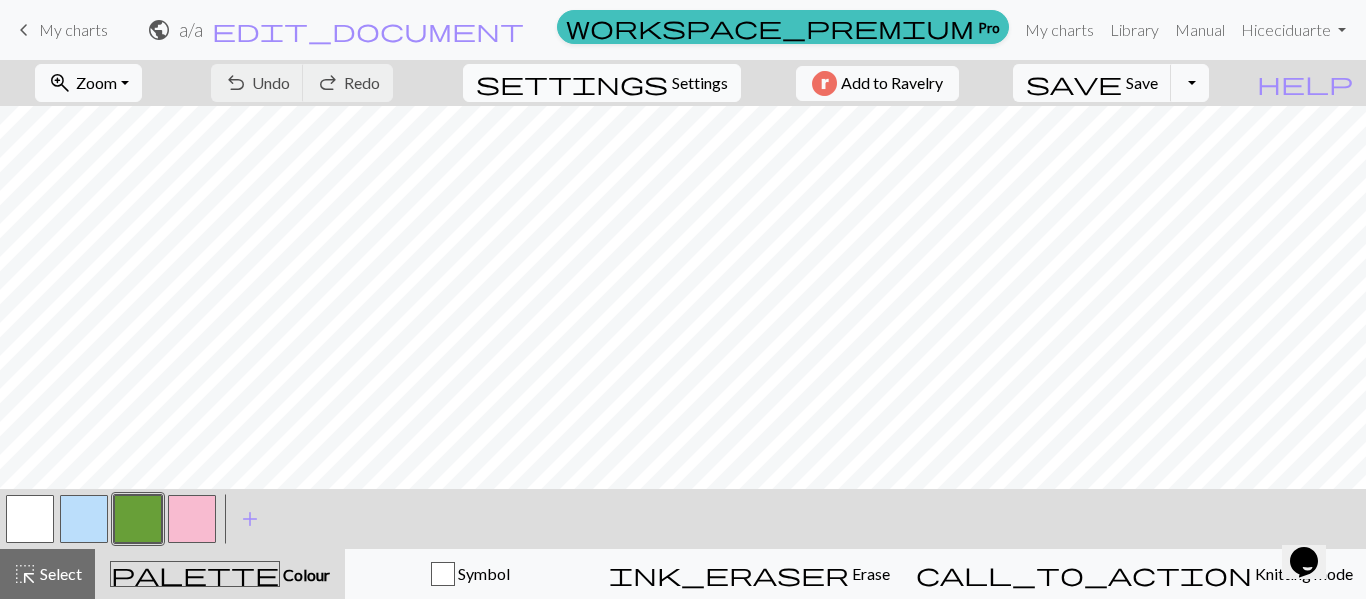 click on "Settings" at bounding box center [700, 83] 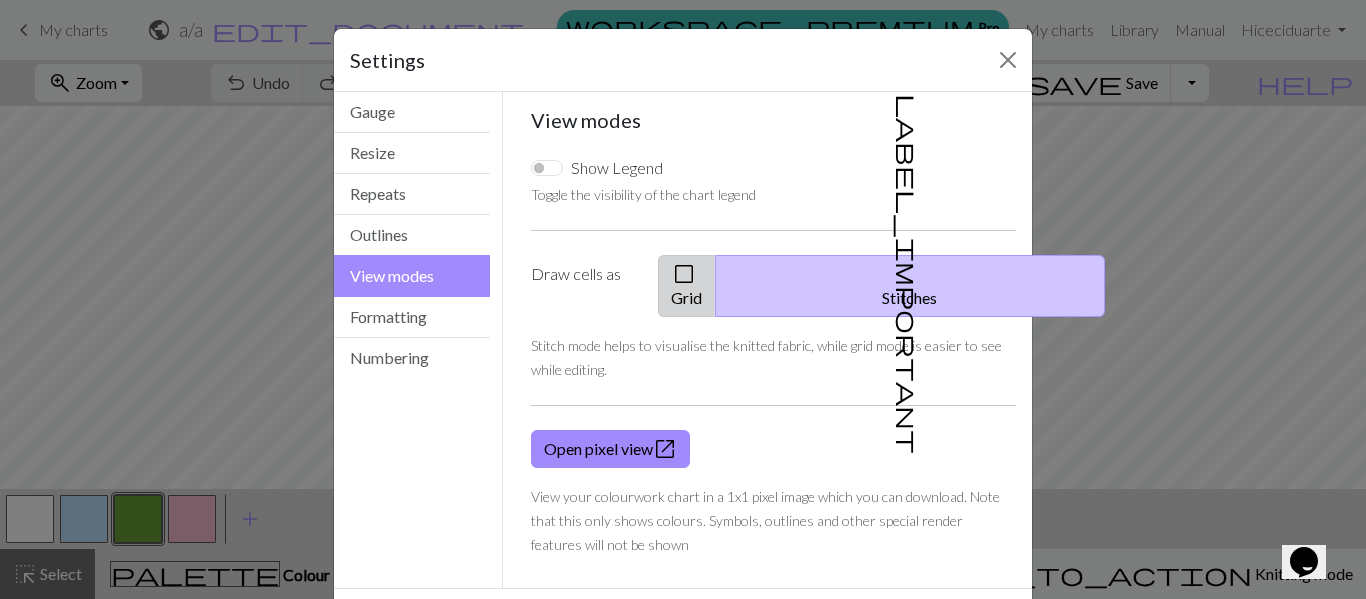 click on "check_box_outline_blank Grid" at bounding box center (687, 286) 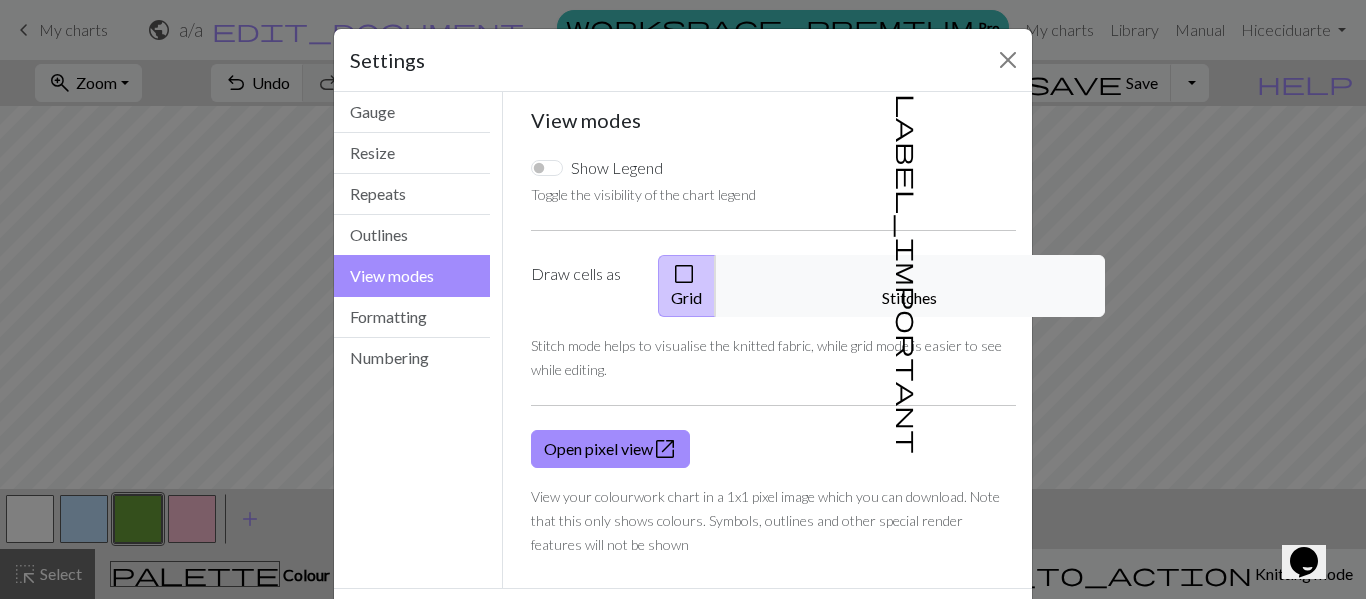 click on "Save" at bounding box center [987, 624] 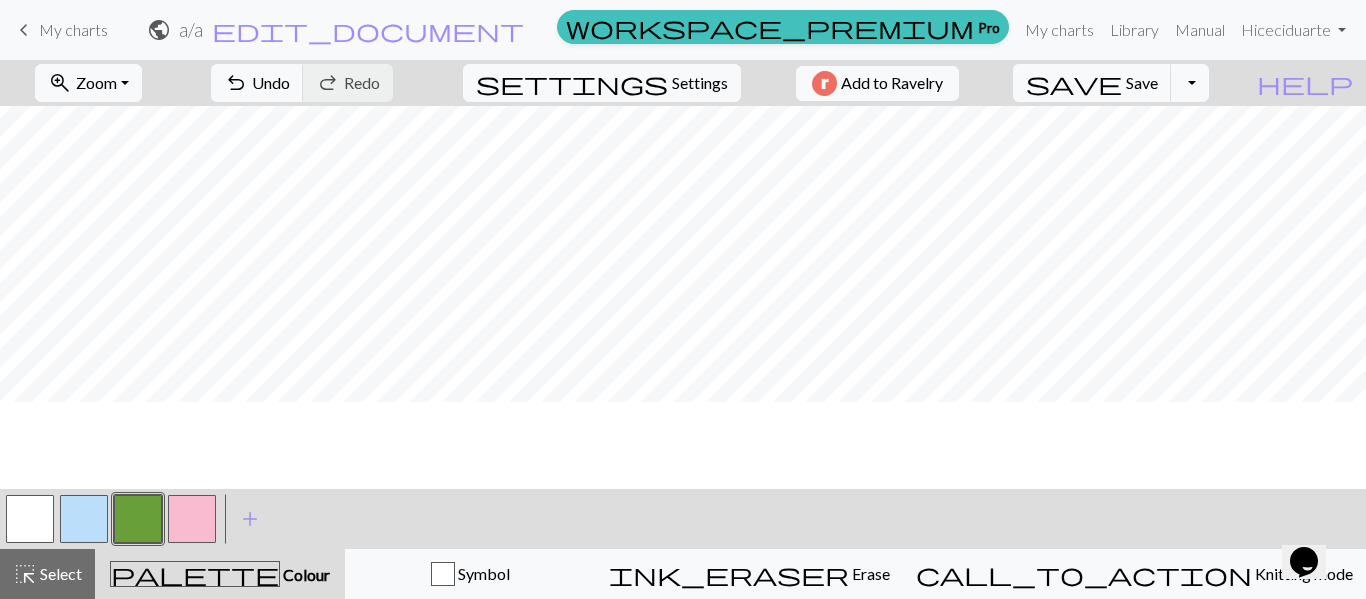 scroll, scrollTop: 0, scrollLeft: 0, axis: both 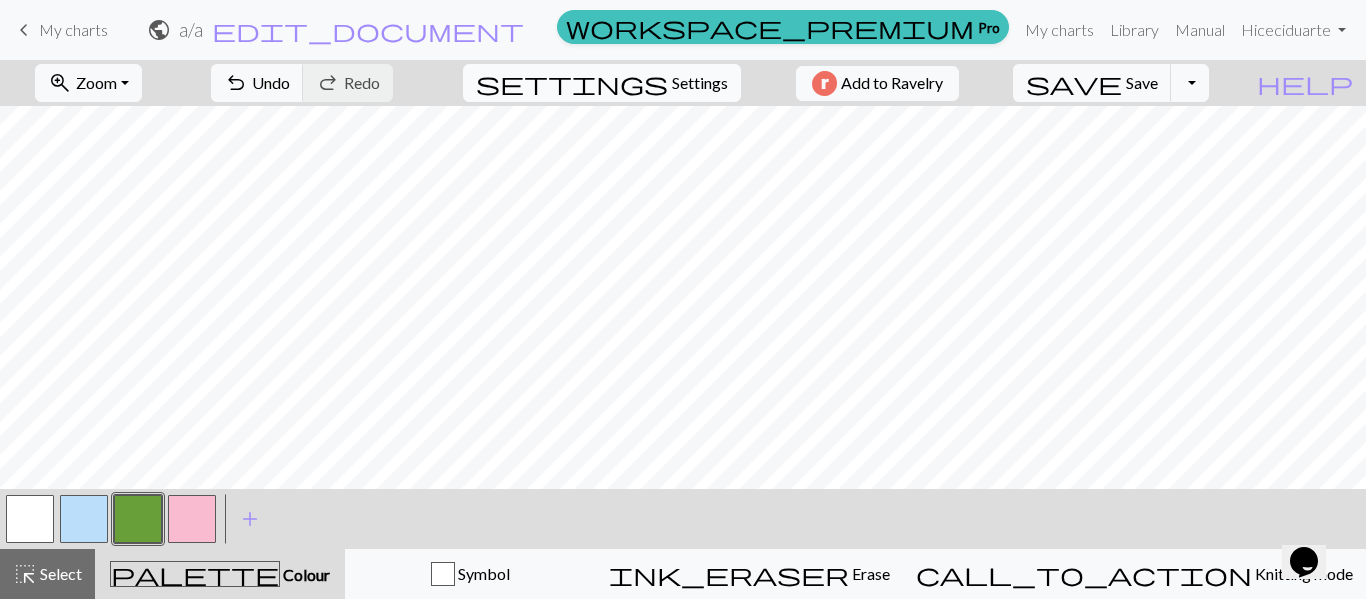 click on "Settings" at bounding box center (700, 83) 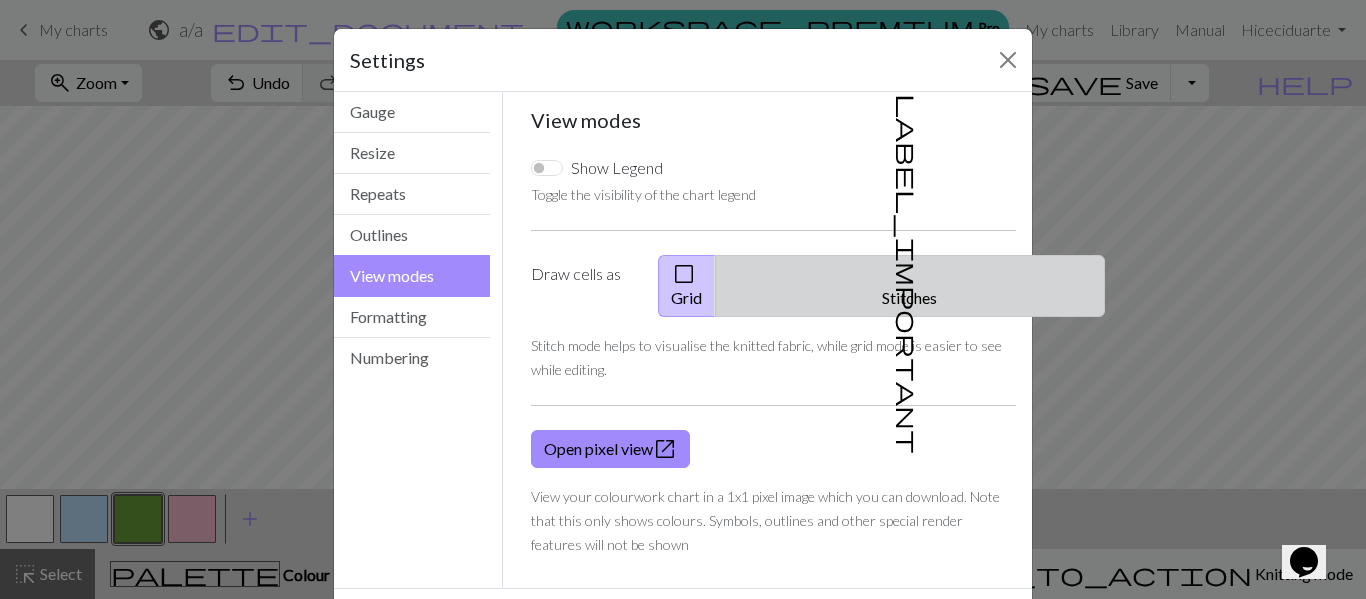 click on "label_important Stitches" at bounding box center [910, 286] 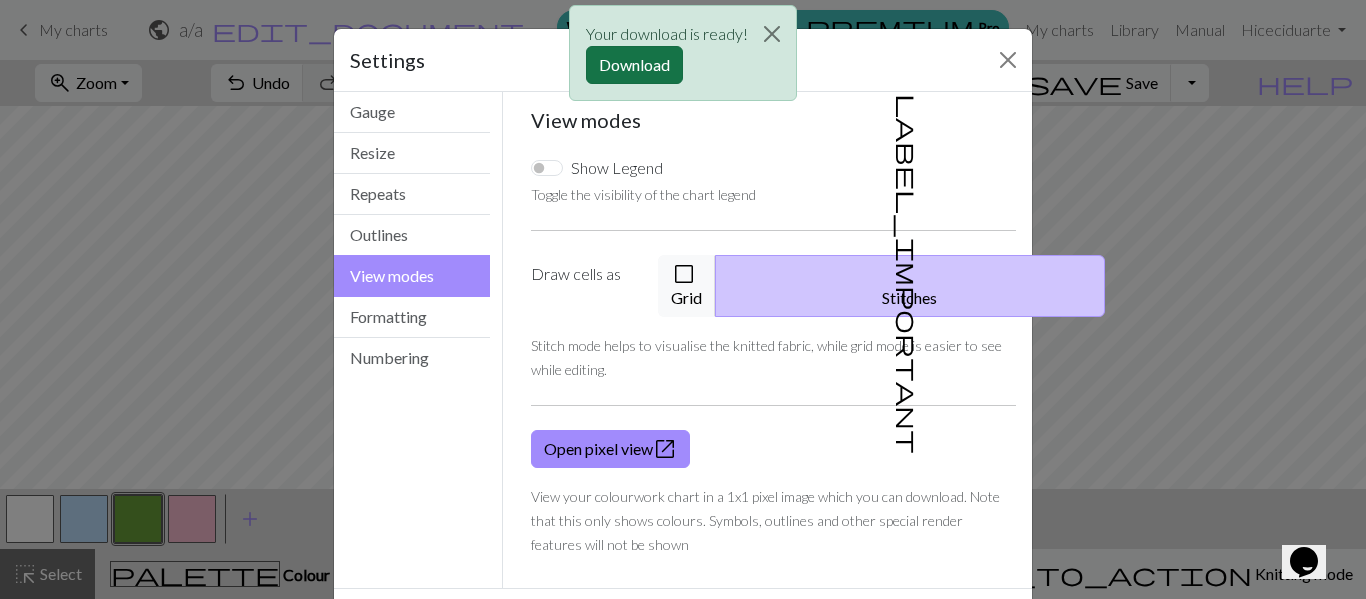 click on "Download" at bounding box center [634, 65] 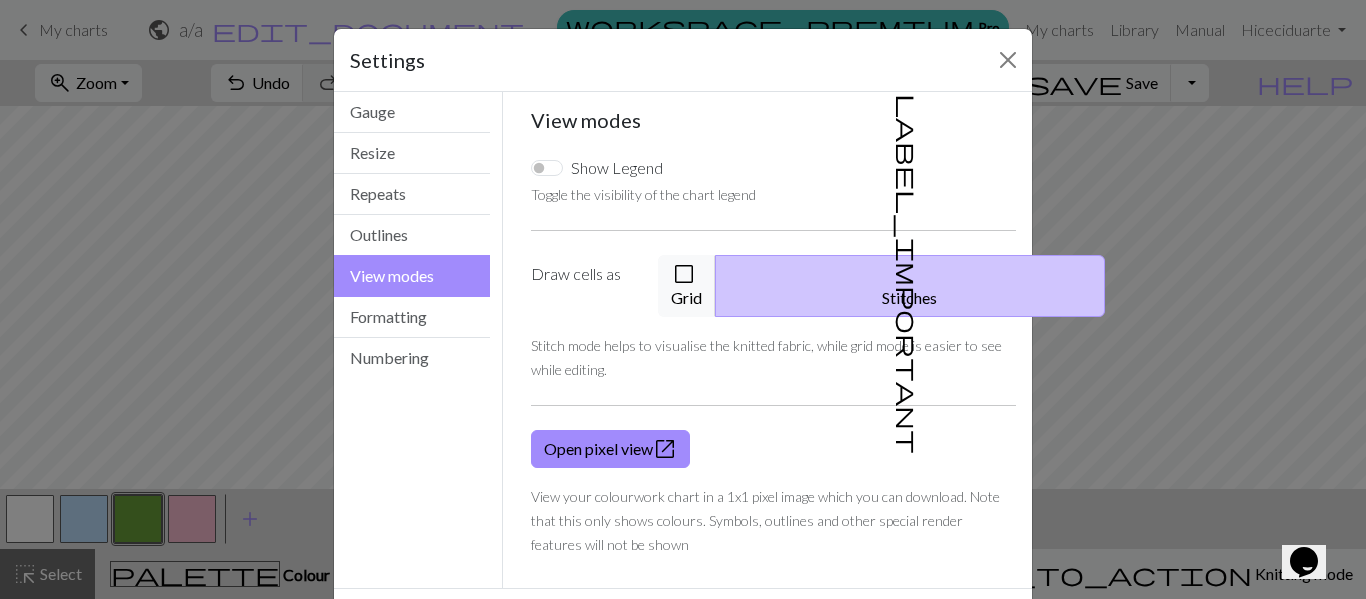 scroll, scrollTop: 65, scrollLeft: 0, axis: vertical 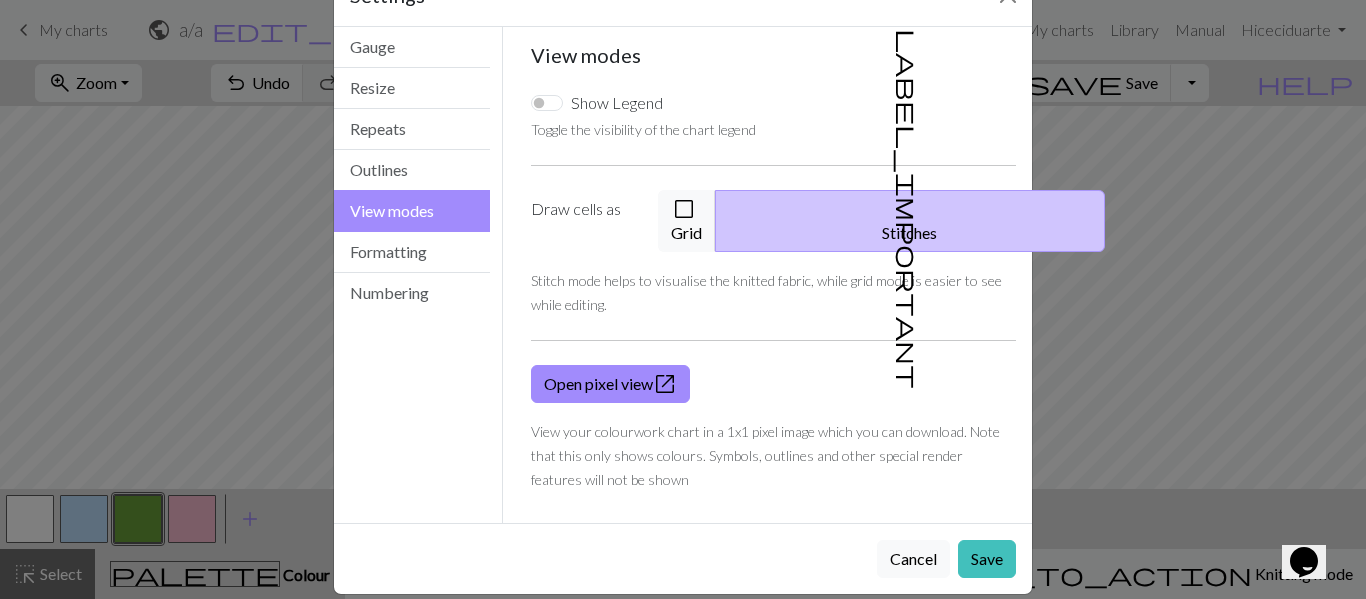 click on "Settings View modes Gauge Resize Repeats Outlines View modes Formatting Numbering Gauge Resize Repeats Outlines View modes Formatting Numbering Gauge Tip:  Set your gauge to change the stitch distortion in your chart. This will give you the most accurate representation of your finished work. 1. Set your gauge Preset yarn weight Custom Square Lace Light Fingering Fingering Sport Double knit Worsted Aran Bulky Super Bulky 18 stitches in  4 inches 24 rows in  4 inches Use  cm 2. Calculate 18 stitches is 4 inches 24 rows is 4 inches Resize your chart Tip:  Changes will be applied from the bottom right. To change rows and columns in other areas (e.g. within the chart or at the top), use the select tool or click the grid numbers to select then insert or remove from the top toolbar. Width 20 Height 40 Repeats workspace_premium Become a Pro user   to  visualise repeats Tip:   This will show your entire chart repeated, so you can preview what joining panels look like together. arrow_forward  Horizontal 1  Vertical 1" at bounding box center [683, 299] 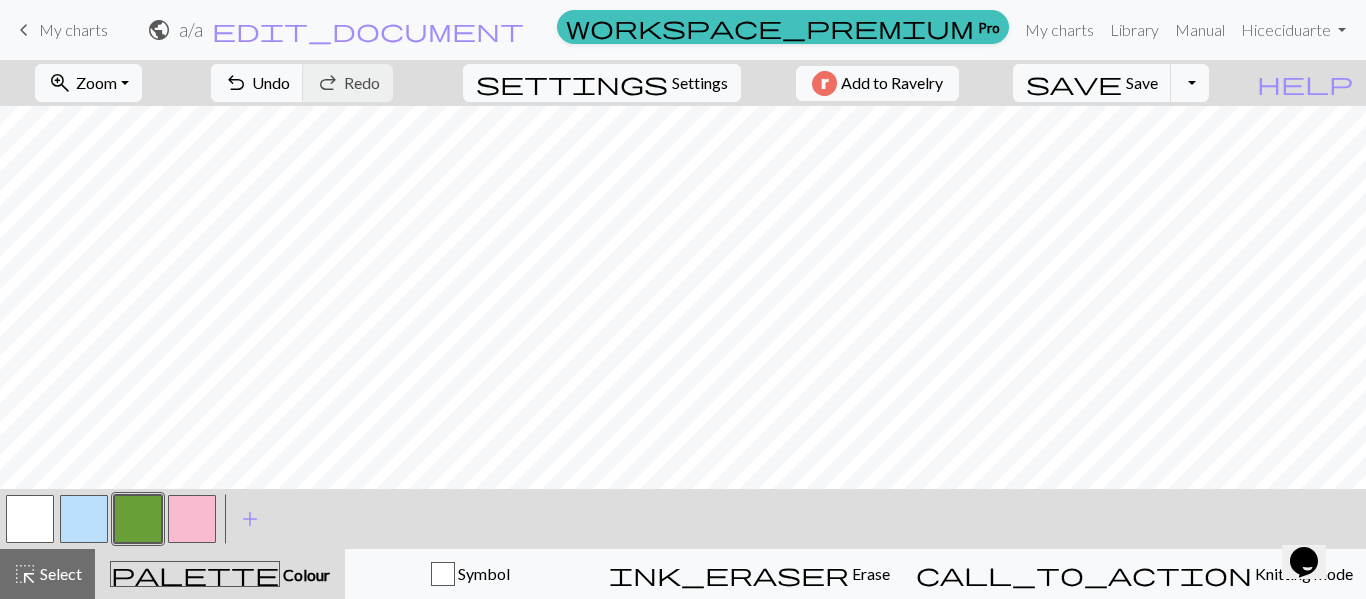 click at bounding box center [30, 519] 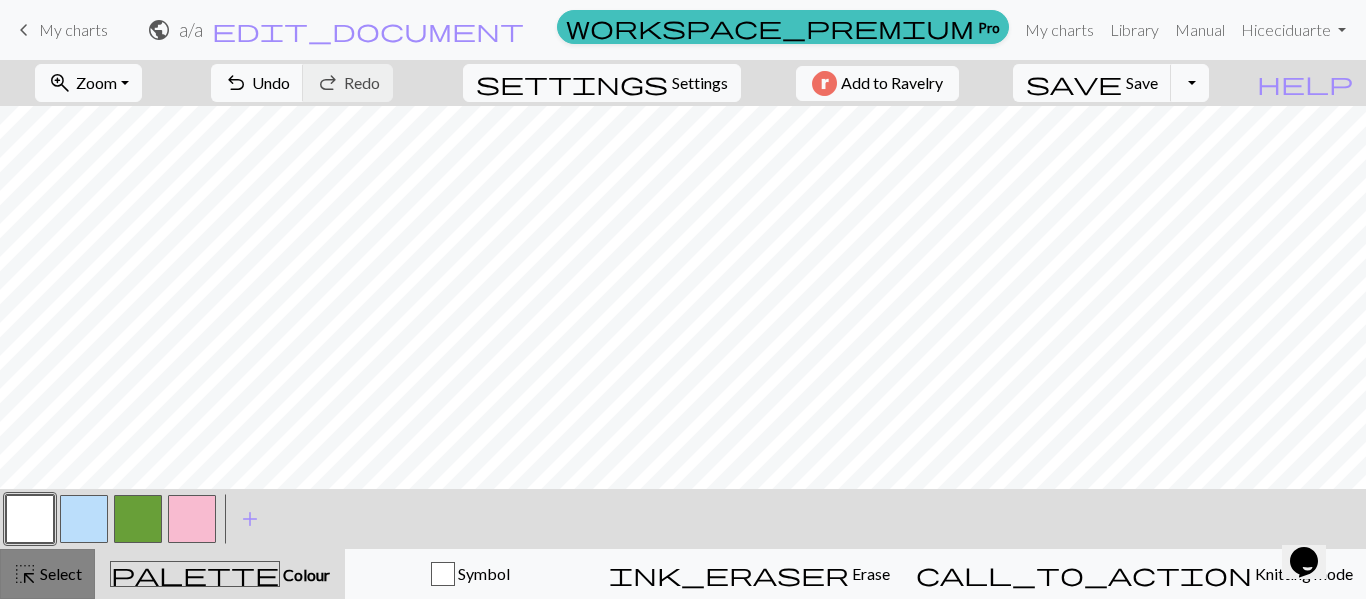 click on "highlight_alt   Select   Select" at bounding box center [47, 574] 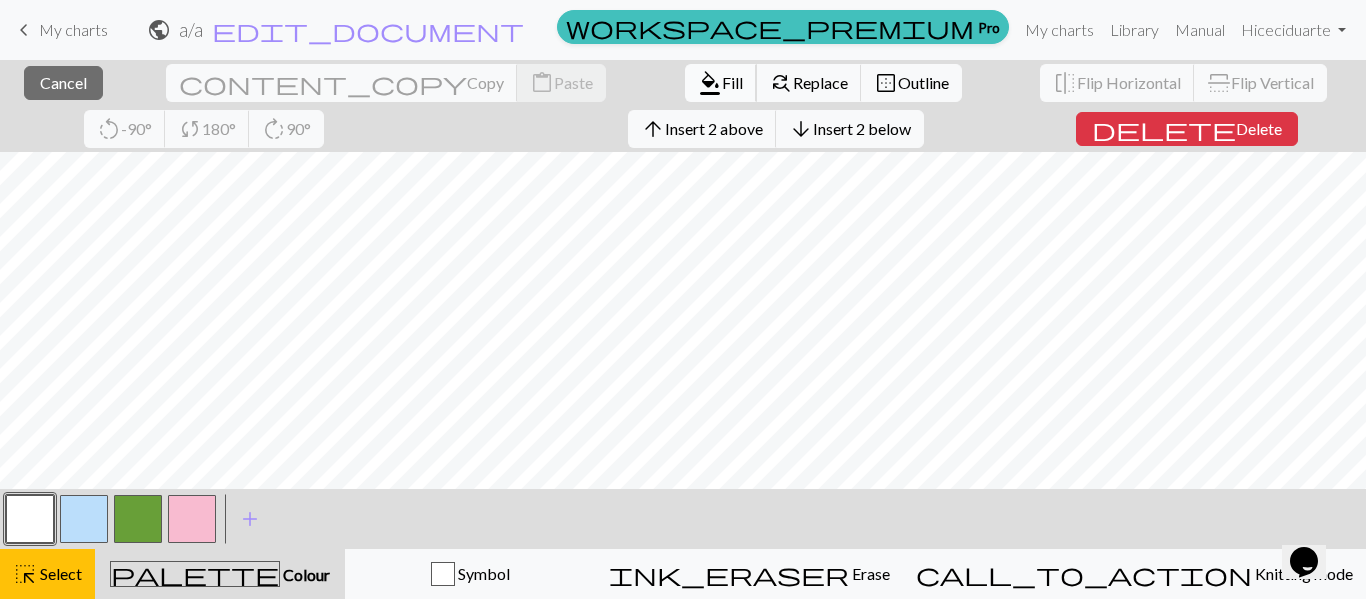 click on "format_color_fill  Fill" at bounding box center [721, 83] 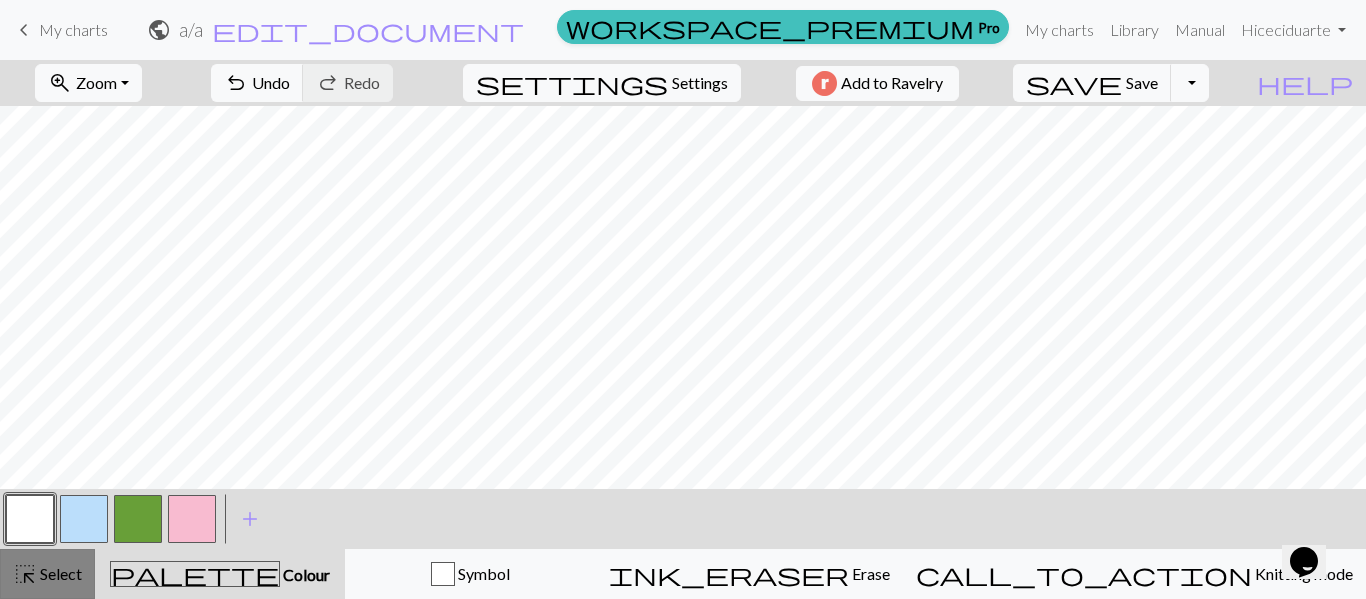 click on "highlight_alt   Select   Select" at bounding box center (47, 574) 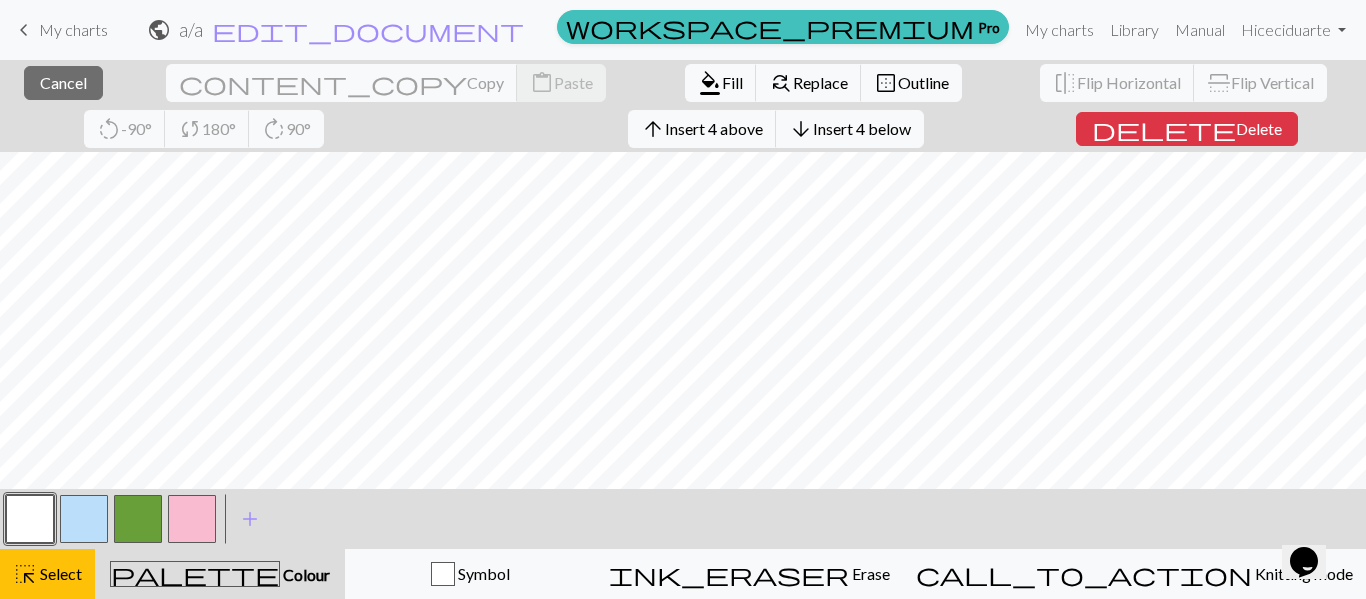 click at bounding box center (84, 519) 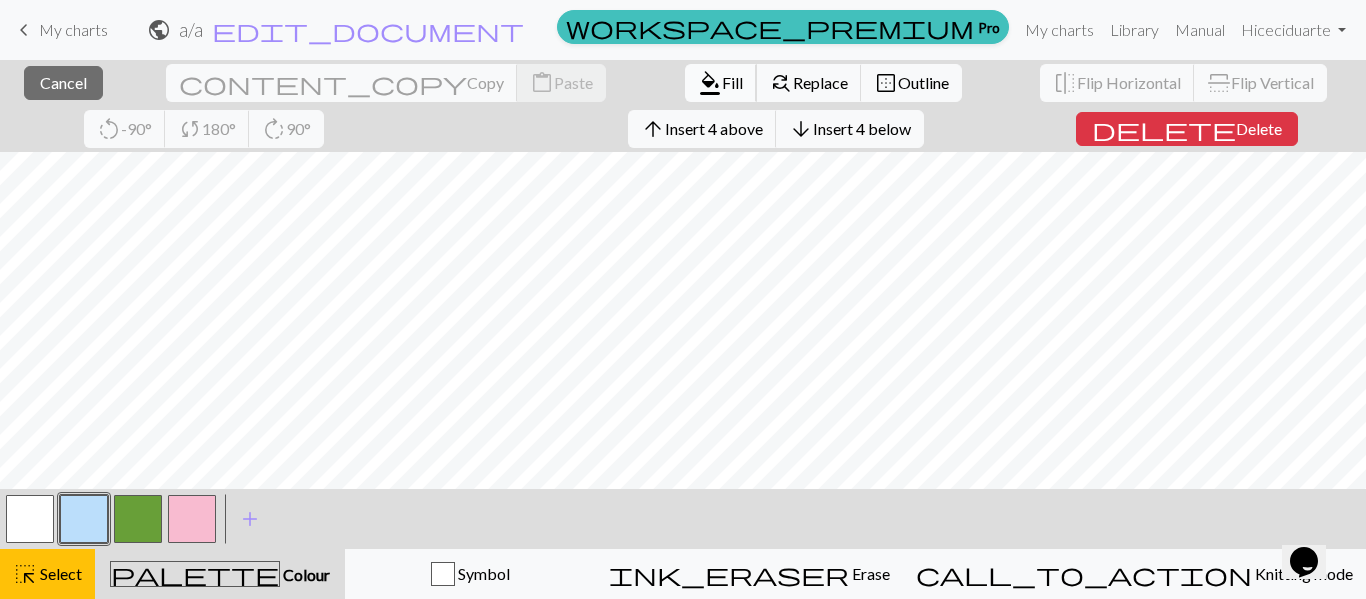 click on "format_color_fill  Fill" at bounding box center (721, 83) 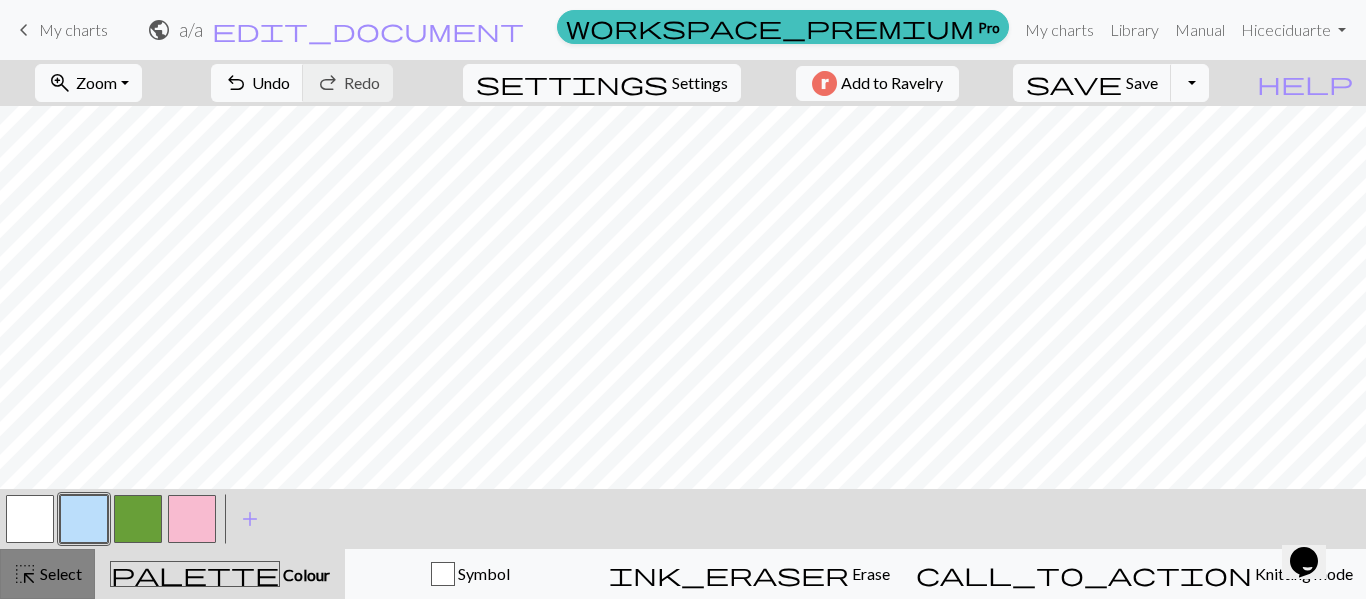 click on "Select" at bounding box center [59, 573] 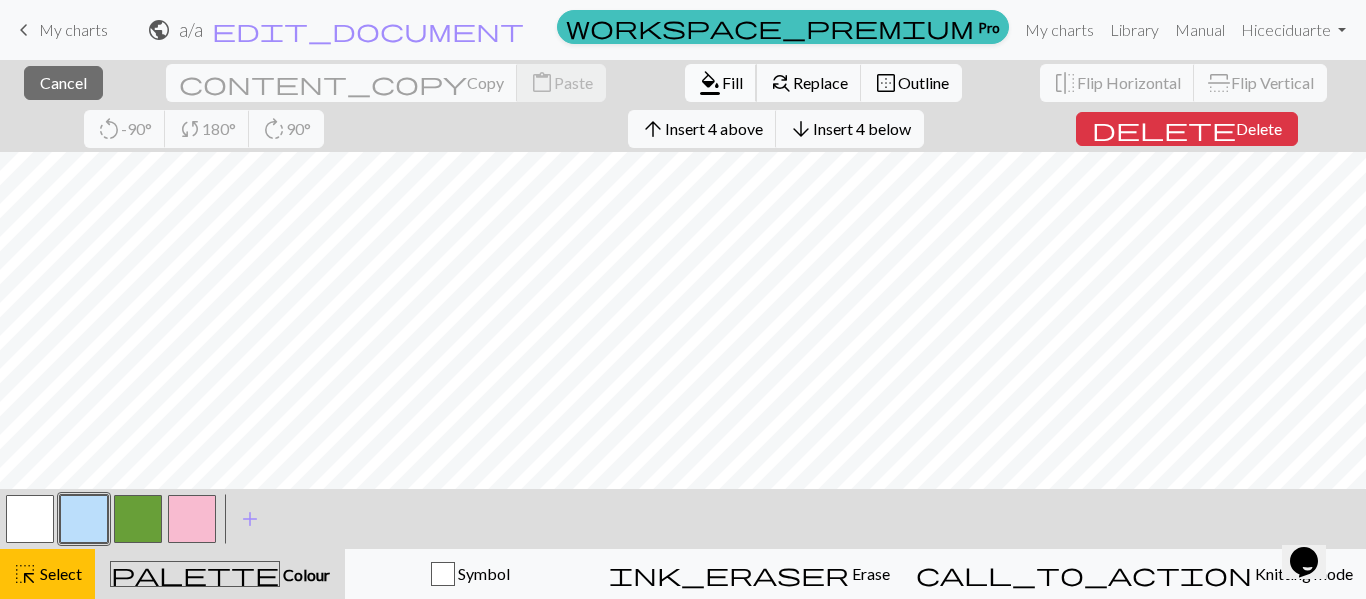 click on "Fill" at bounding box center (732, 82) 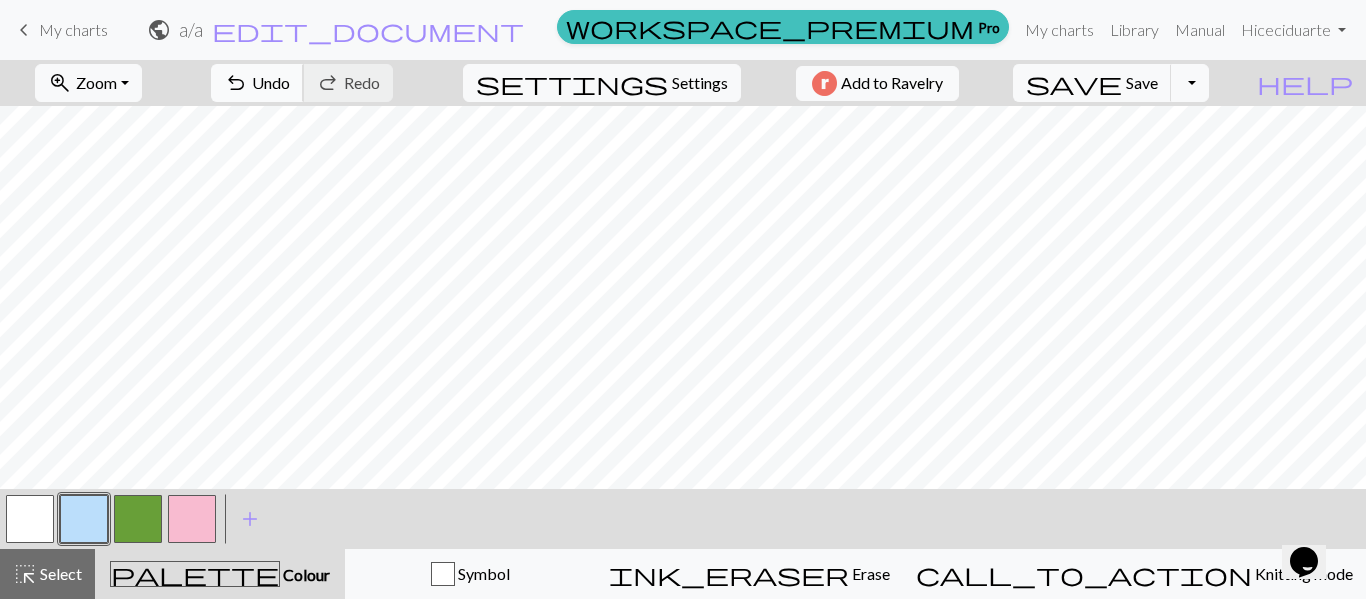 drag, startPoint x: 325, startPoint y: 74, endPoint x: 324, endPoint y: 84, distance: 10.049875 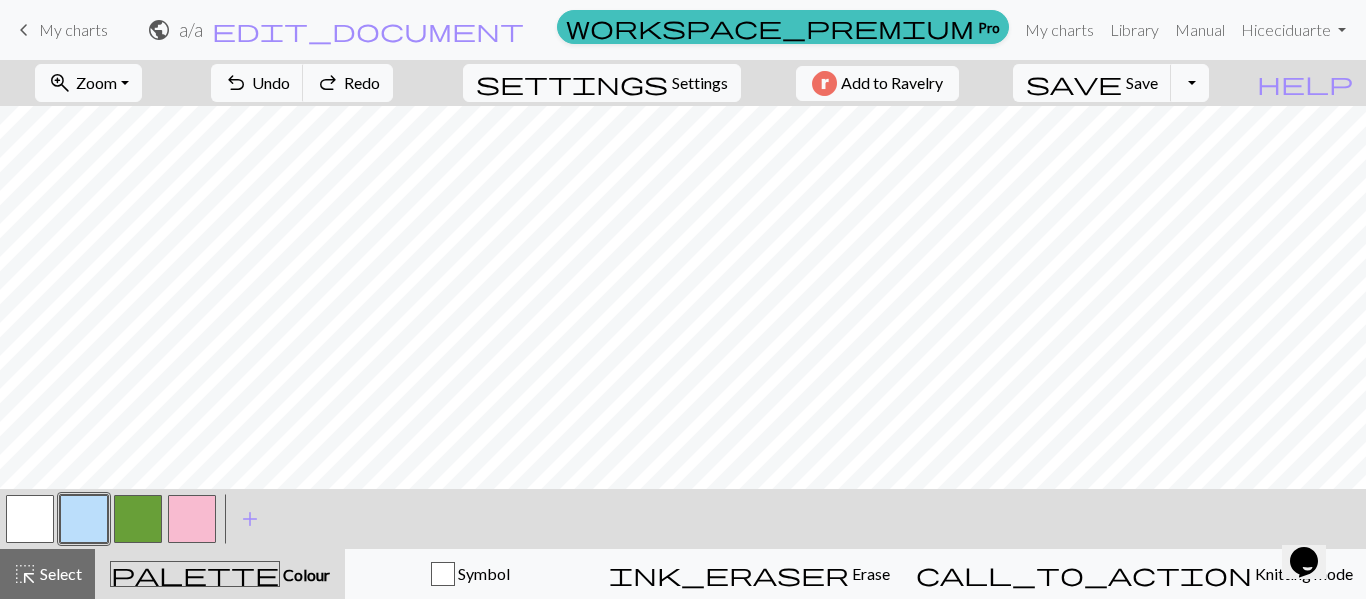 click at bounding box center (192, 519) 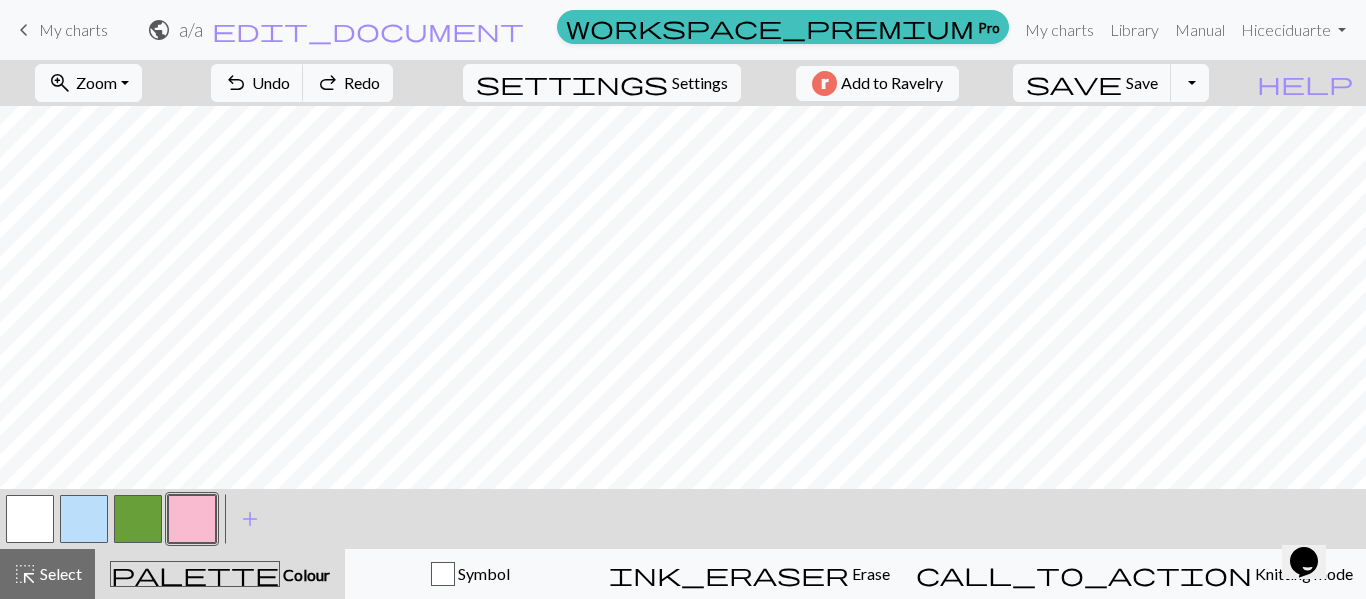 click at bounding box center (30, 519) 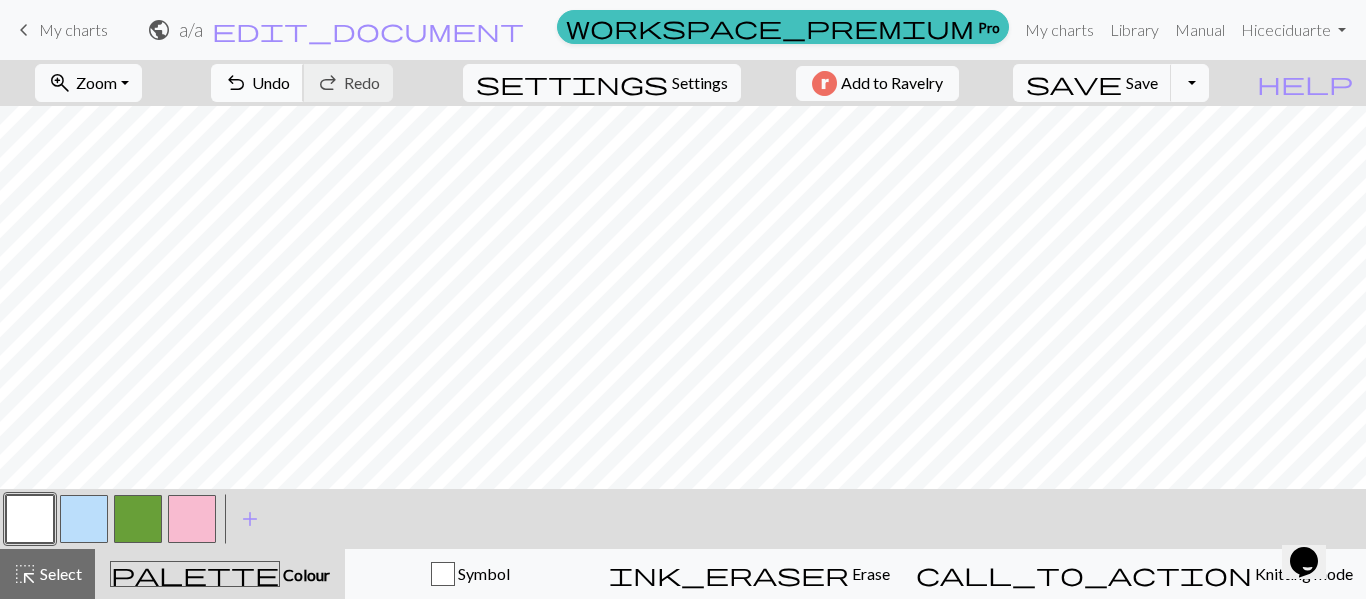 click on "Undo" at bounding box center [271, 82] 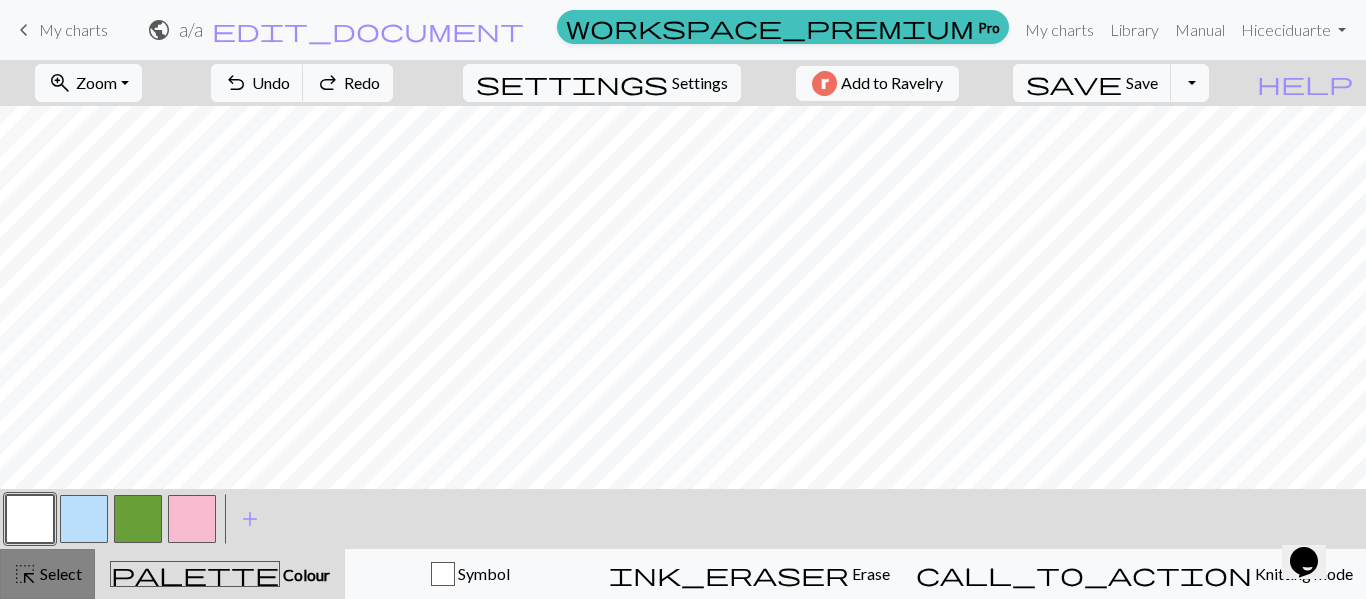 click on "Select" at bounding box center [59, 573] 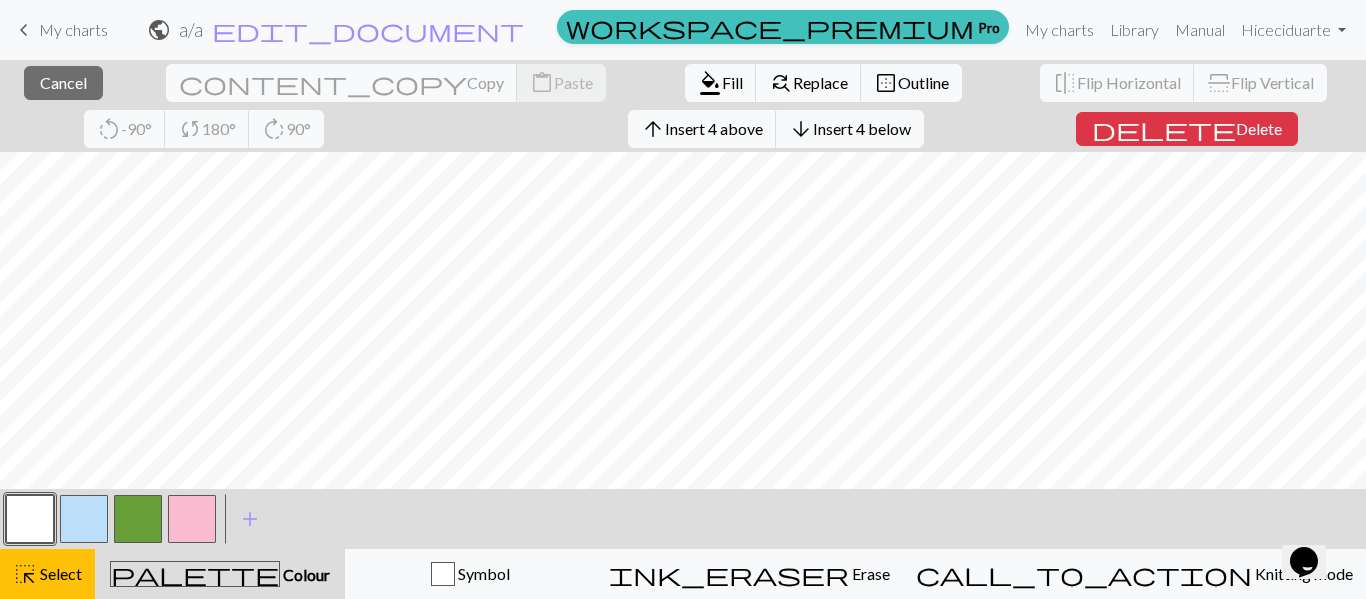 click at bounding box center (192, 519) 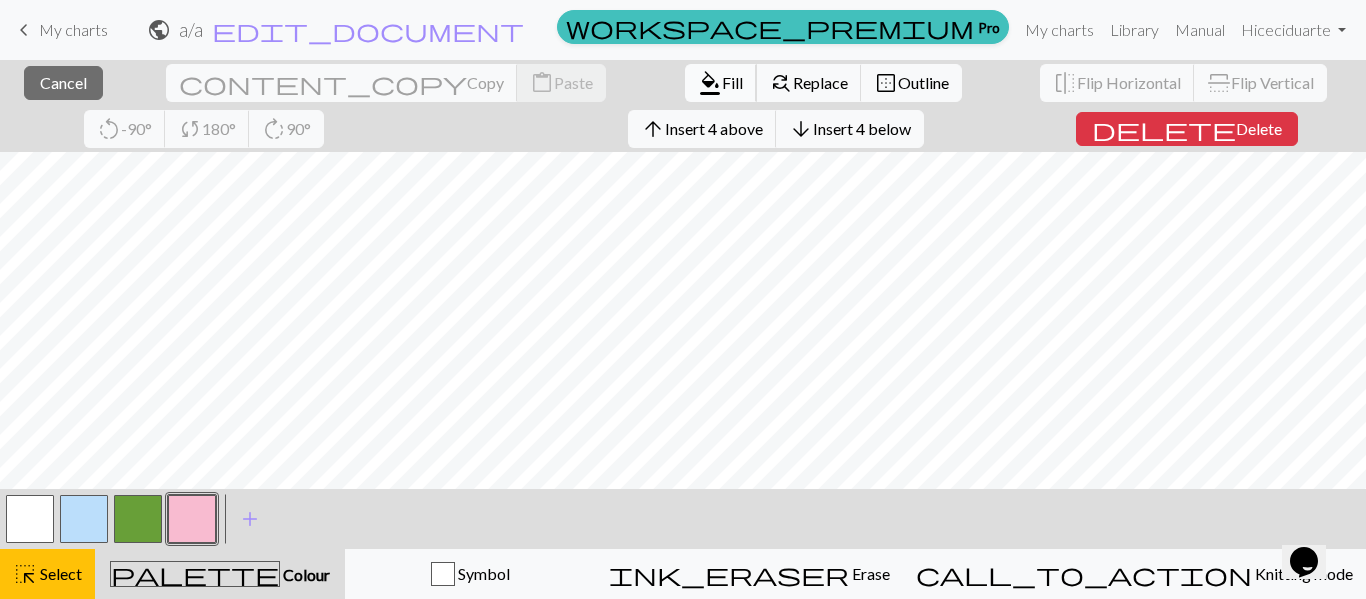 click on "format_color_fill" at bounding box center [710, 83] 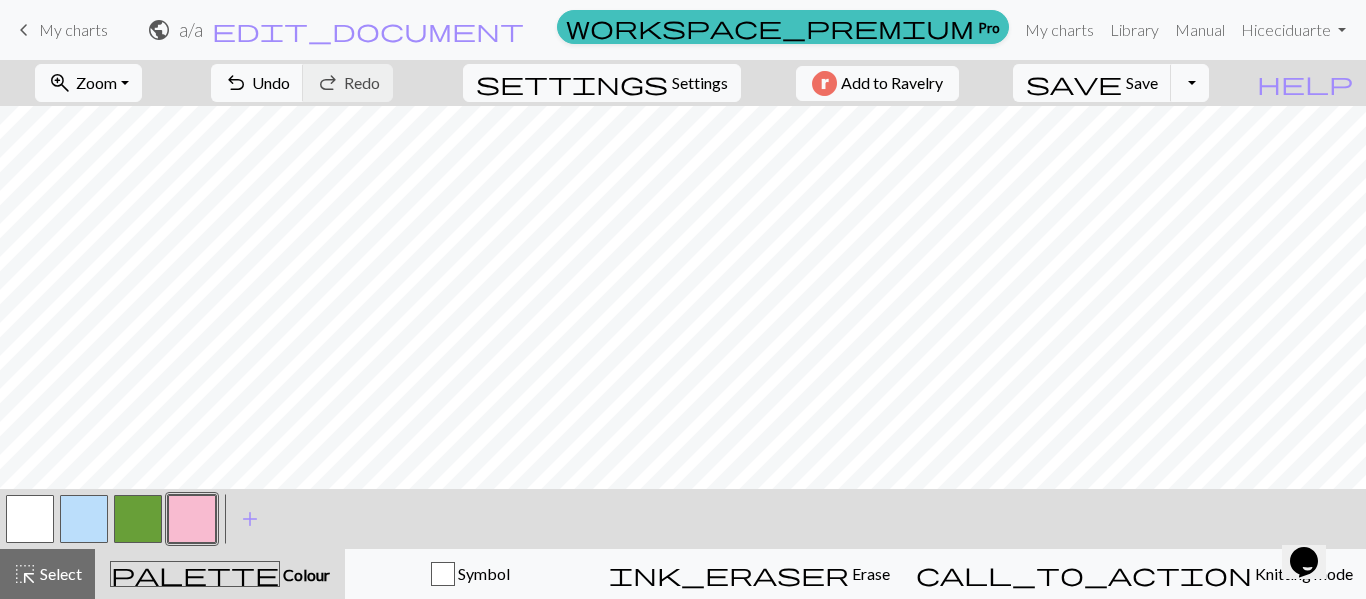 click at bounding box center (30, 519) 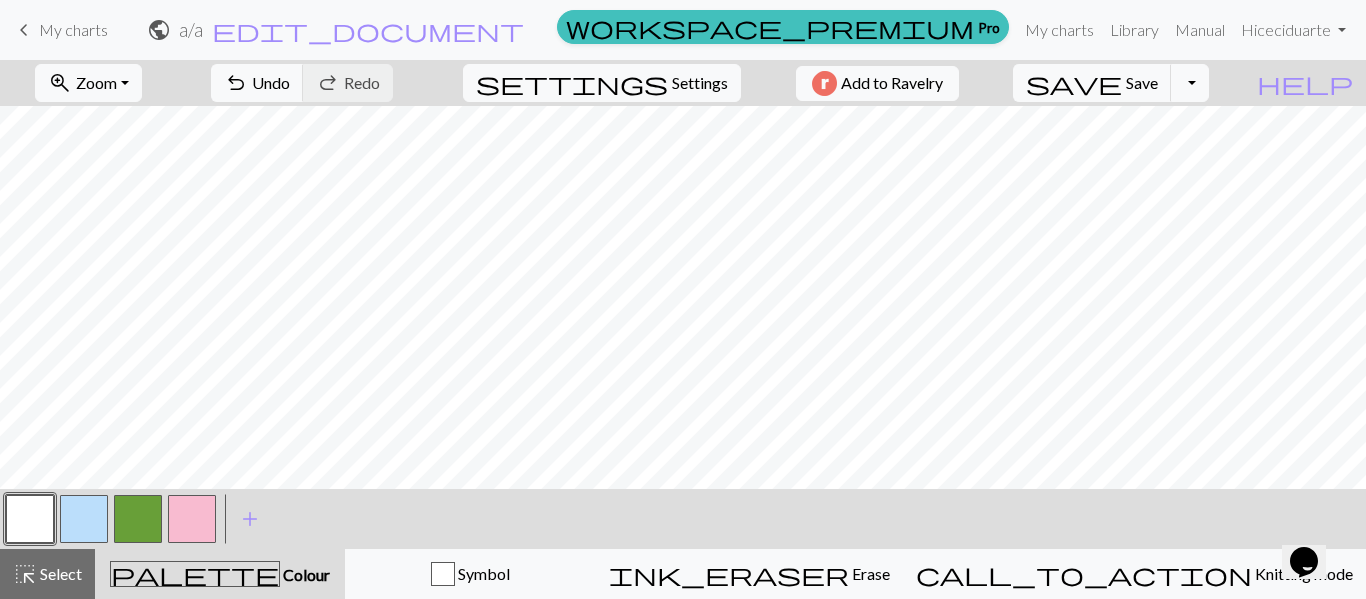 click on "highlight_alt" at bounding box center [25, 574] 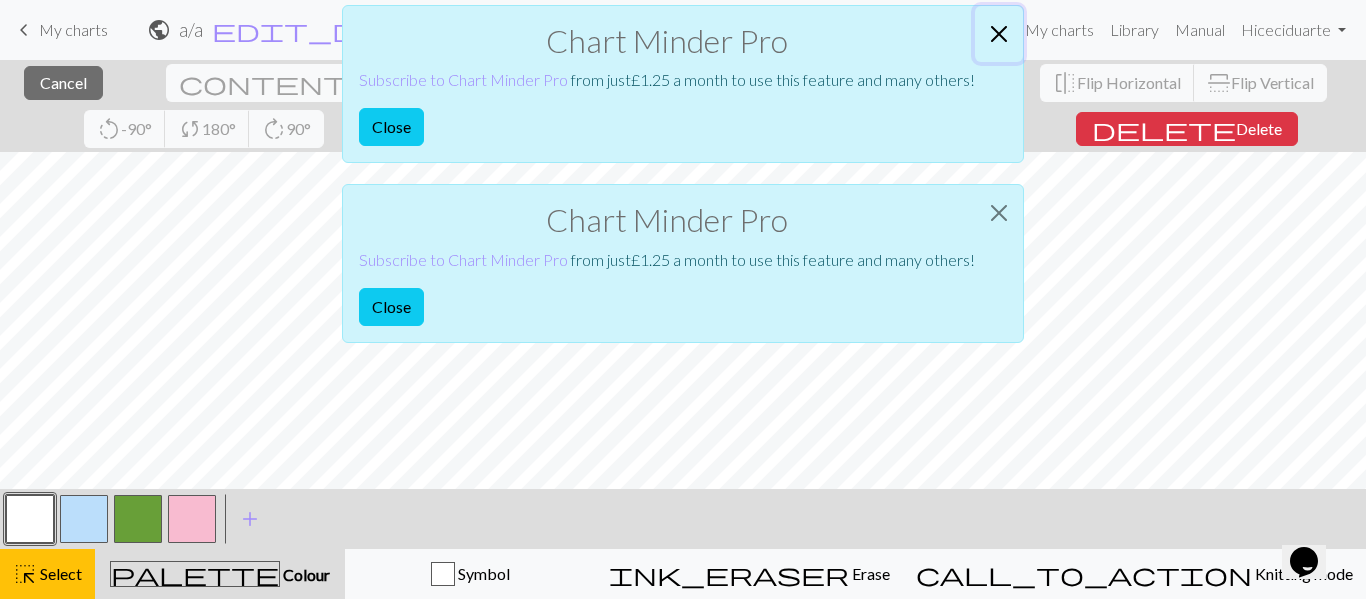 click at bounding box center (999, 34) 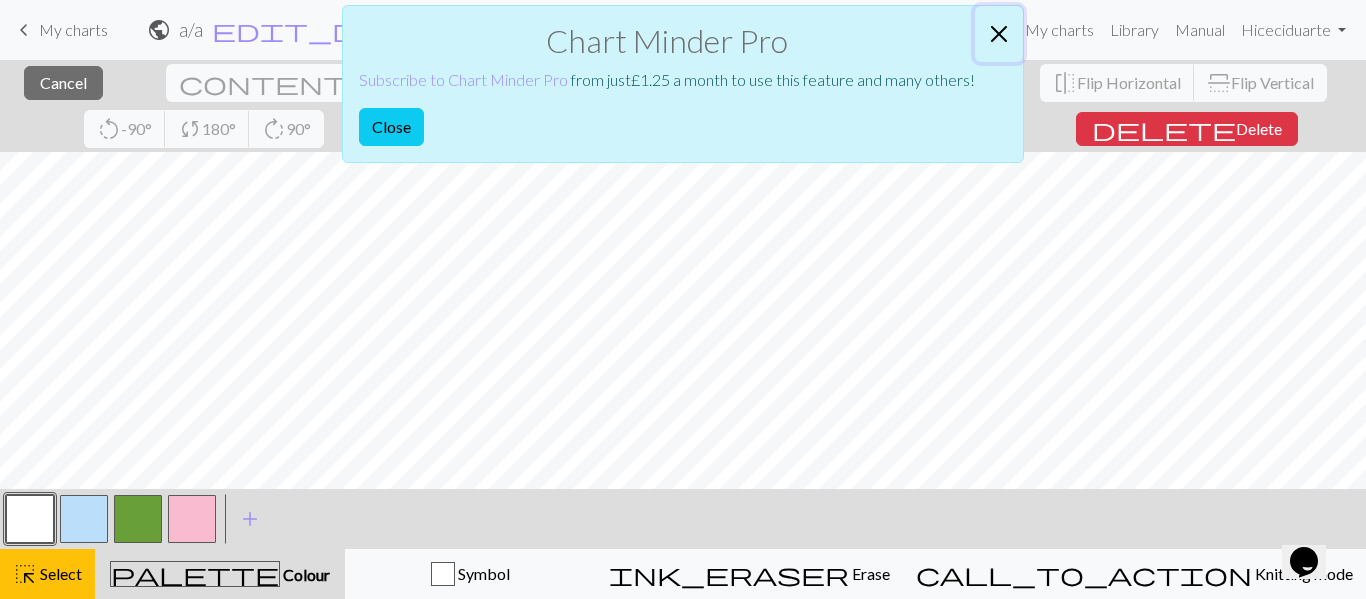 click at bounding box center [999, 34] 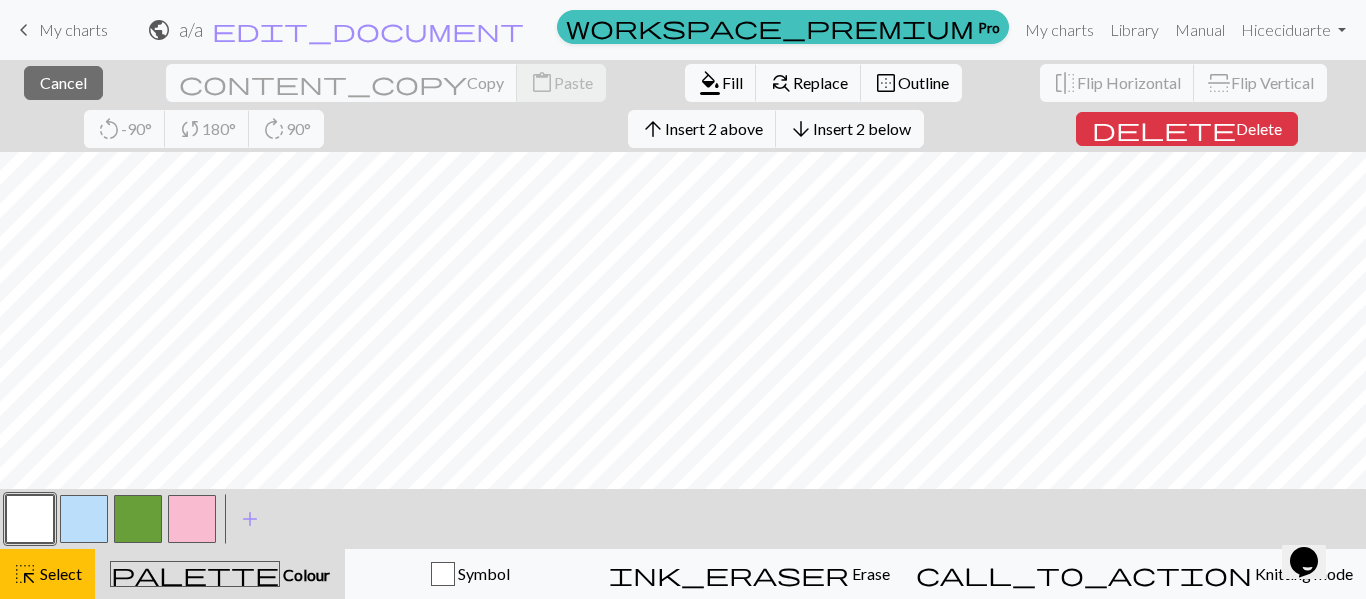 click at bounding box center (30, 519) 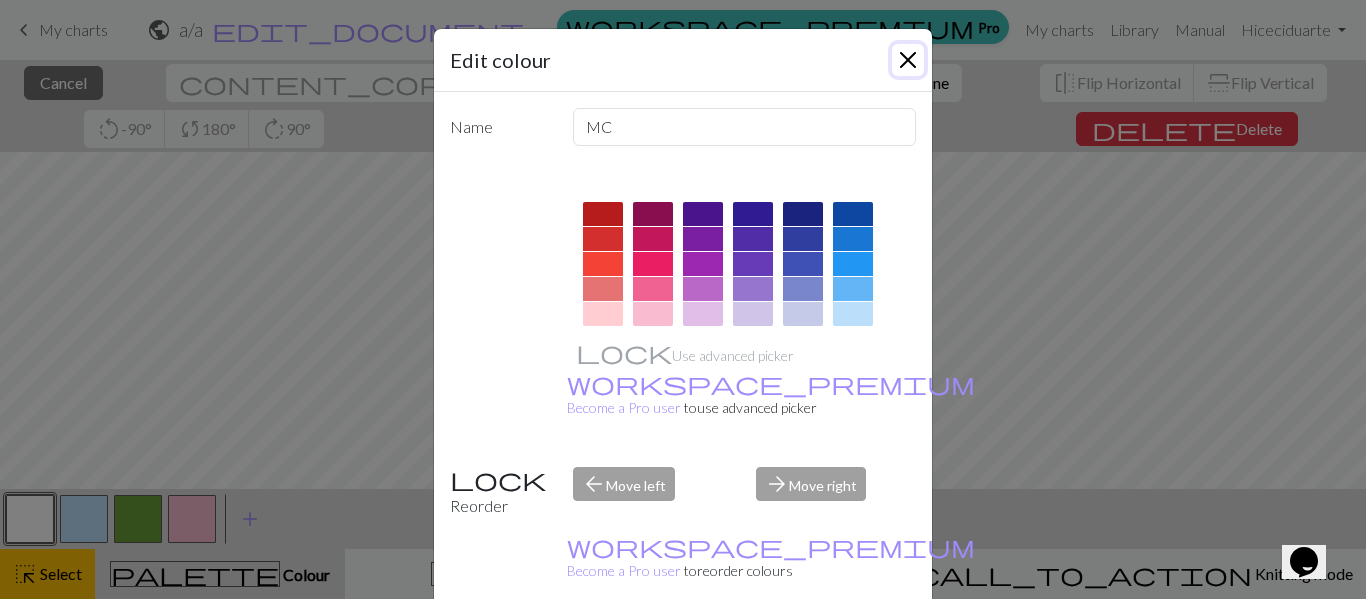 click at bounding box center [908, 60] 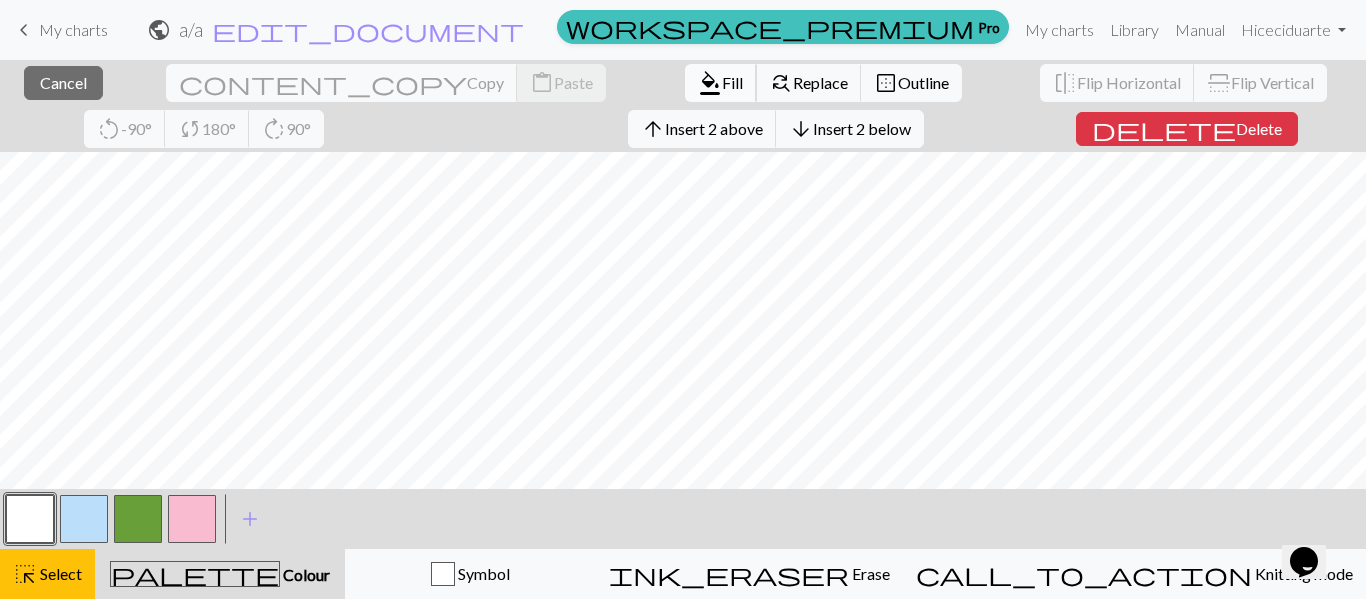 click on "format_color_fill" at bounding box center (710, 83) 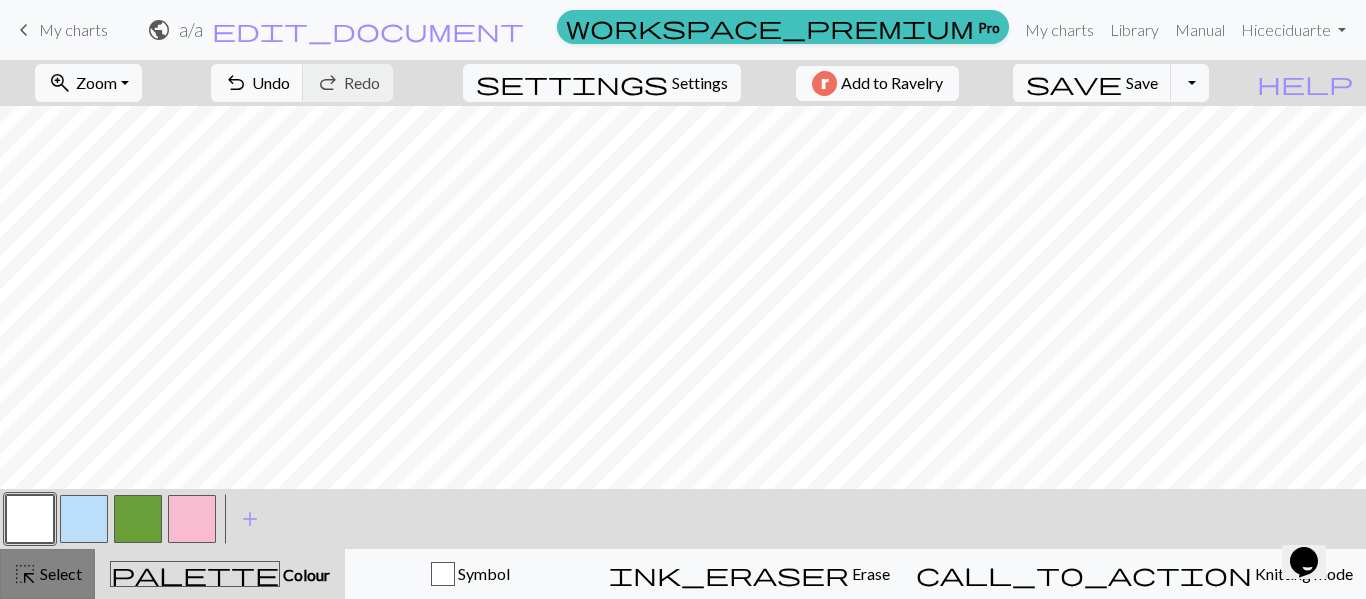 click on "highlight_alt   Select   Select" at bounding box center (47, 574) 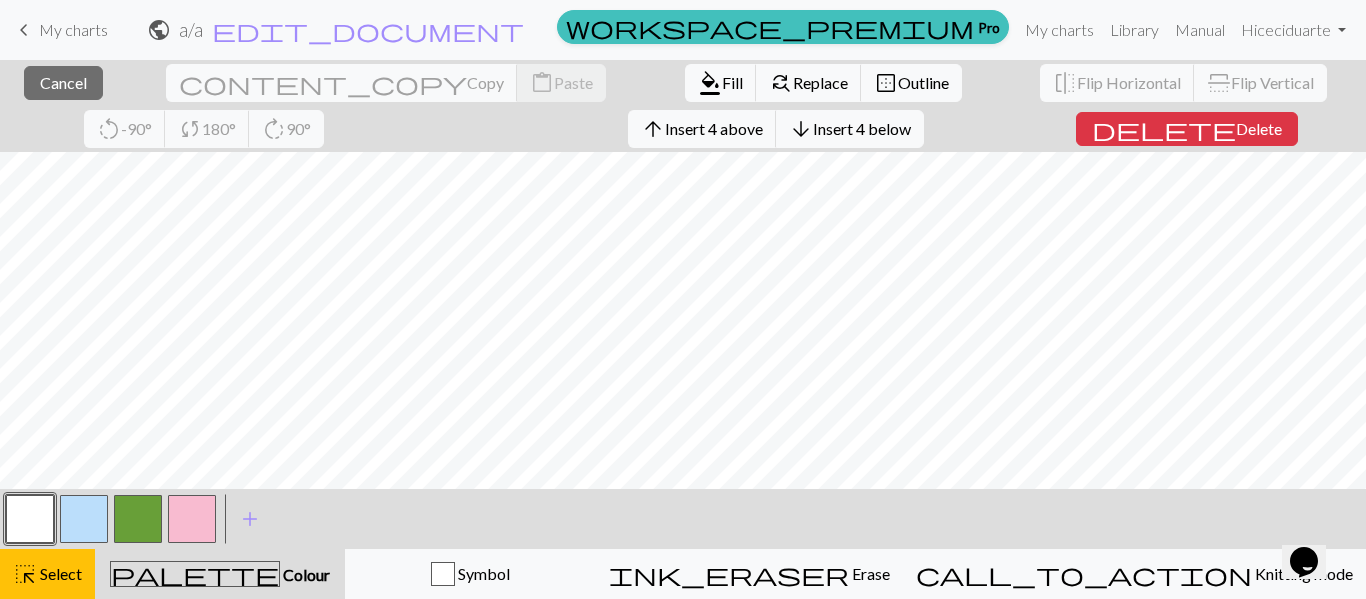 click at bounding box center [138, 519] 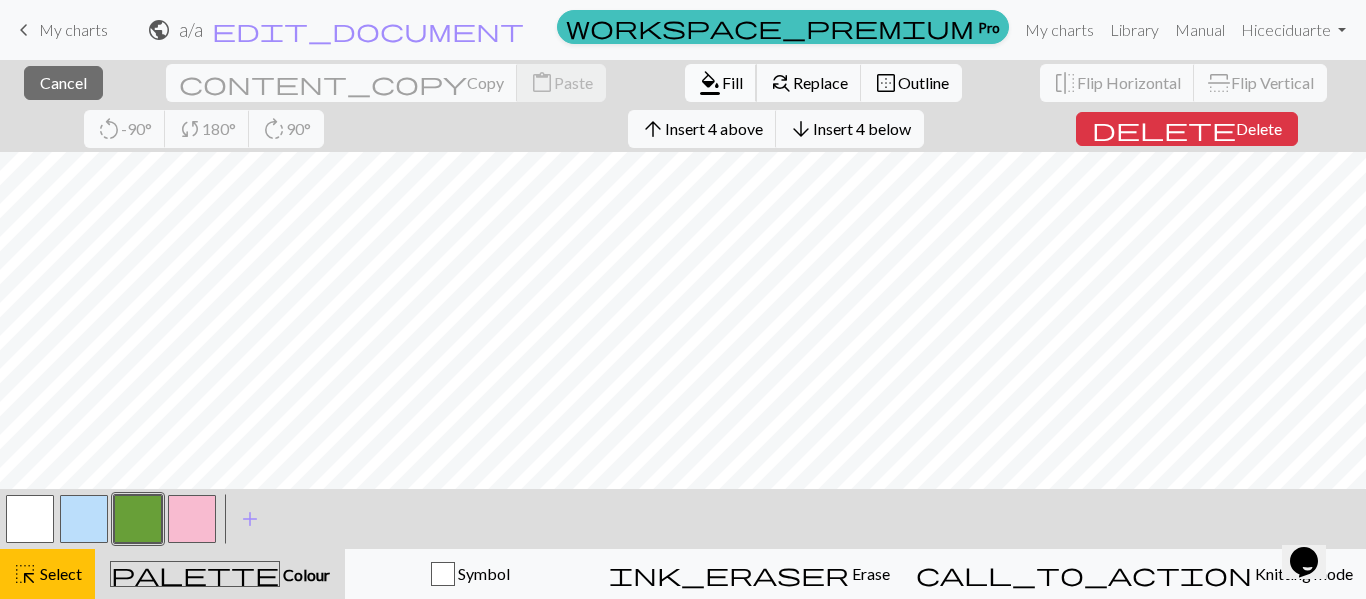 click on "format_color_fill" at bounding box center (710, 83) 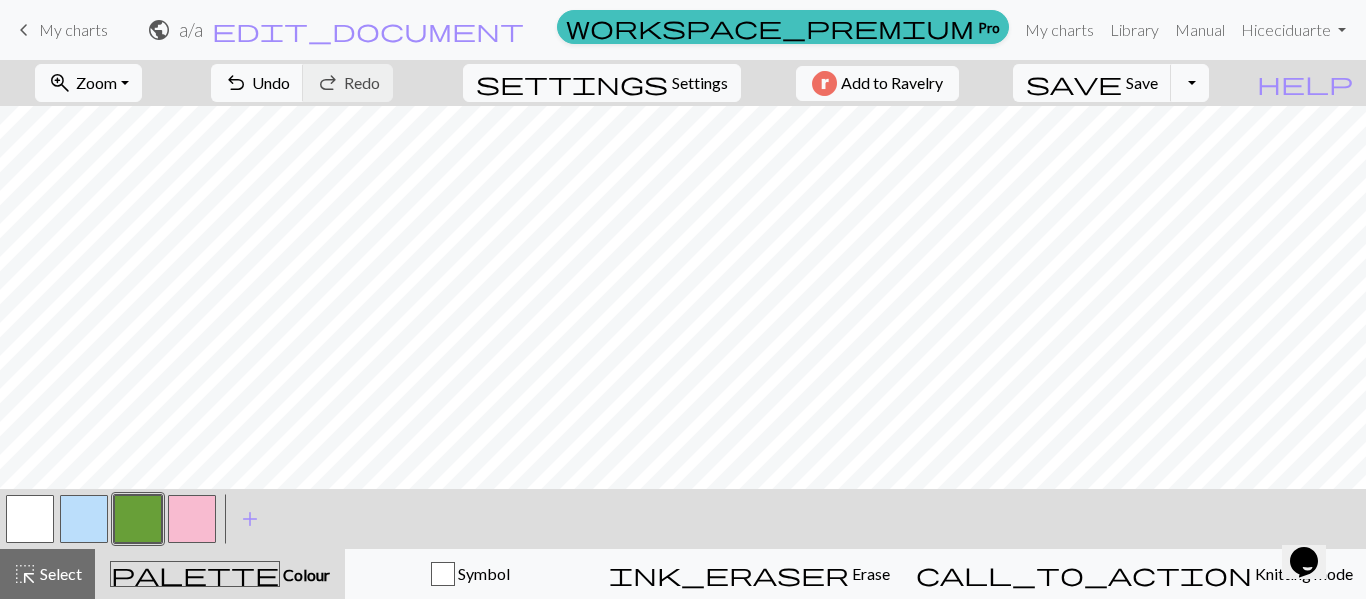 drag, startPoint x: 61, startPoint y: 565, endPoint x: 145, endPoint y: 525, distance: 93.03763 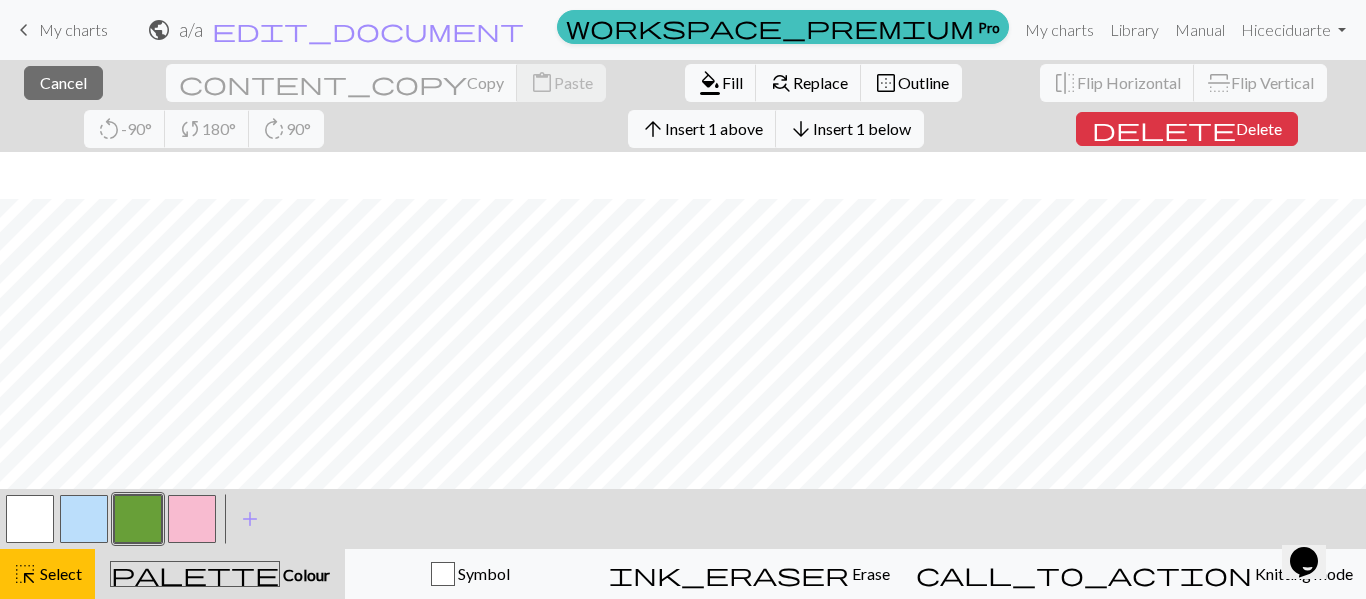 scroll, scrollTop: 100, scrollLeft: 0, axis: vertical 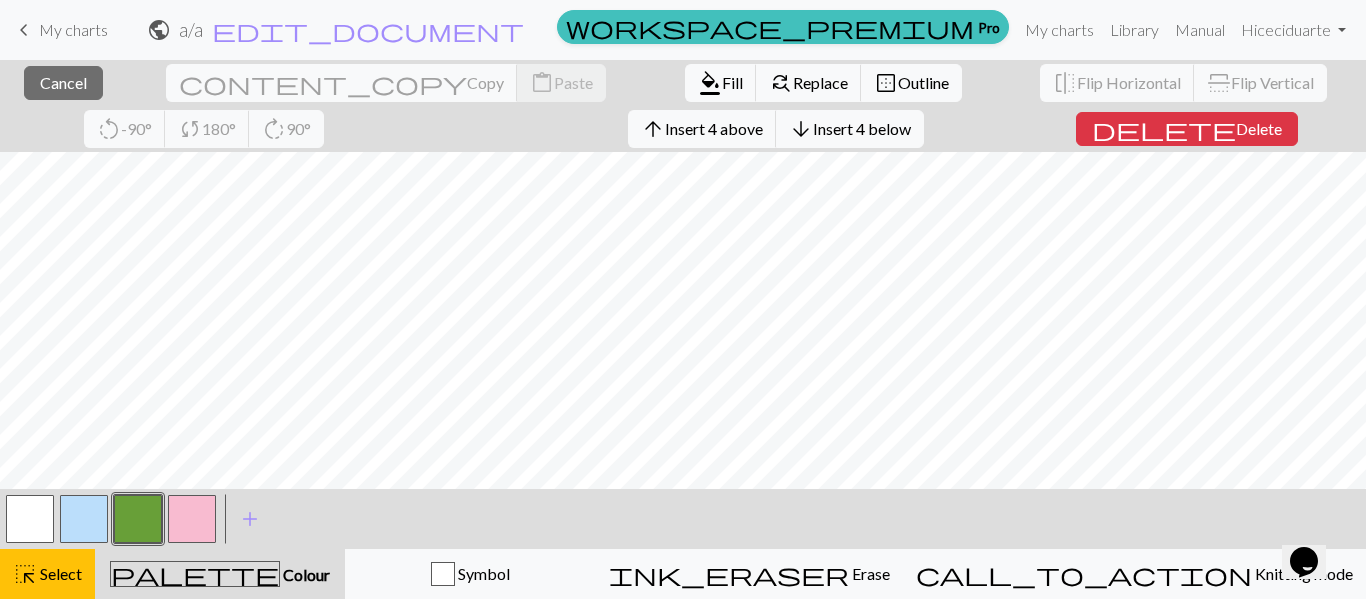 click at bounding box center [84, 519] 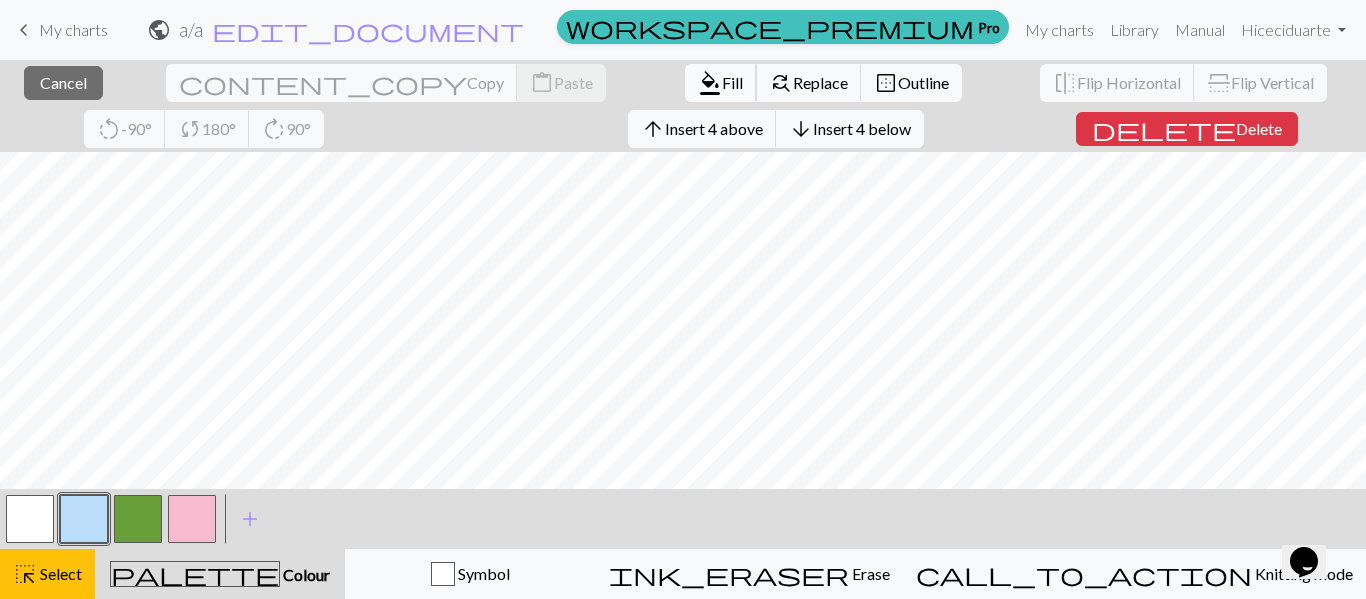 click on "Fill" at bounding box center (732, 82) 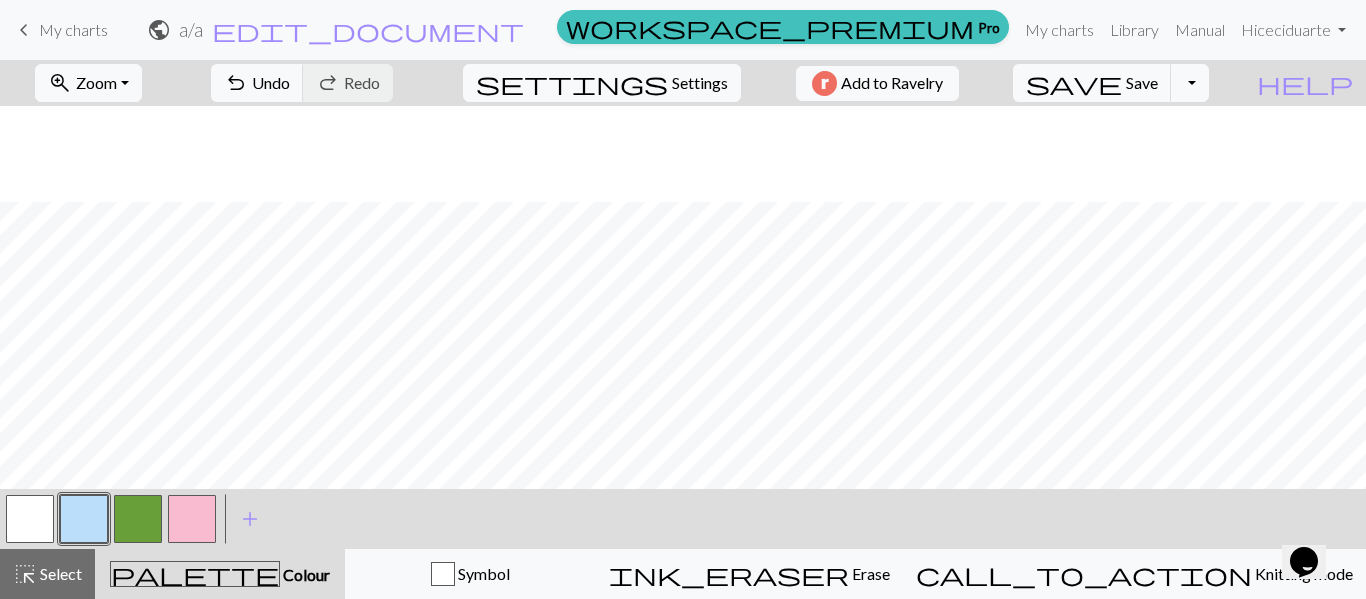 scroll, scrollTop: 100, scrollLeft: 0, axis: vertical 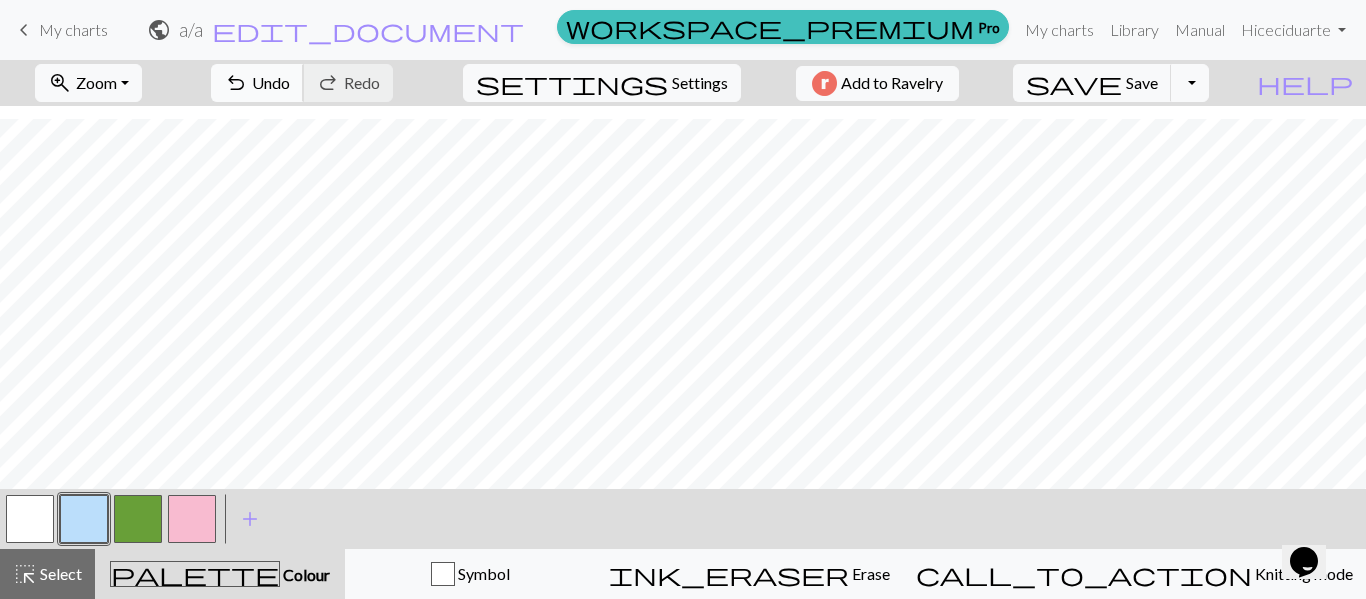 click on "Undo" at bounding box center [271, 82] 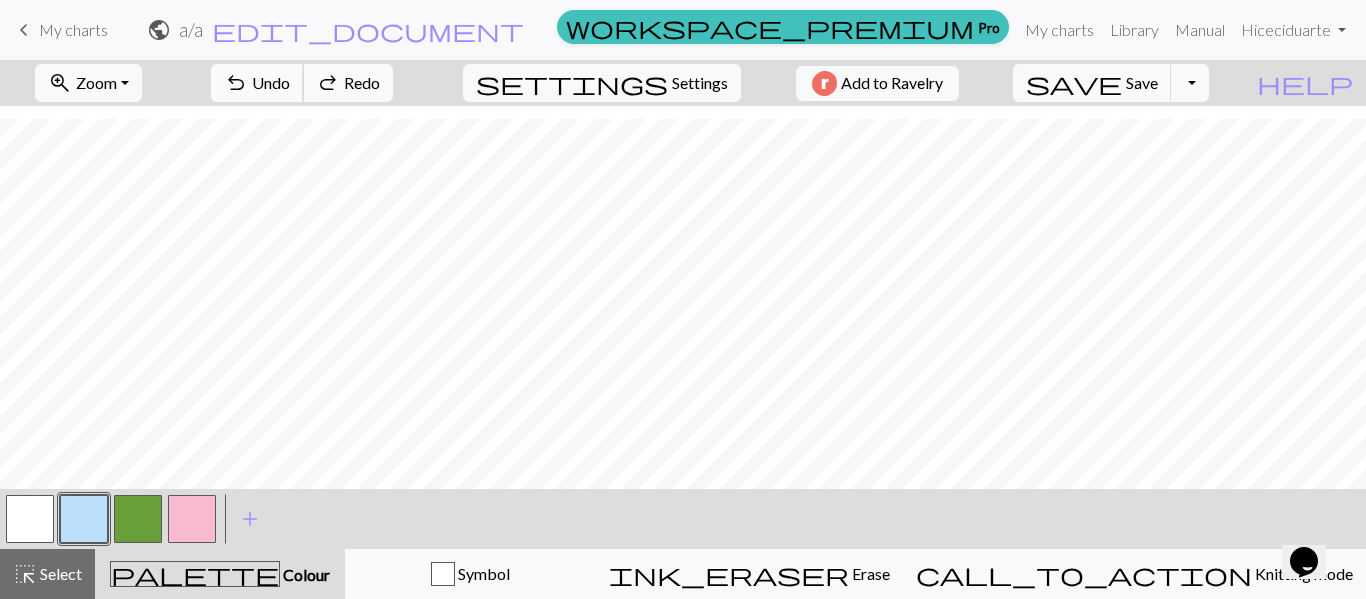 click on "Undo" at bounding box center [271, 82] 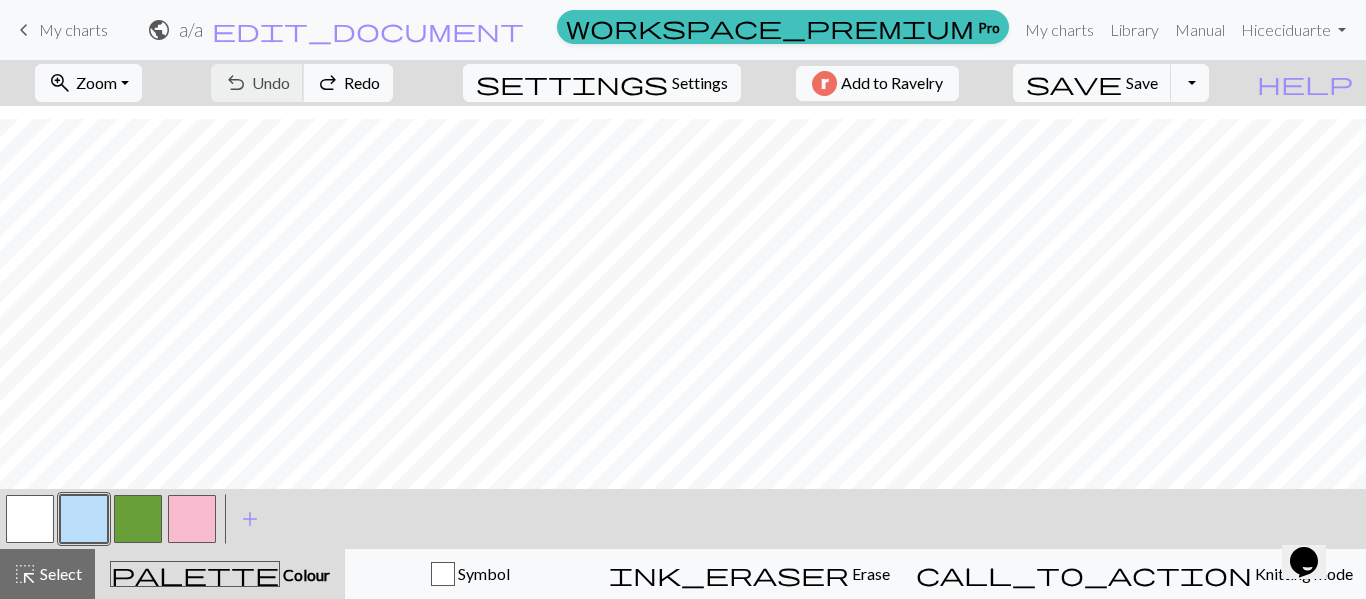 click on "undo Undo Undo redo Redo Redo" at bounding box center (302, 83) 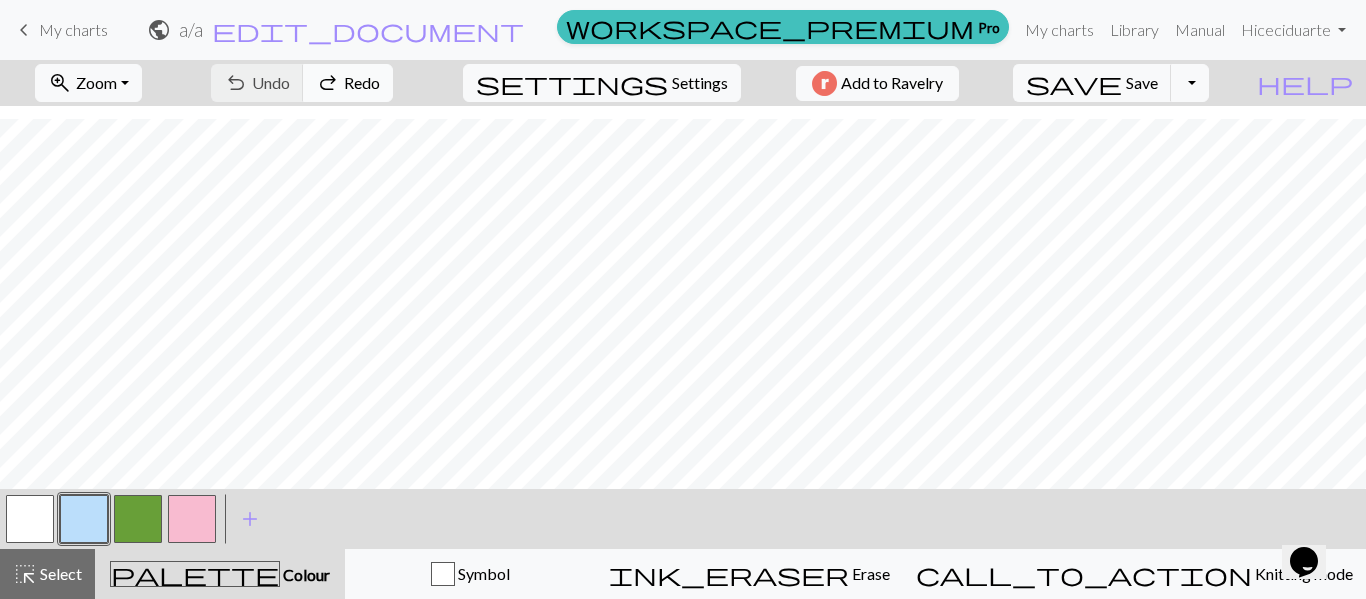 click on "Redo" at bounding box center [362, 82] 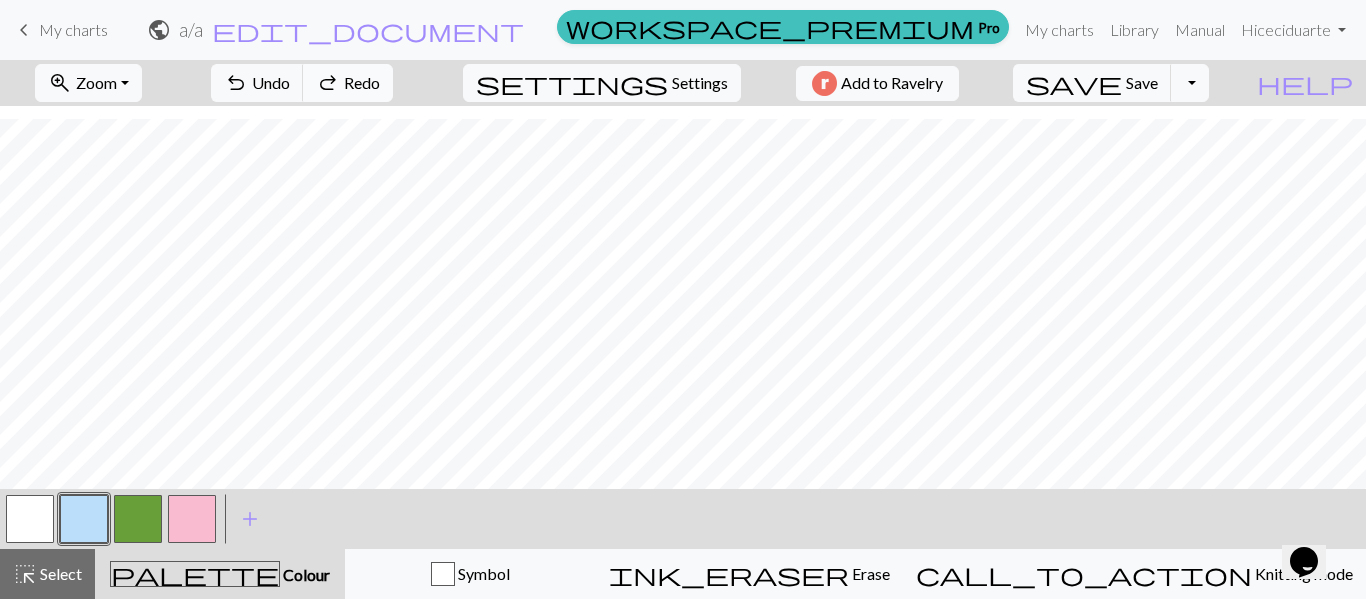 click on "Redo" at bounding box center [362, 82] 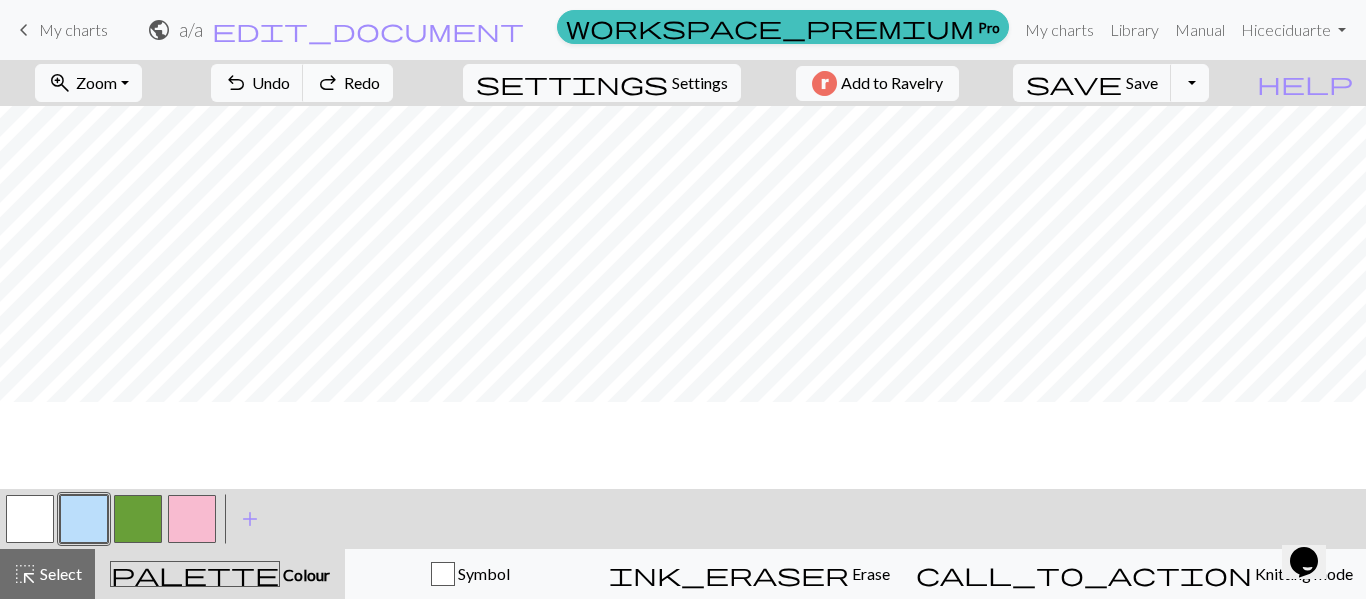 scroll, scrollTop: 0, scrollLeft: 0, axis: both 